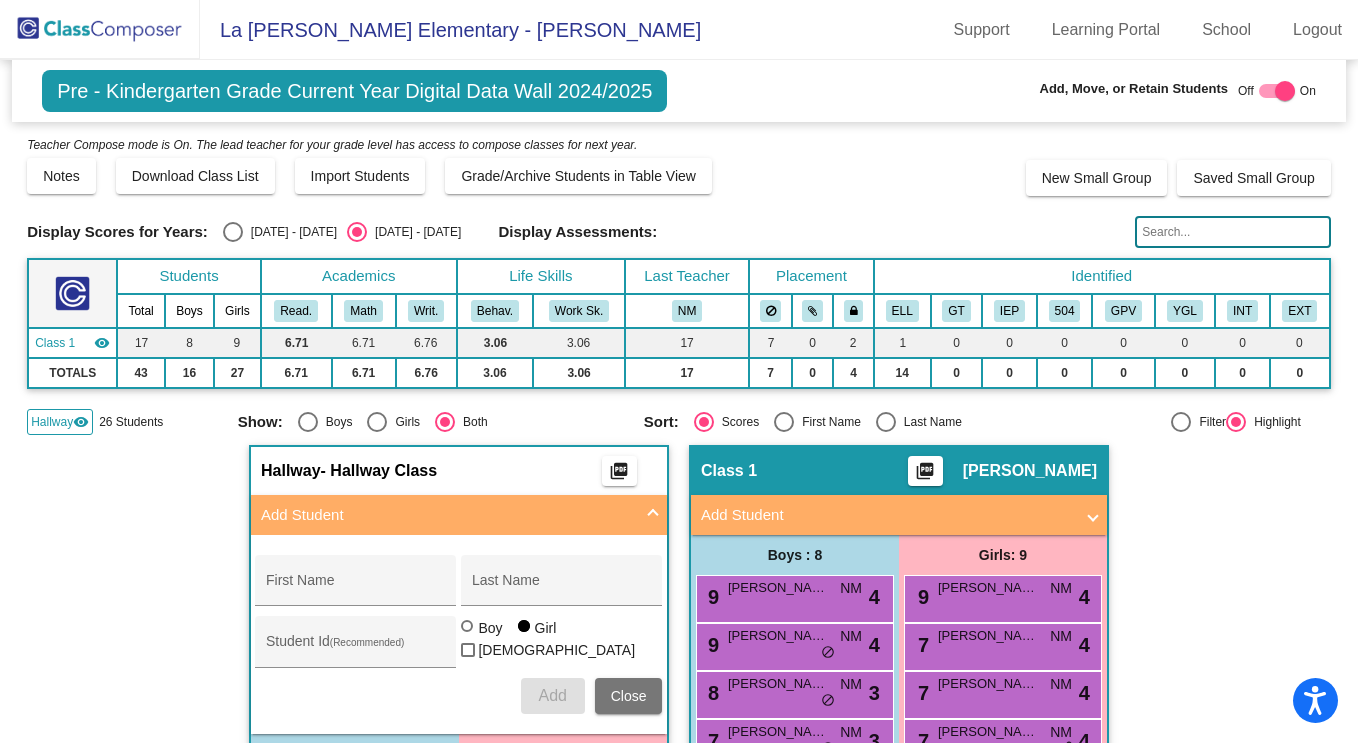 scroll, scrollTop: 0, scrollLeft: 0, axis: both 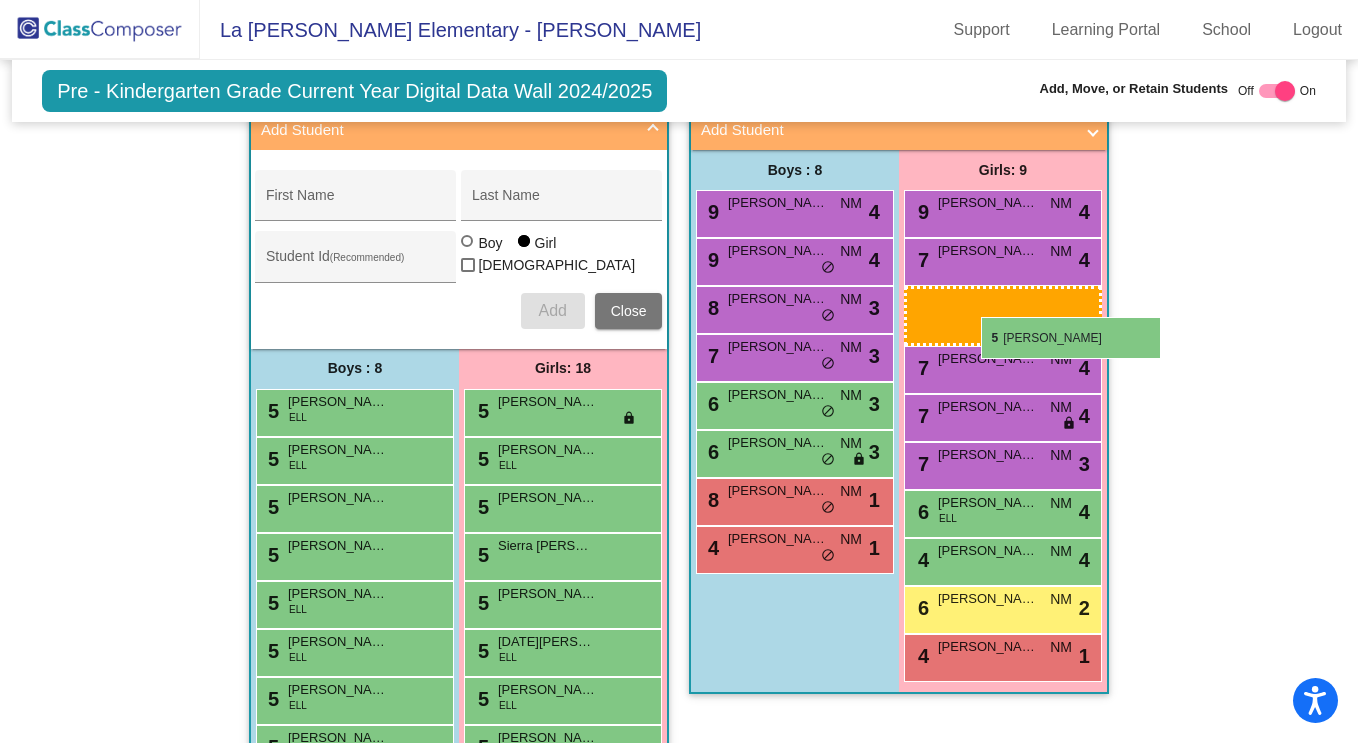 drag, startPoint x: 603, startPoint y: 418, endPoint x: 1012, endPoint y: 302, distance: 425.13174 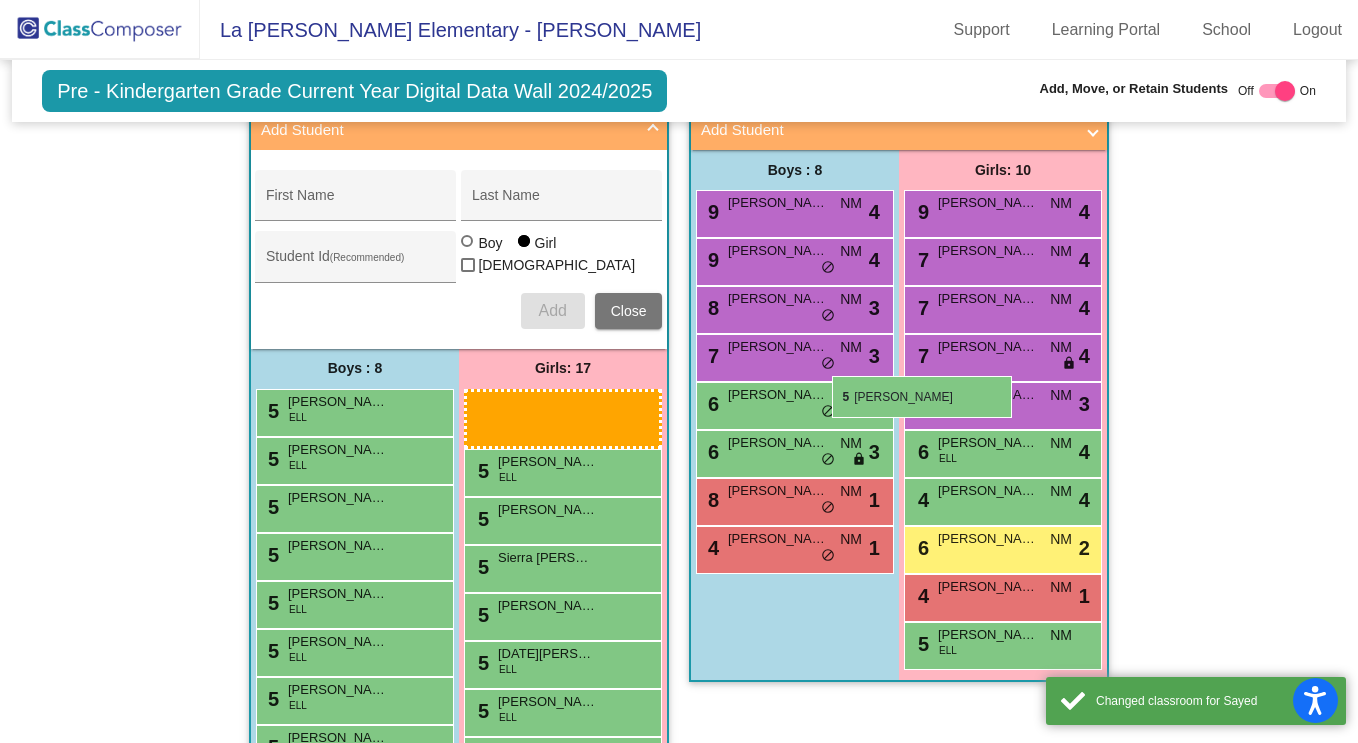 drag, startPoint x: 593, startPoint y: 410, endPoint x: 975, endPoint y: 325, distance: 391.34256 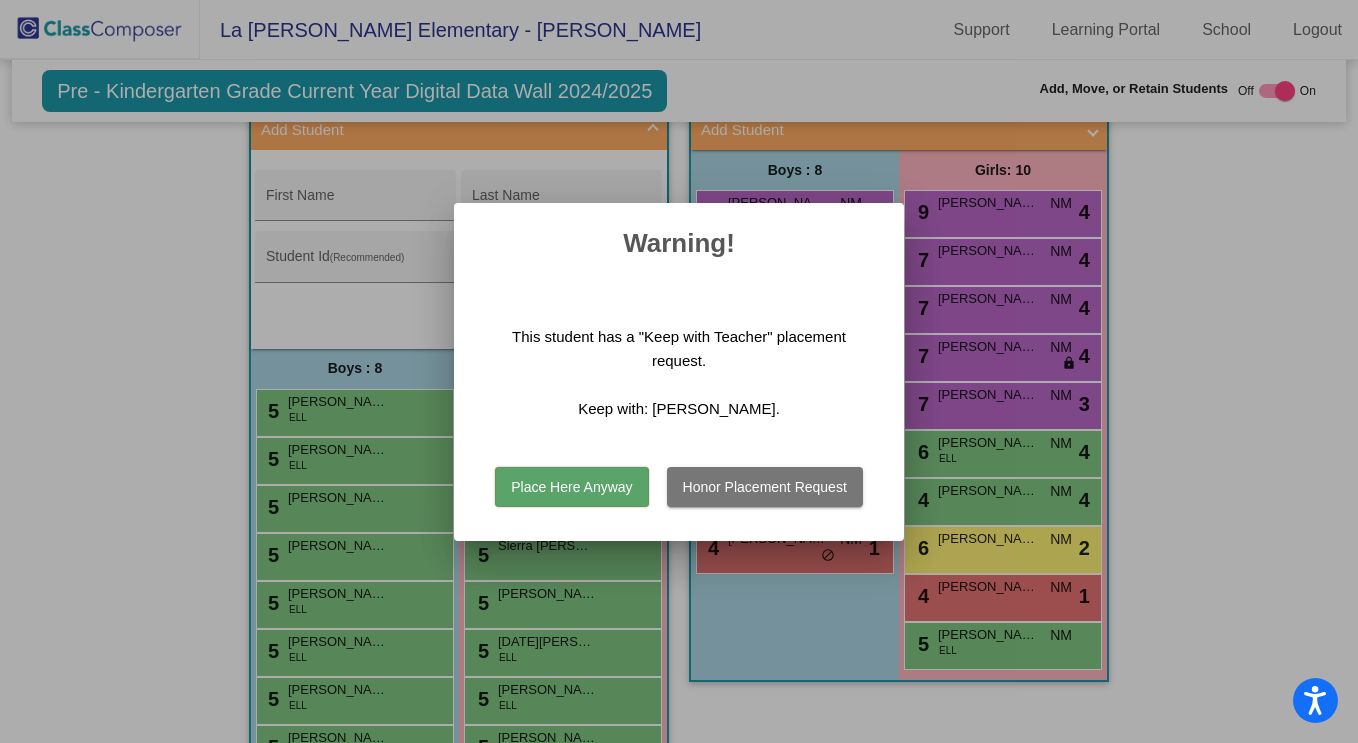 click on "Place Here Anyway" at bounding box center (571, 487) 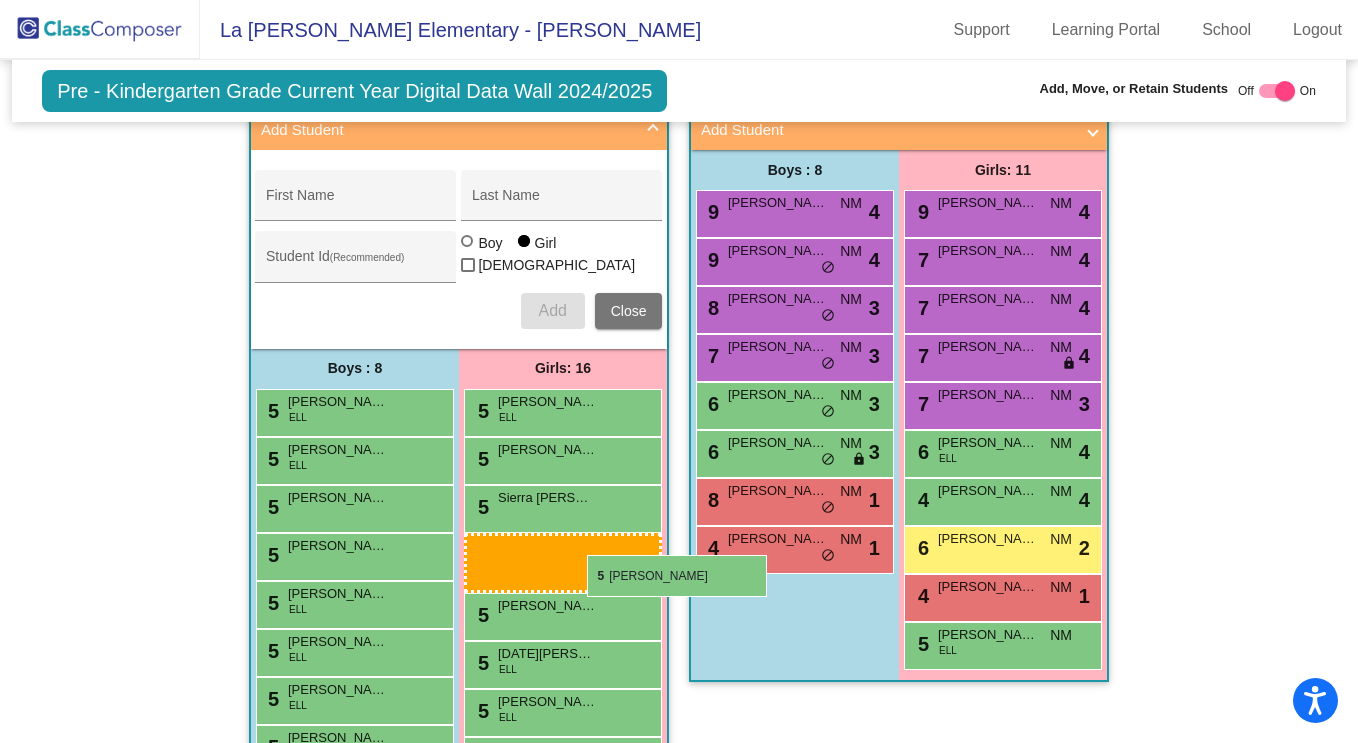 drag, startPoint x: 964, startPoint y: 688, endPoint x: 561, endPoint y: 526, distance: 434.34204 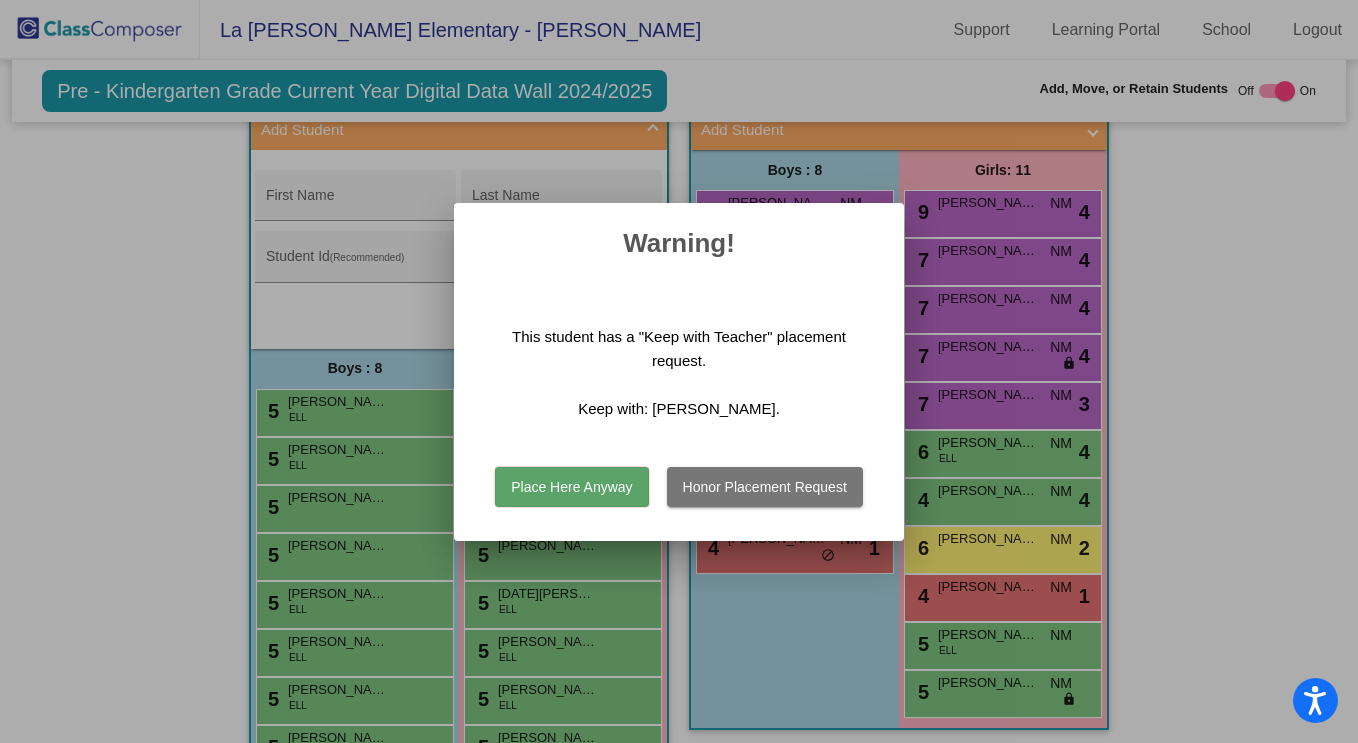 click on "Place Here Anyway" at bounding box center [571, 487] 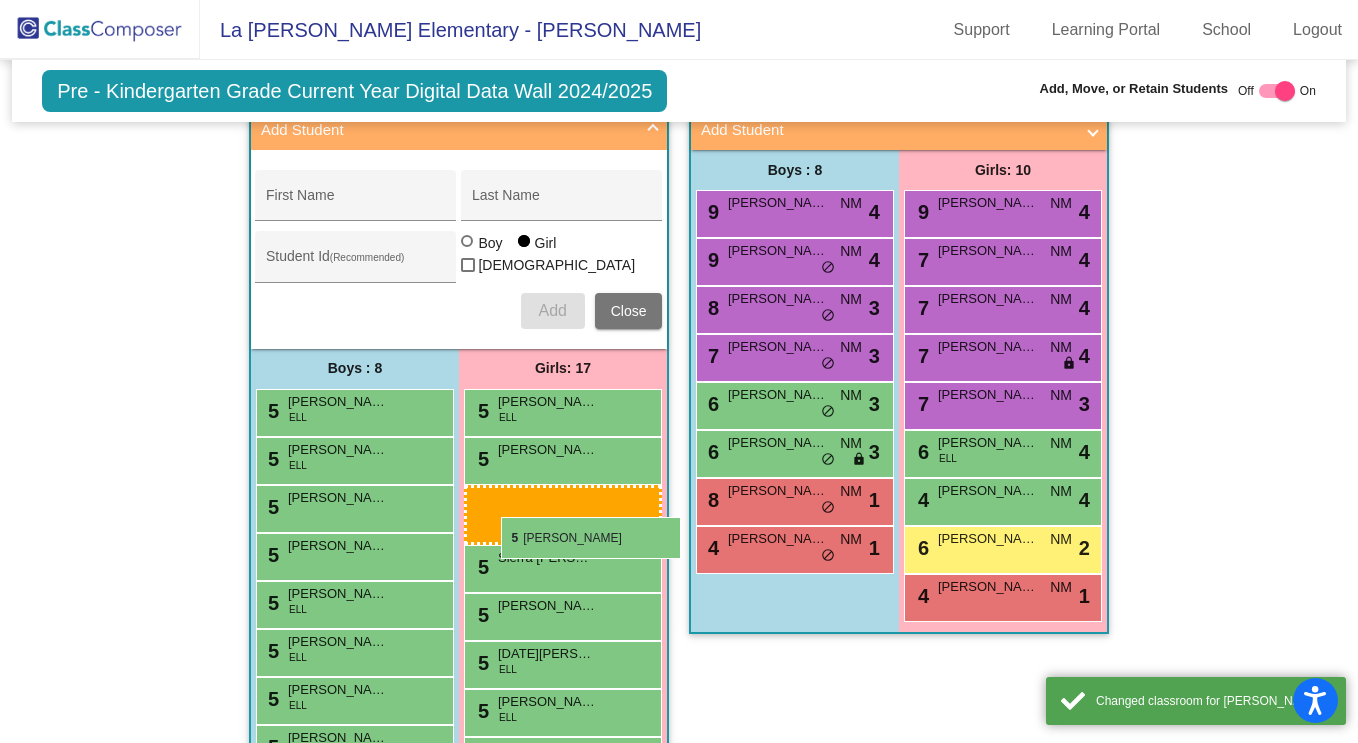 drag, startPoint x: 949, startPoint y: 646, endPoint x: 501, endPoint y: 515, distance: 466.7601 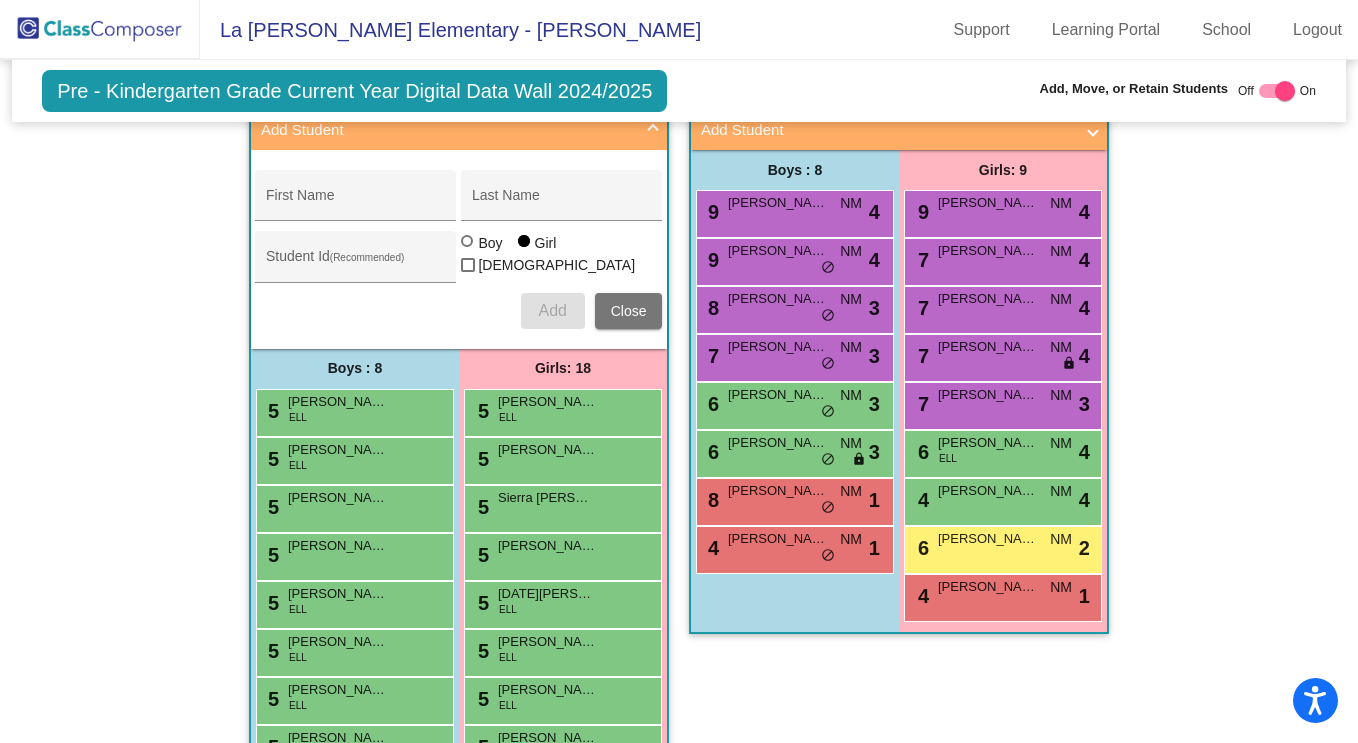 click 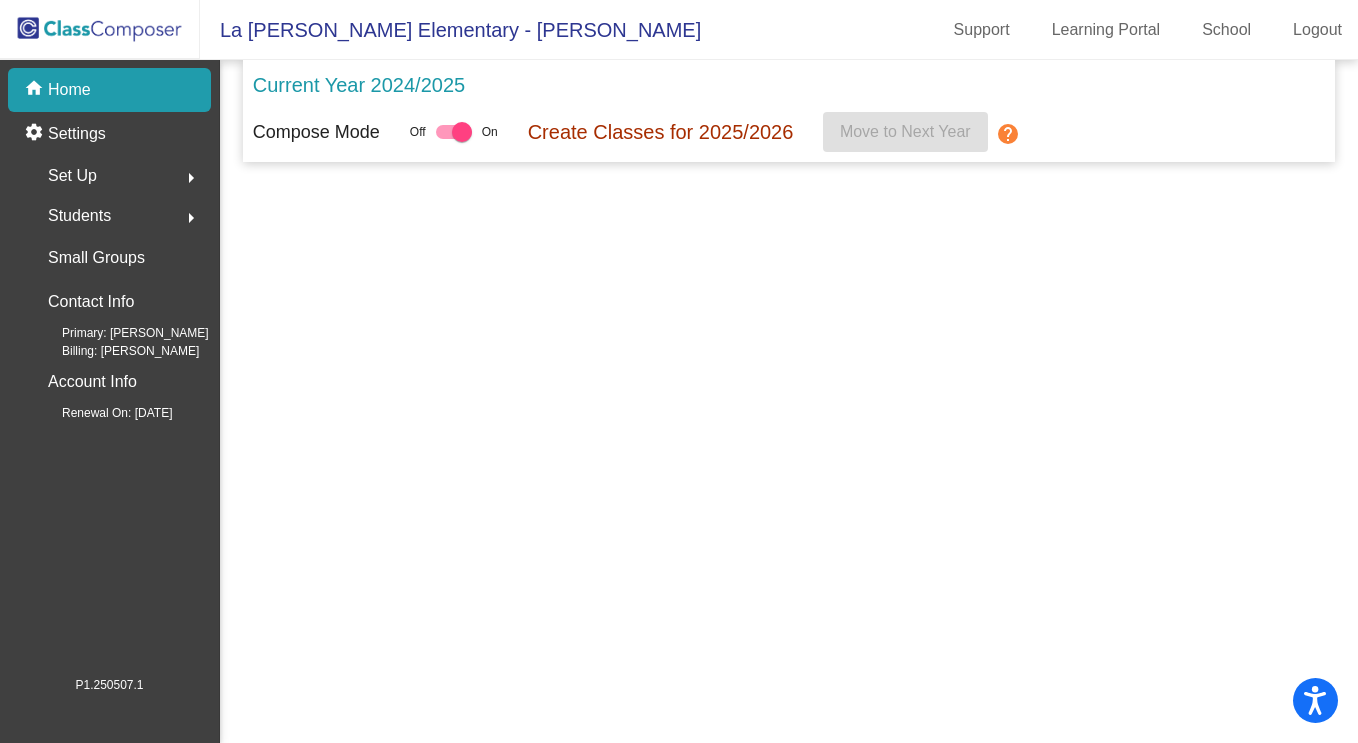 scroll, scrollTop: 0, scrollLeft: 0, axis: both 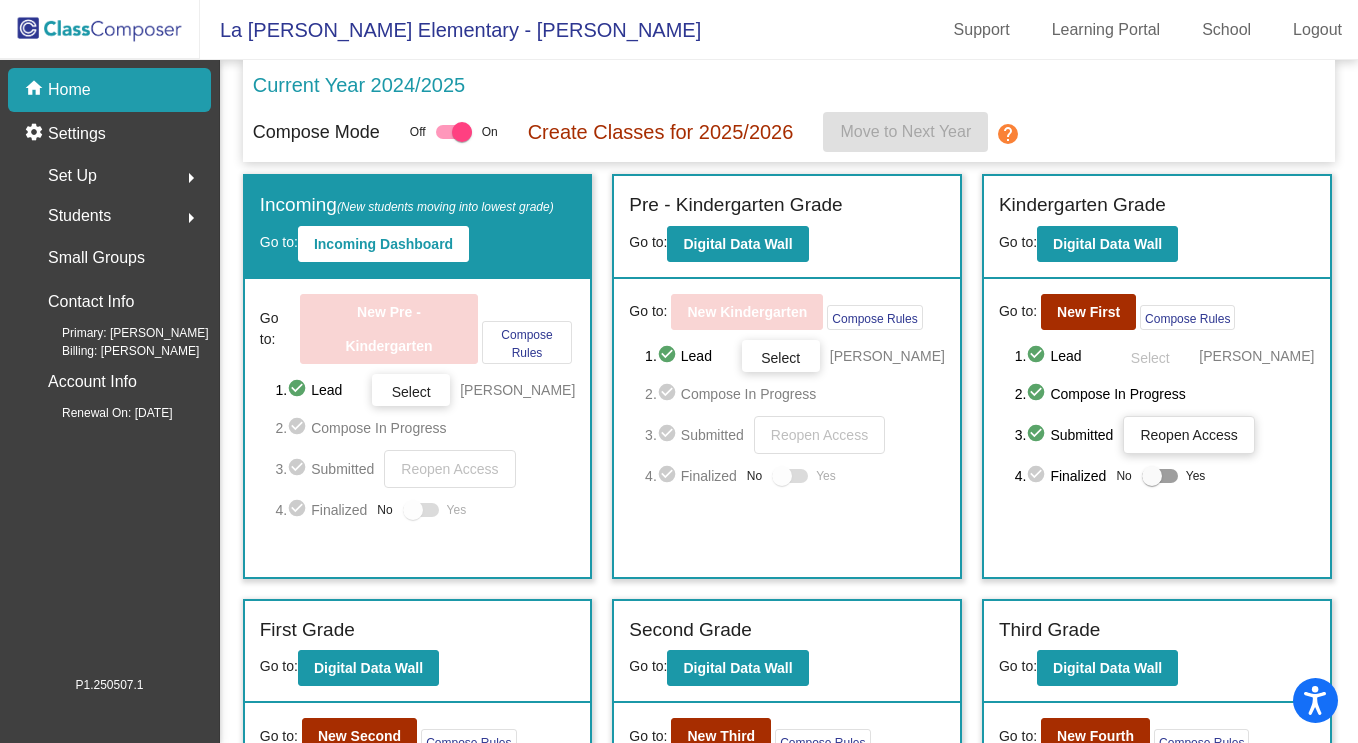click on "home Home settings Settings  Set Up  arrow_right  Students  arrow_right  Small Groups   Contact Info  Primary: [PERSON_NAME] Billing: [PERSON_NAME]  Account Info  Renewal On: [DATE]  P1.250507.1  Current Year 2024/2025 Compose Mode Off   On Create Classes for 2025/2026  Move to Next Year  help Incoming   (New students moving into lowest grade) Go to:  Incoming Dashboard Go to:  New Pre - Kindergarten  Compose Rules     1.  check_circle  Lead   Select  [PERSON_NAME]  2.  check_circle  Compose In Progress   3.  check_circle  Submitted   Reopen Access   4.  check_circle  Finalized  No   Yes Pre - Kindergarten Grade Go to:  Digital Data Wall Go to:  New Kindergarten  Compose Rules     1.  check_circle  Lead   Select  [PERSON_NAME]  2.  check_circle  Compose In Progress   3.  check_circle  Submitted   Reopen Access   4.  check_circle  Finalized  No   Yes Kindergarten Grade Go to:  Digital Data Wall Go to:  New First  Compose Rules     1.  check_circle  Lead   Select  [PERSON_NAME]  2.  check_circle  3.  check_circle" 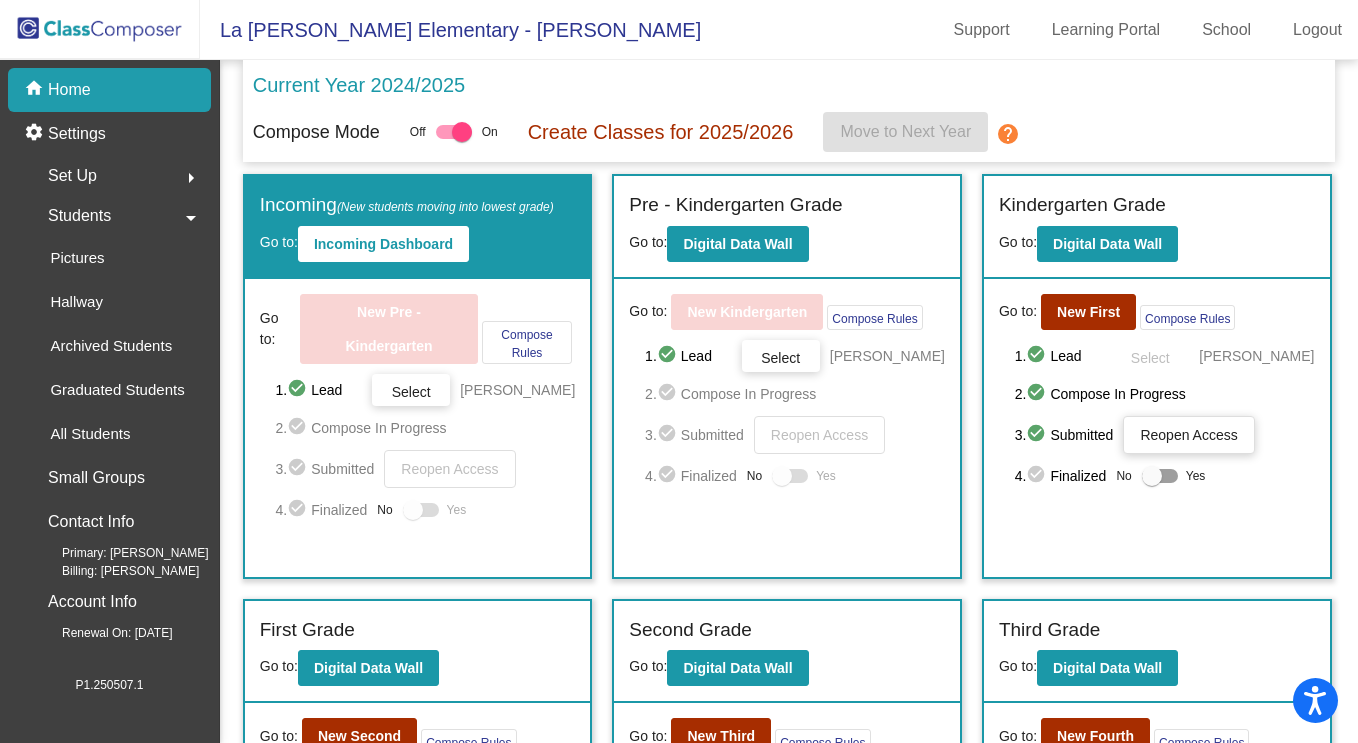 click on "settings Settings" 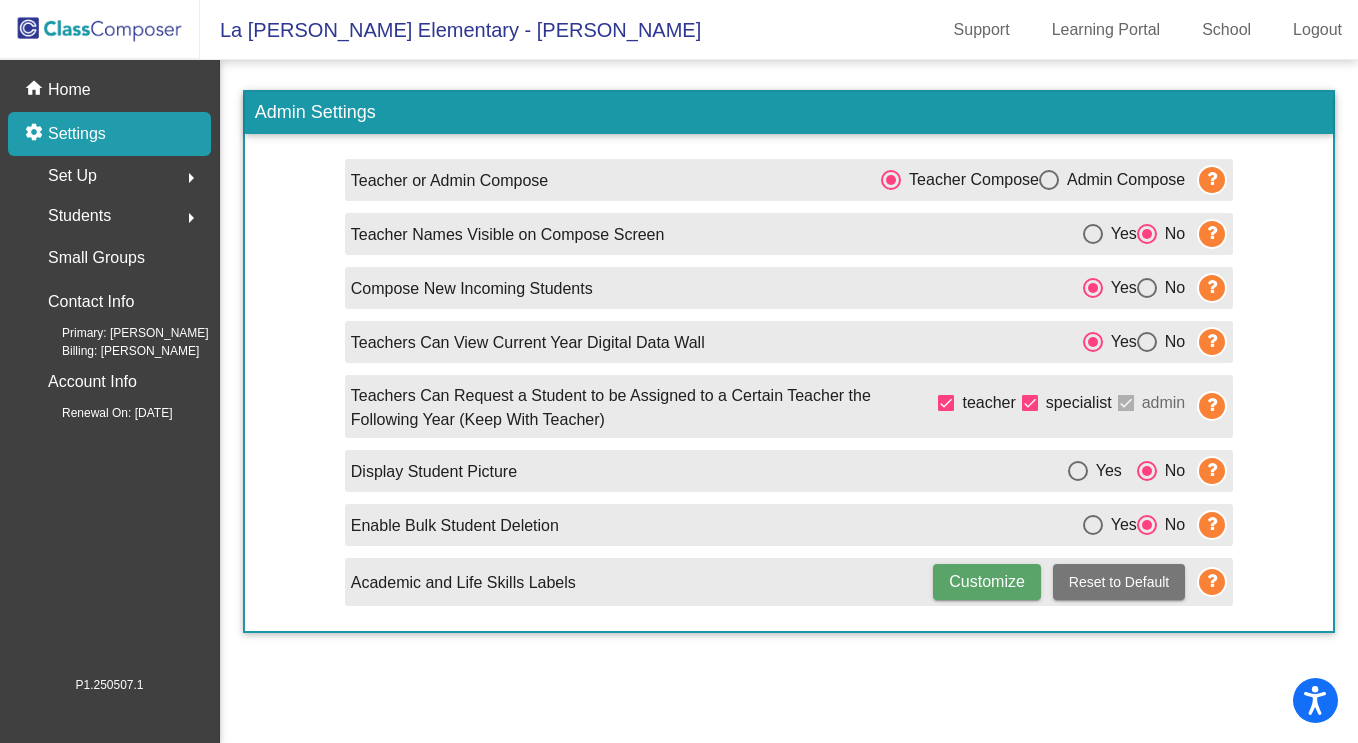 click on "Students  arrow_right" 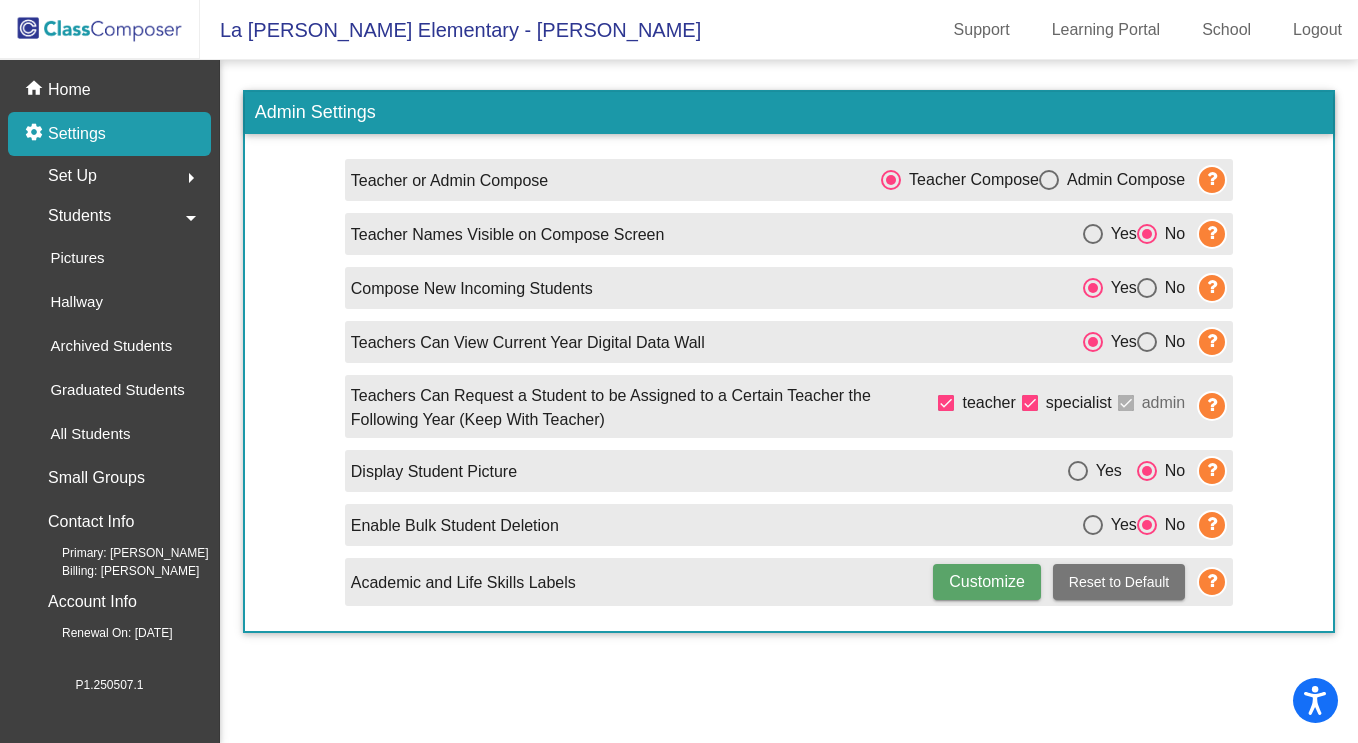 click on "Hallway" 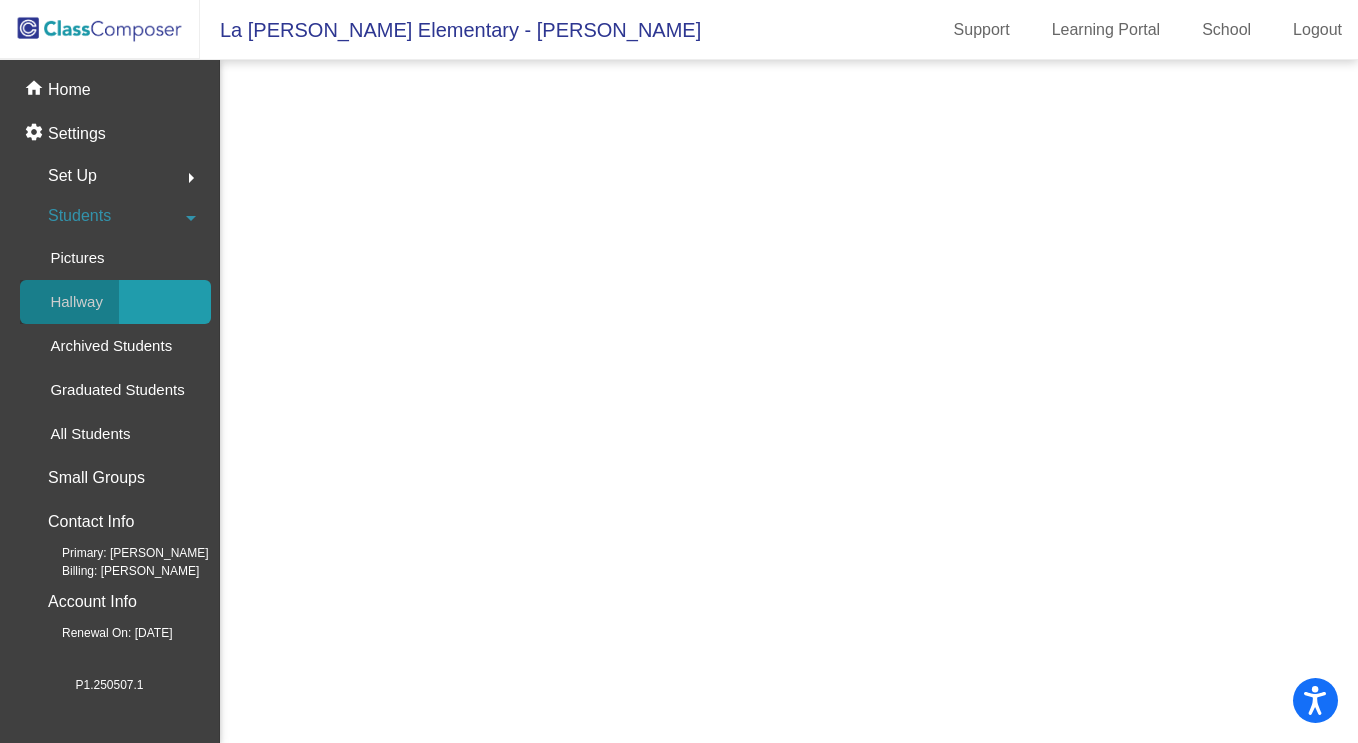 click on "Hallway" 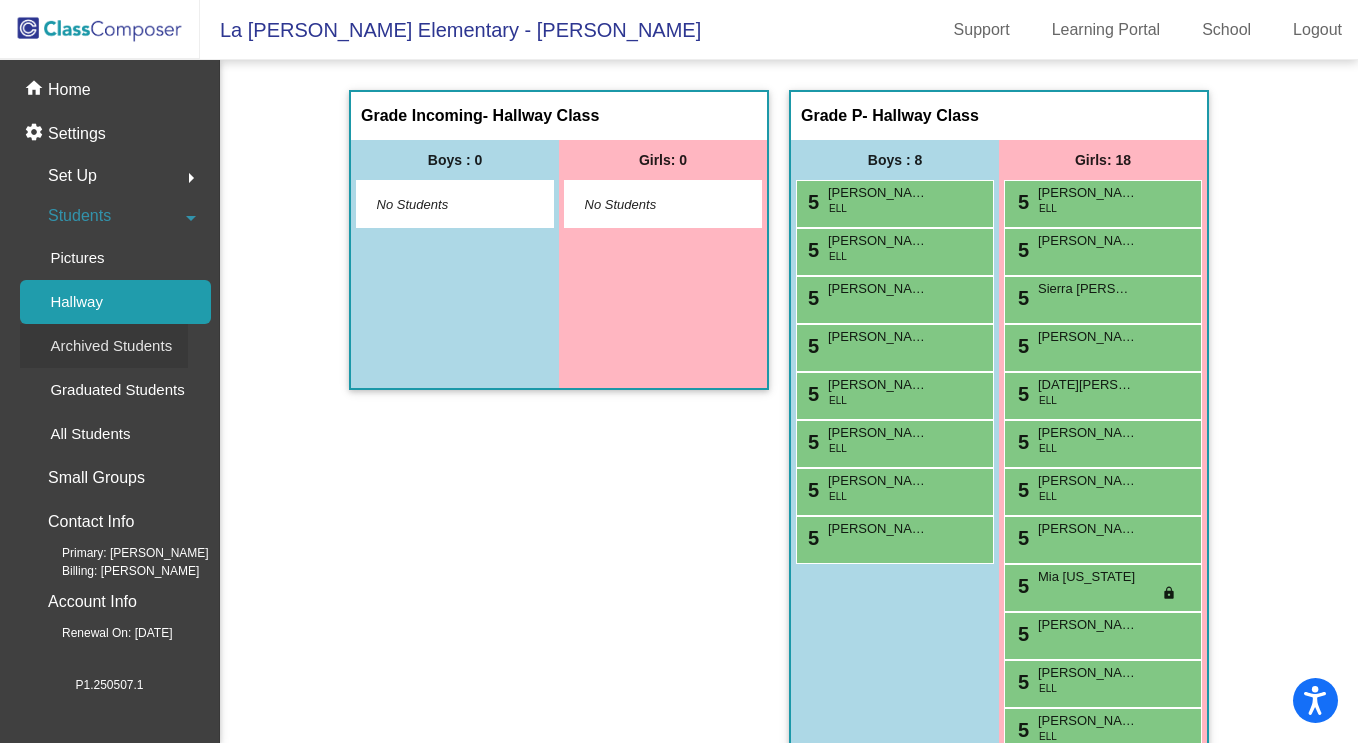 click on "Archived Students" 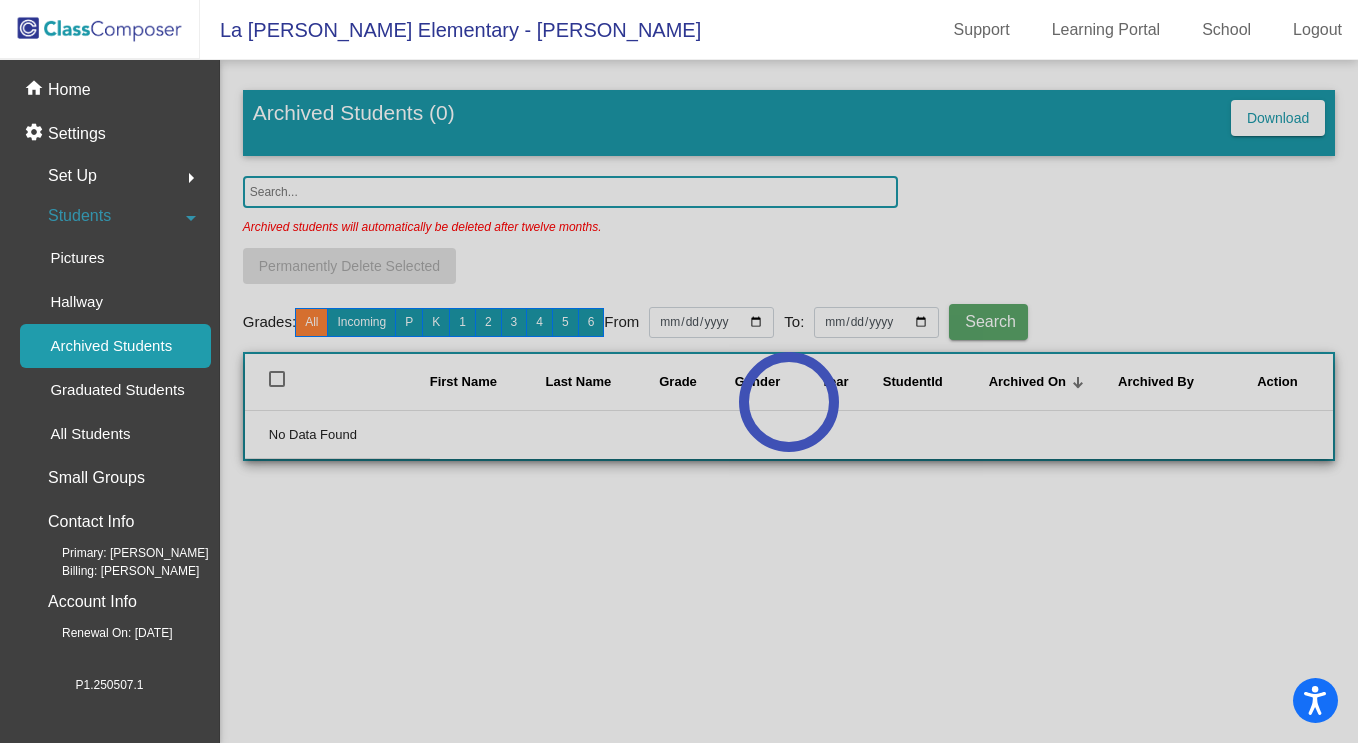 click on "Graduated Students" 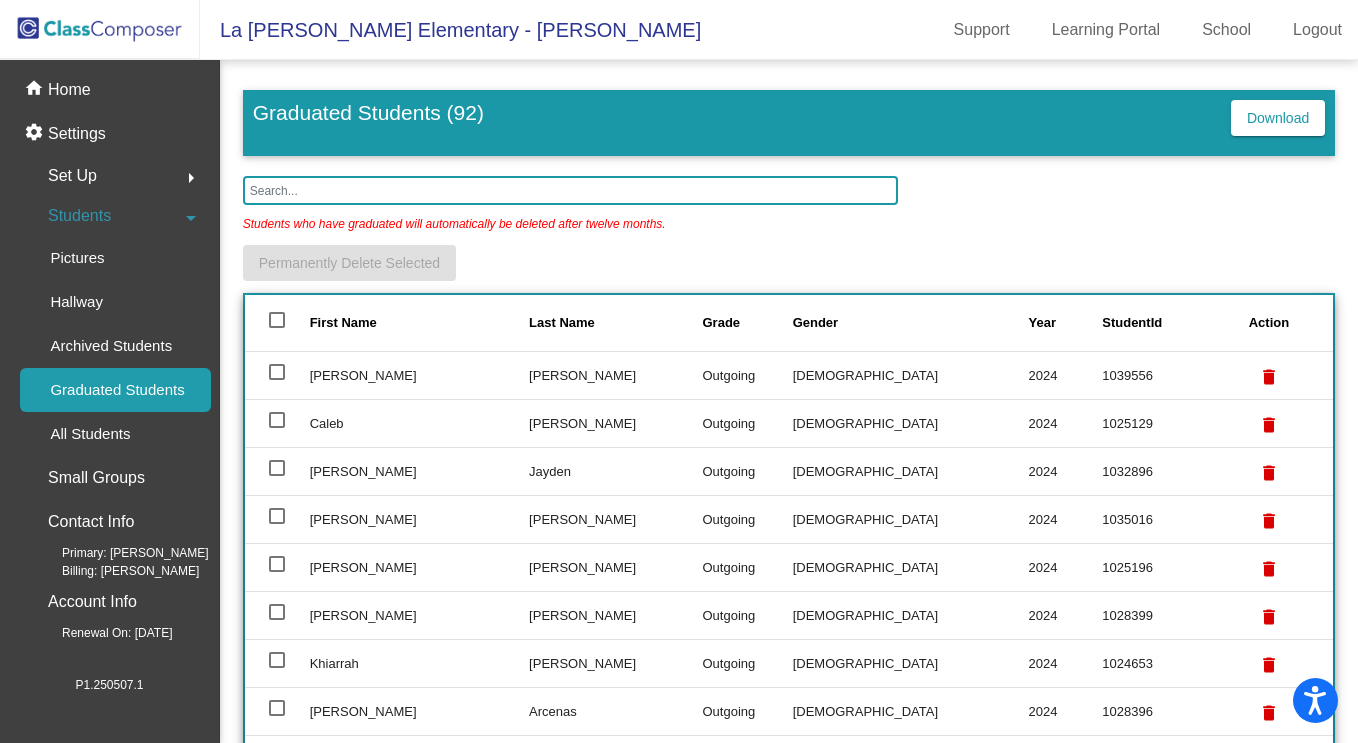 click on "All Students" 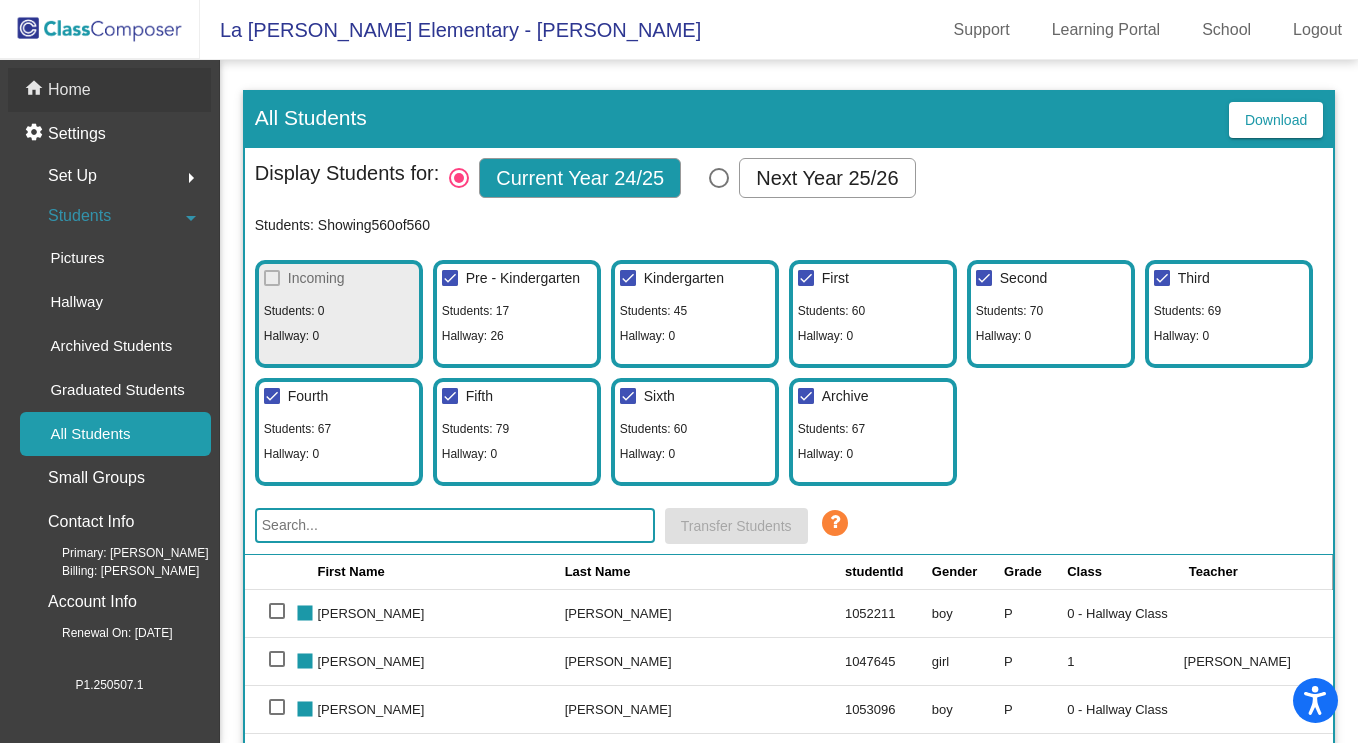 click on "Home" 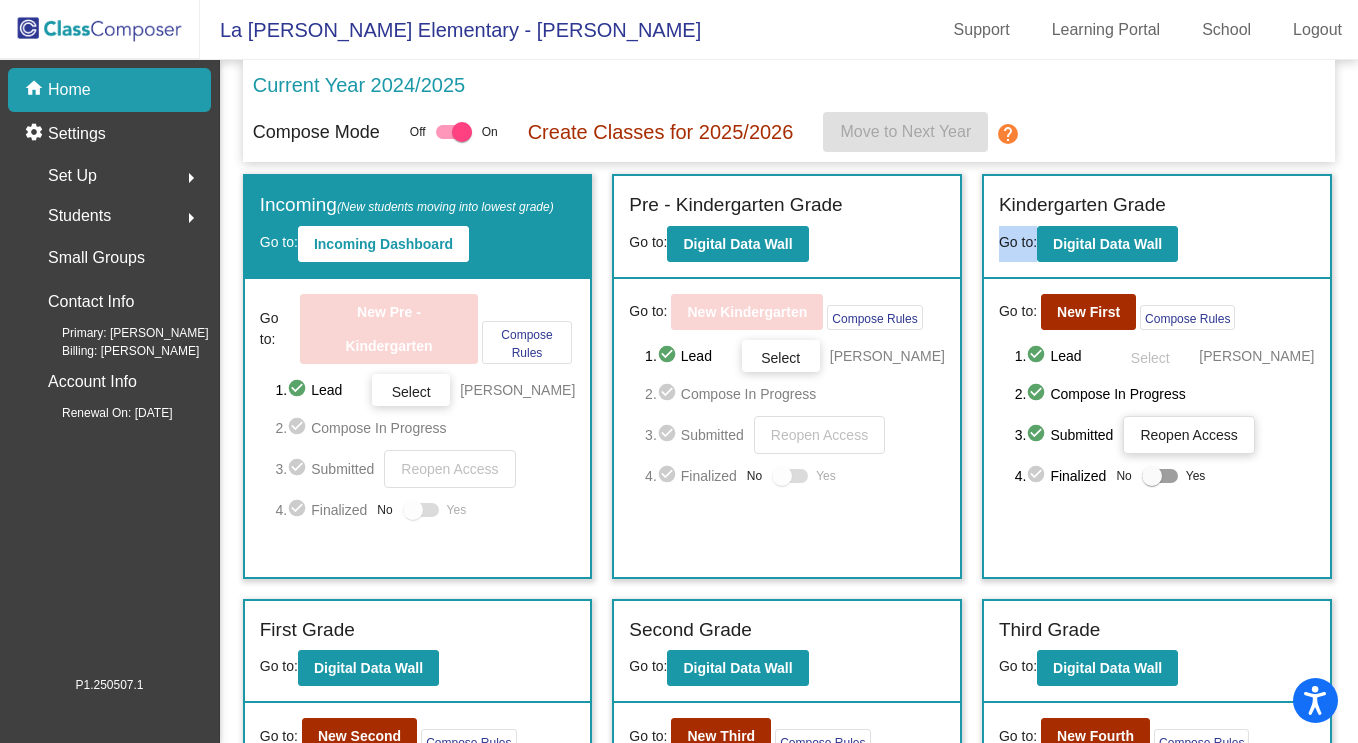 drag, startPoint x: 1343, startPoint y: 183, endPoint x: 1327, endPoint y: 256, distance: 74.73286 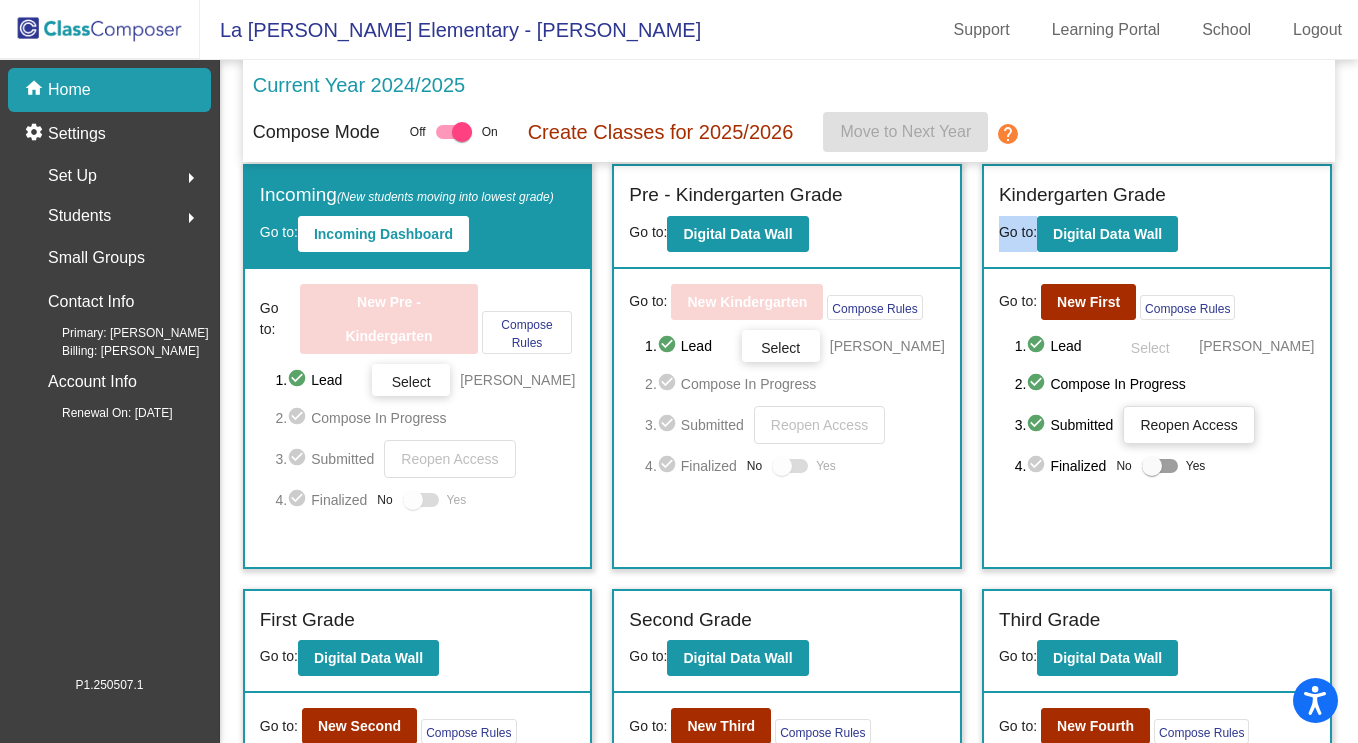 scroll, scrollTop: 0, scrollLeft: 0, axis: both 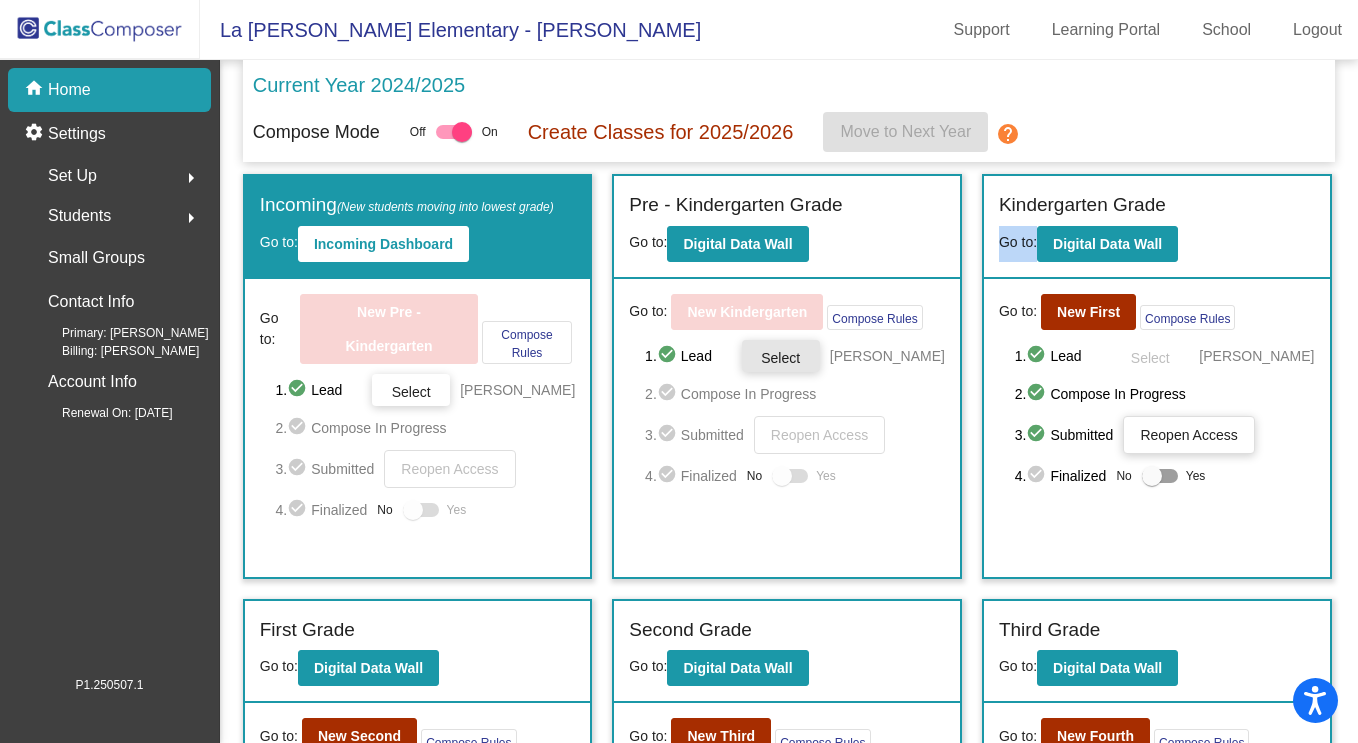 click on "Select" at bounding box center [781, 356] 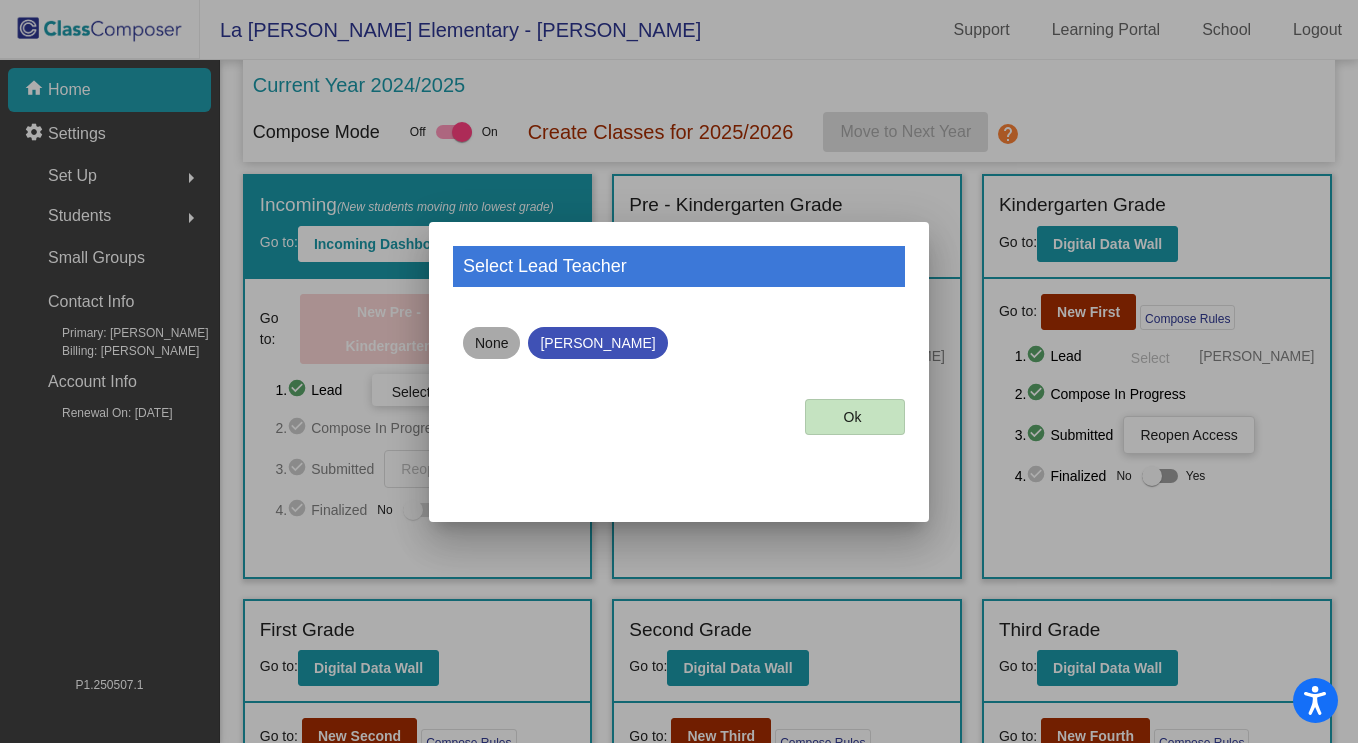 click on "None" at bounding box center [491, 343] 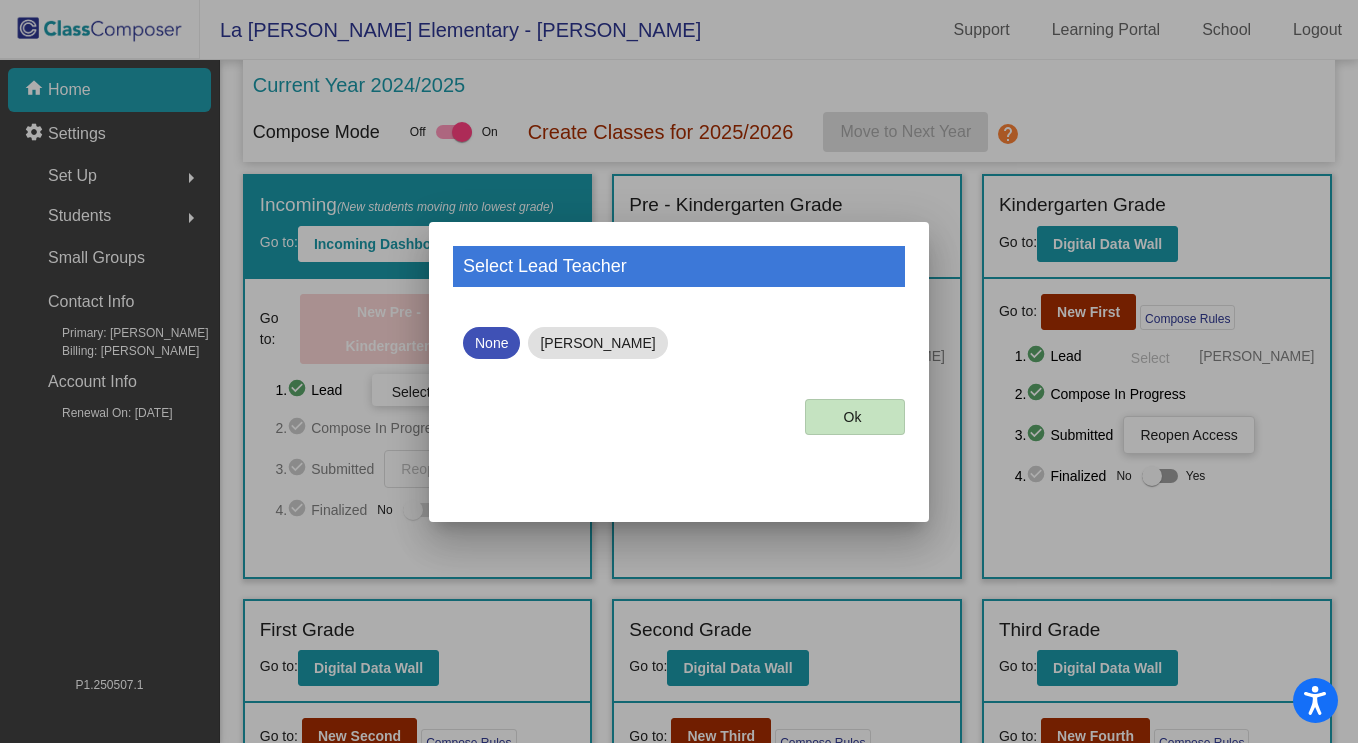 click on "Ok" at bounding box center (855, 417) 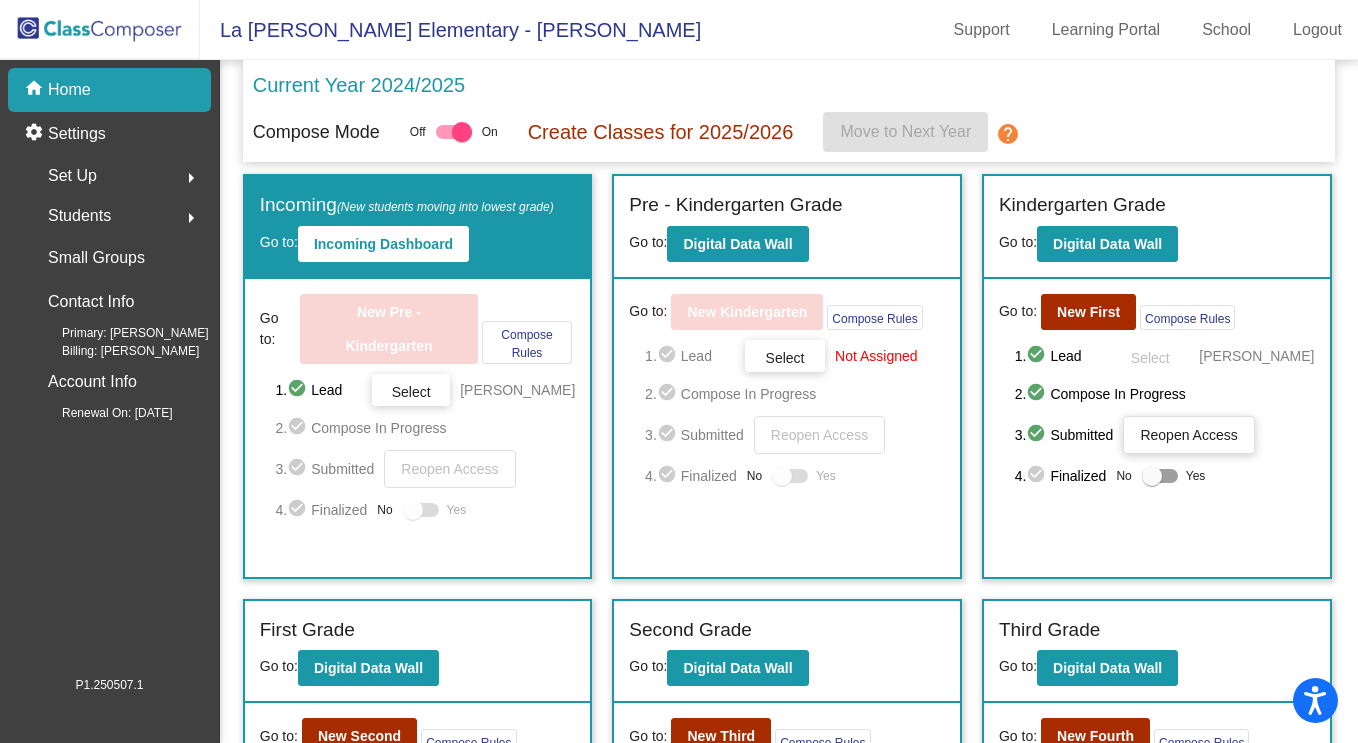 click at bounding box center [782, 476] 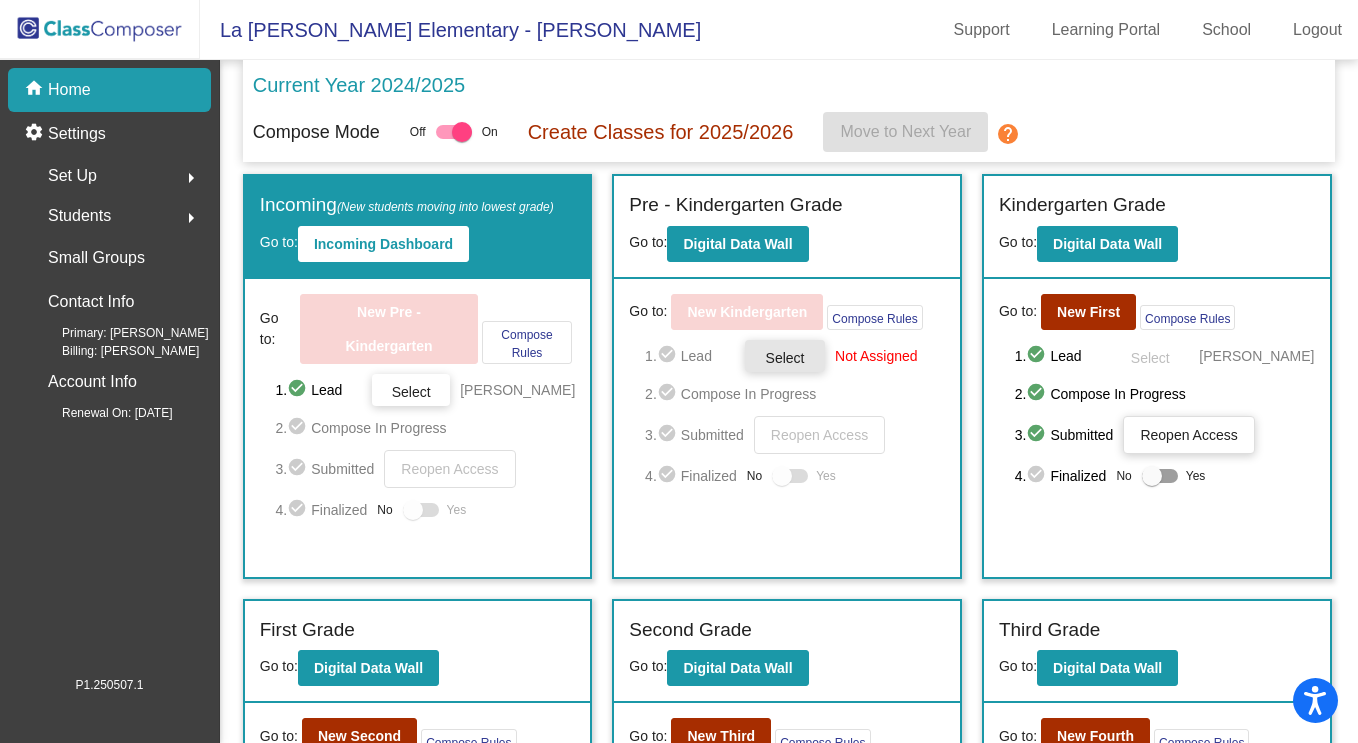 click on "Select" at bounding box center (785, 358) 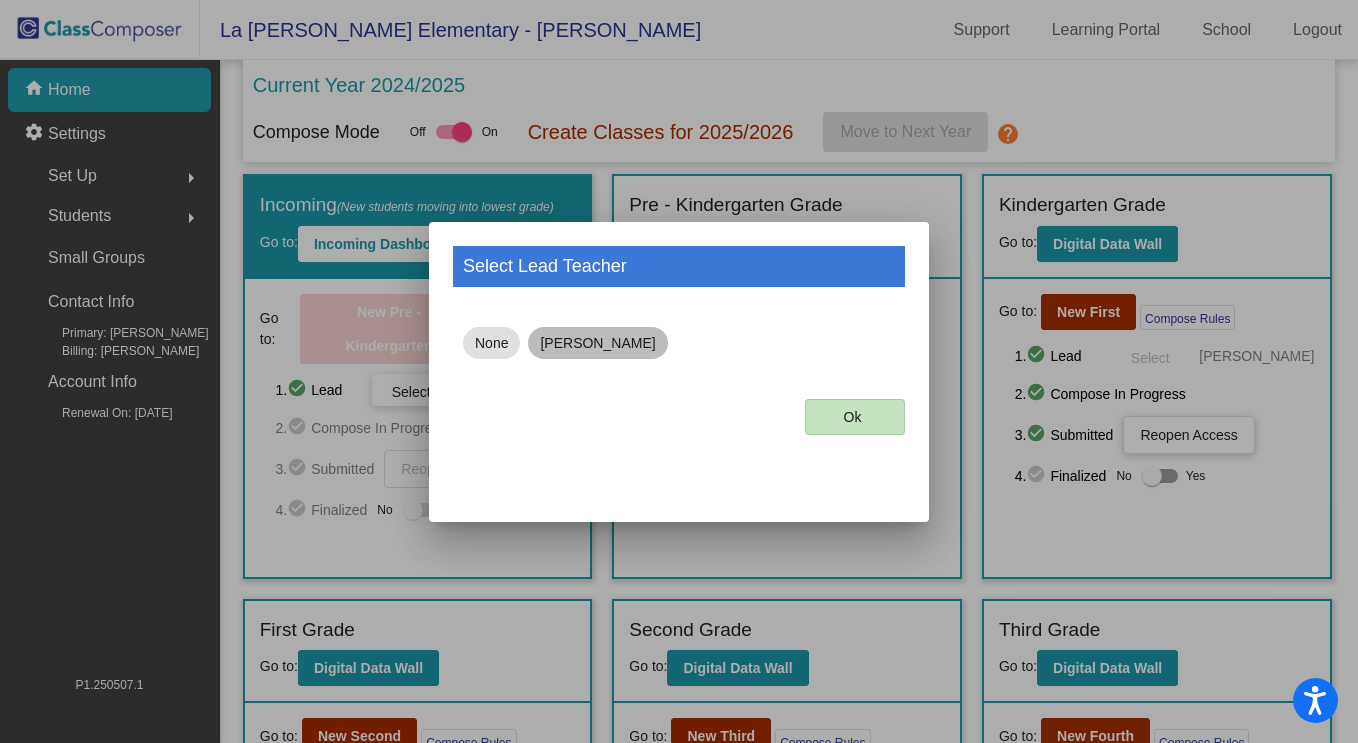 click on "[PERSON_NAME]" at bounding box center (597, 343) 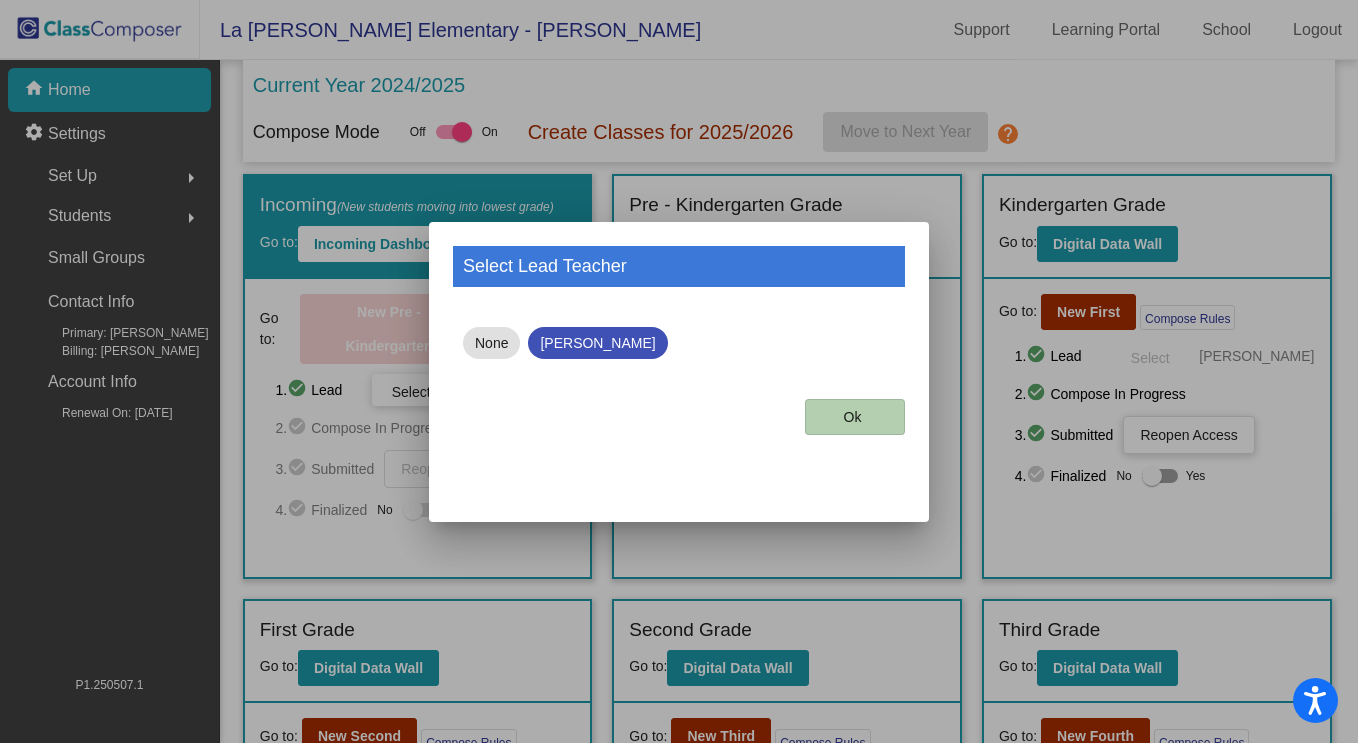 click on "Ok" at bounding box center (853, 417) 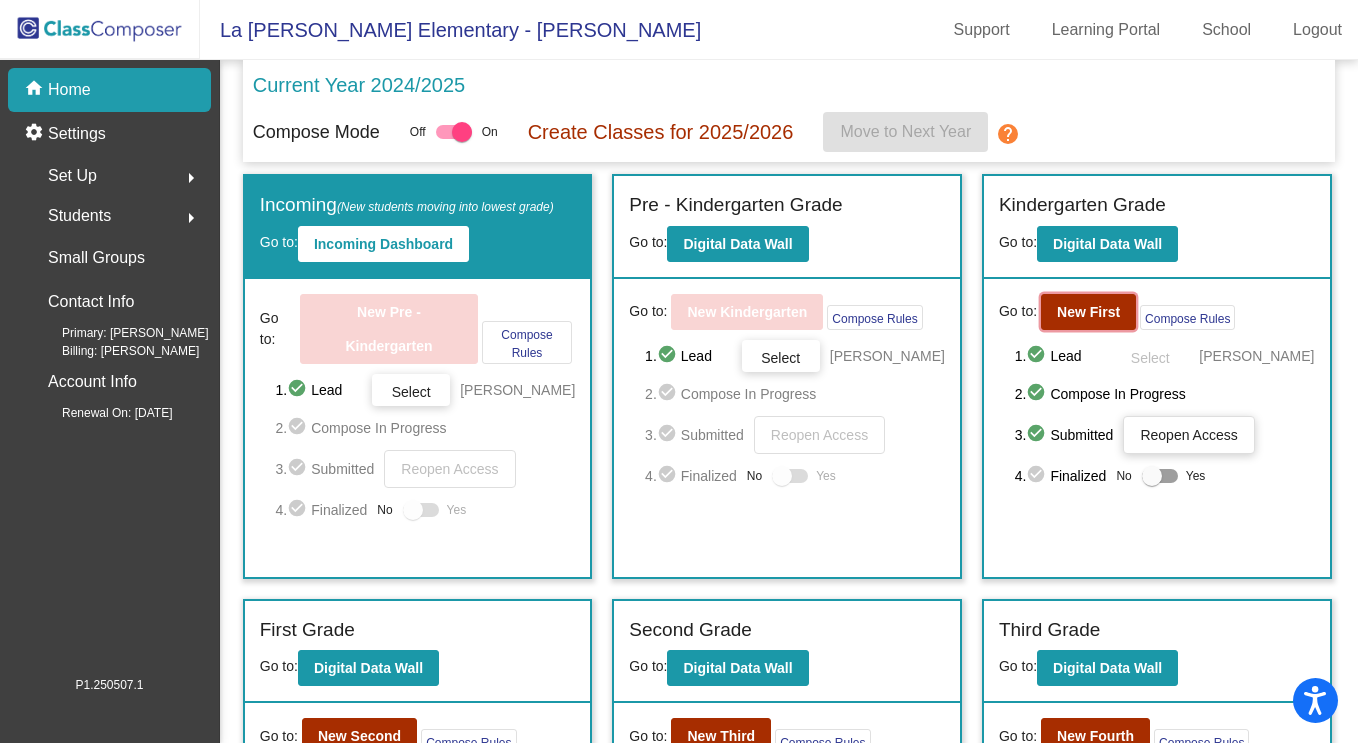 click on "New First" 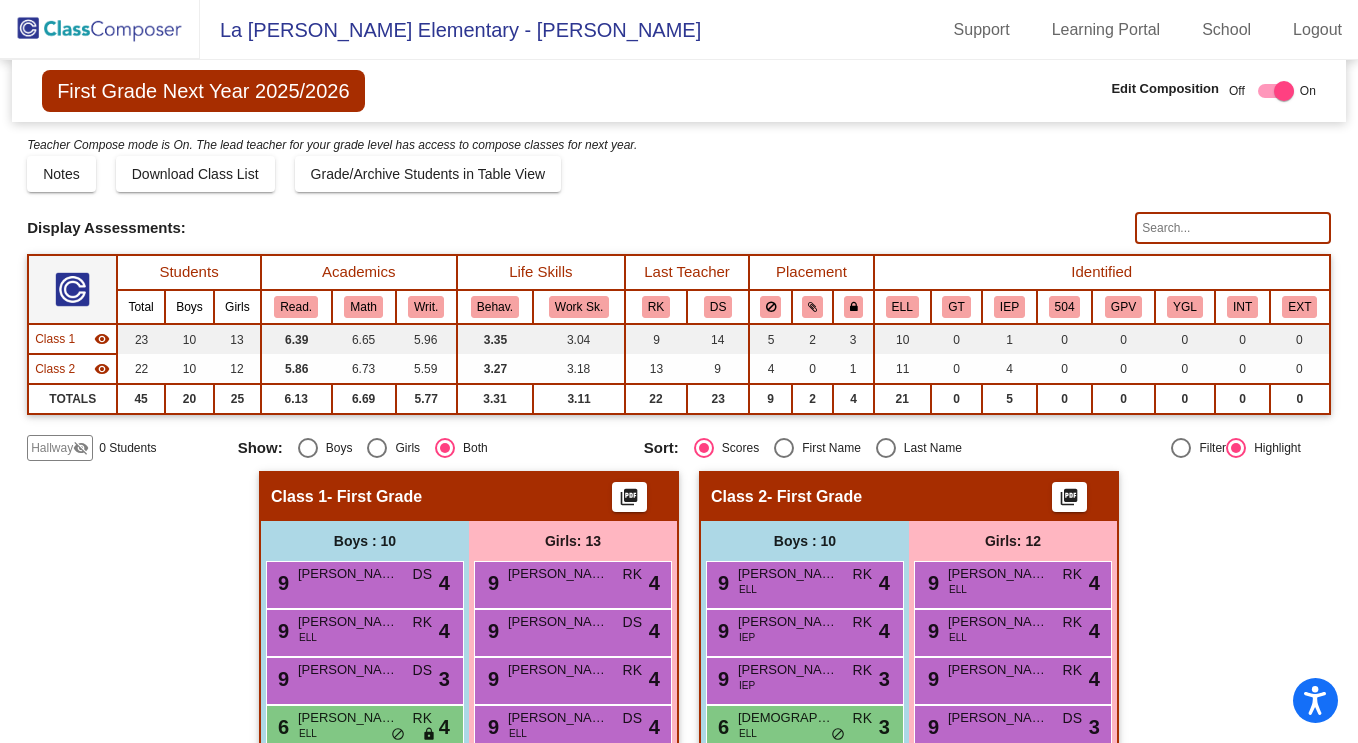 drag, startPoint x: 1350, startPoint y: 154, endPoint x: 1334, endPoint y: 469, distance: 315.4061 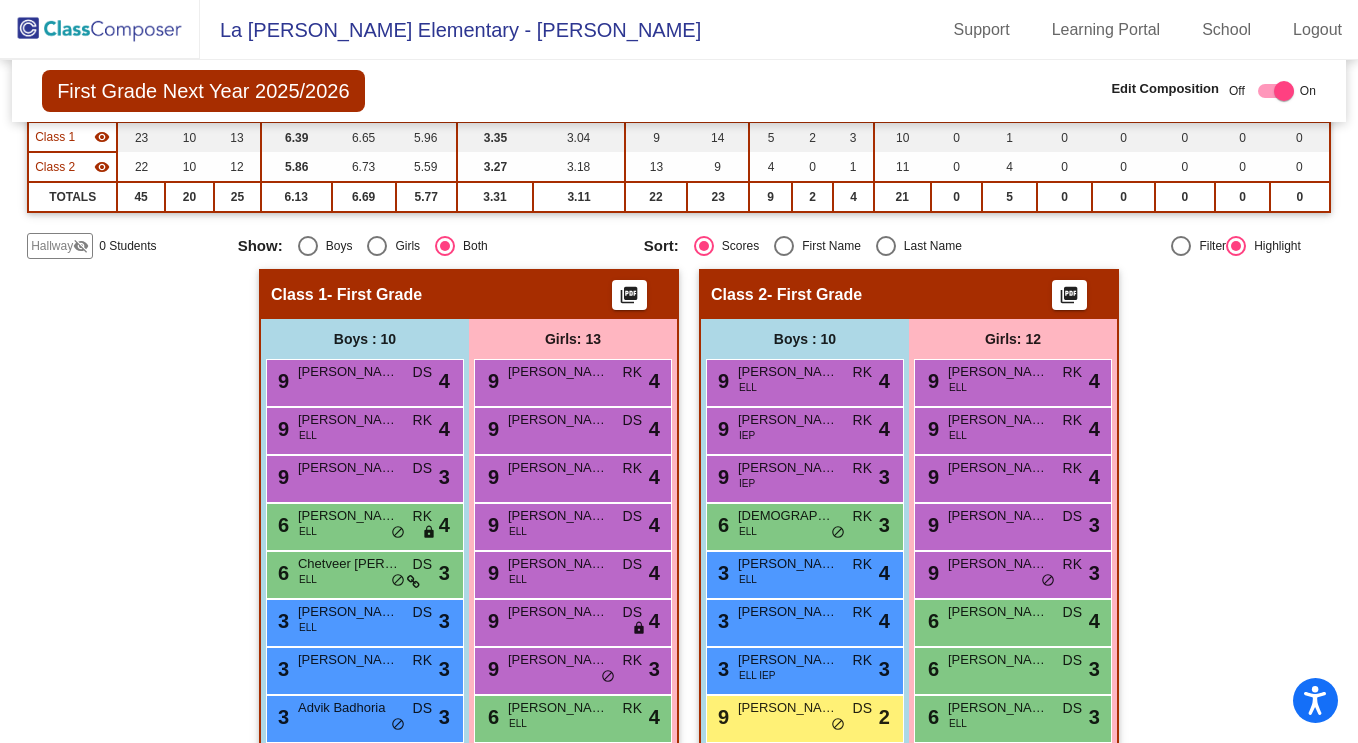 scroll, scrollTop: 70, scrollLeft: 0, axis: vertical 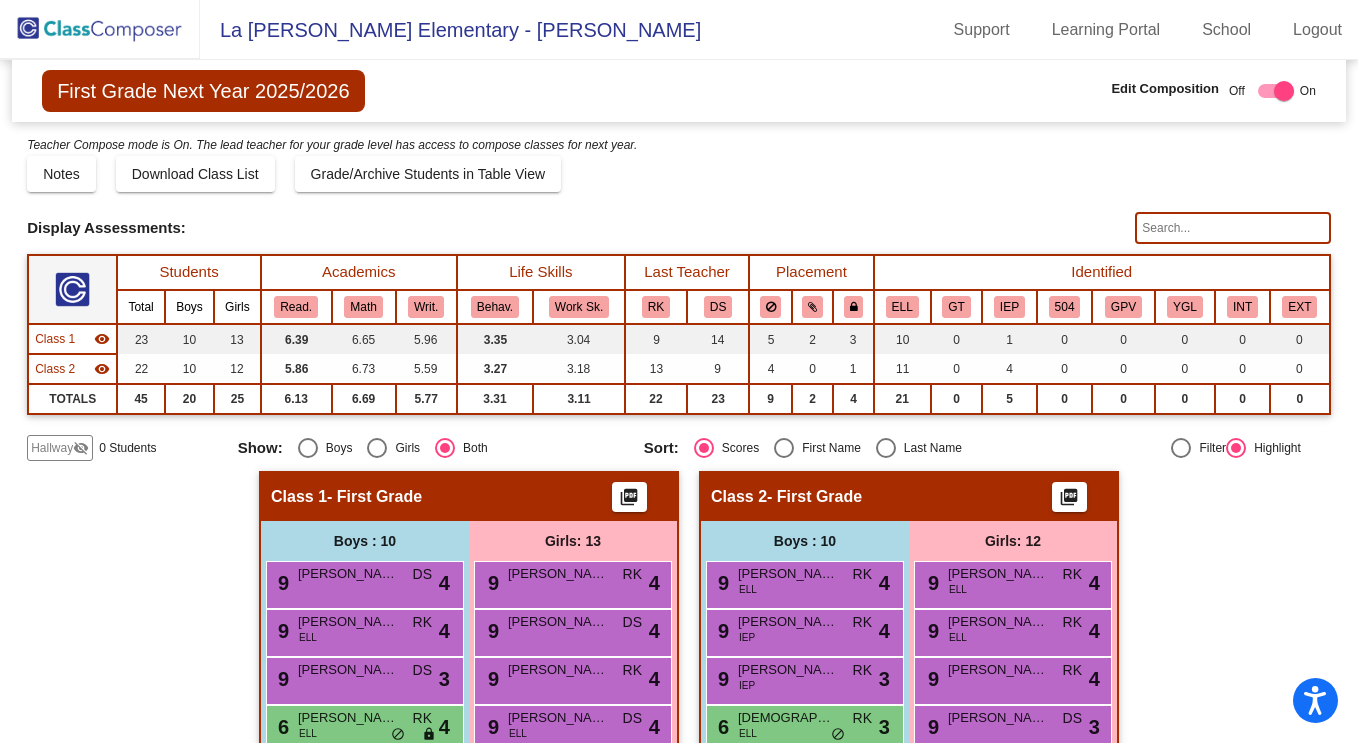 click 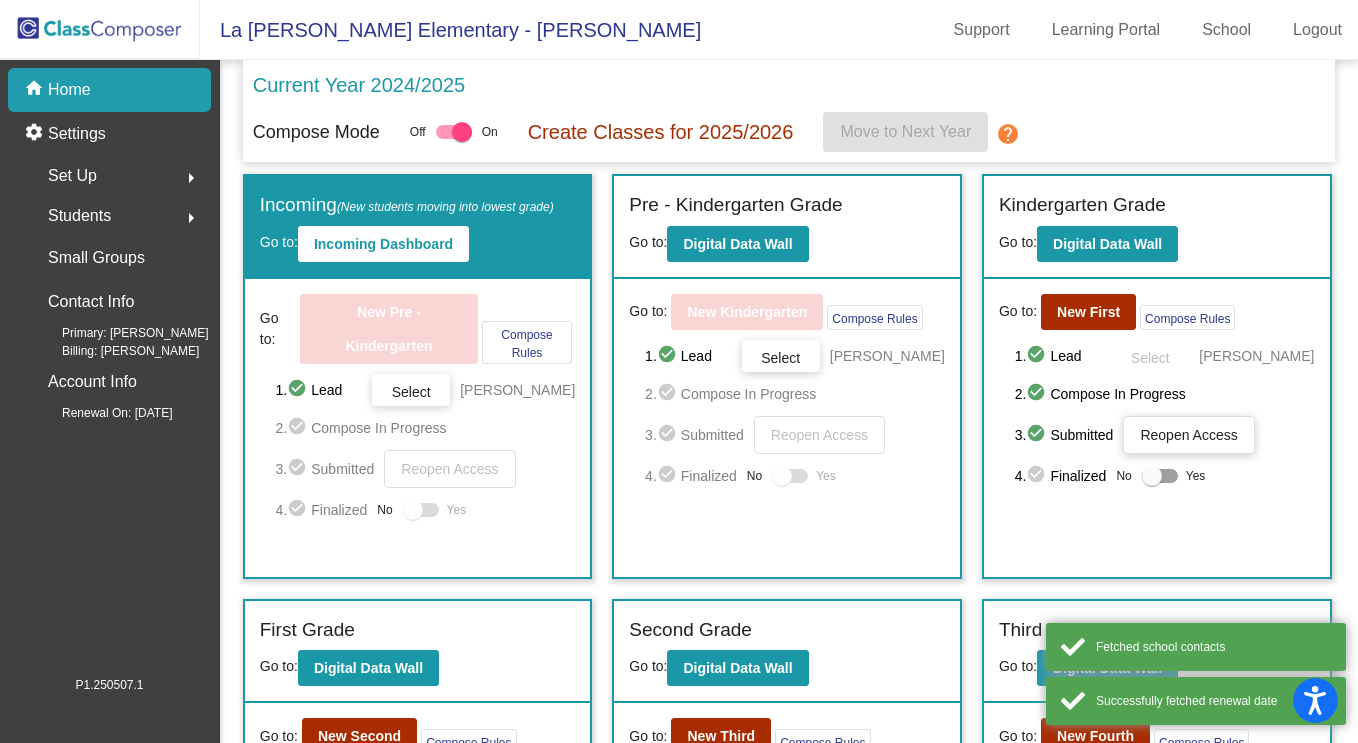 scroll, scrollTop: 0, scrollLeft: 0, axis: both 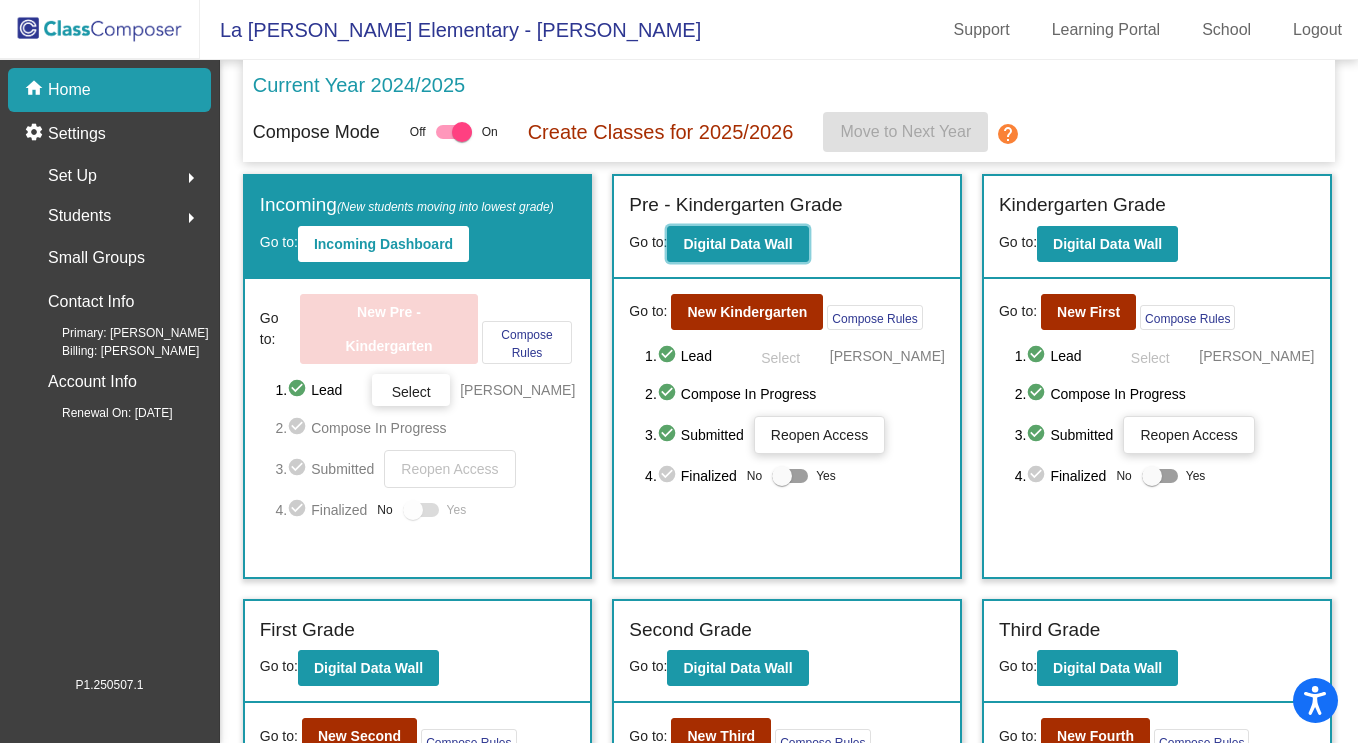 click on "Digital Data Wall" 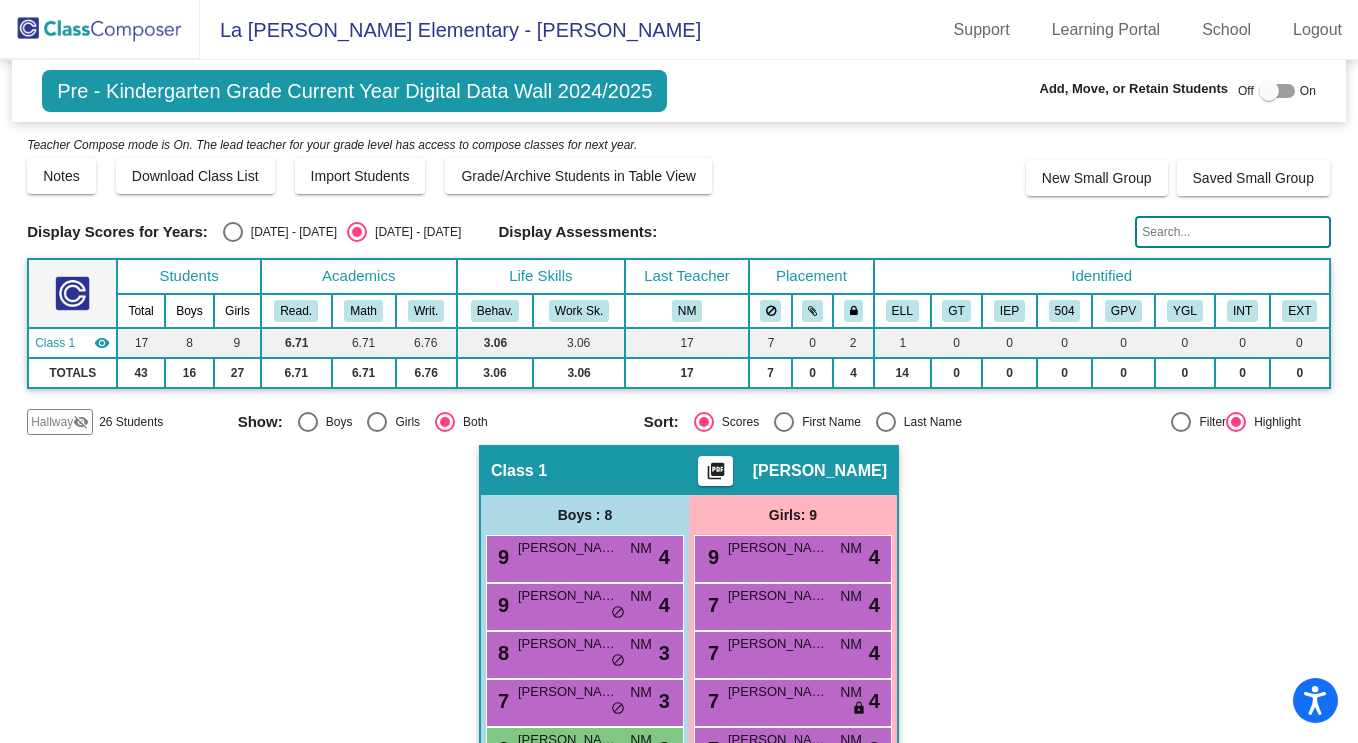 click 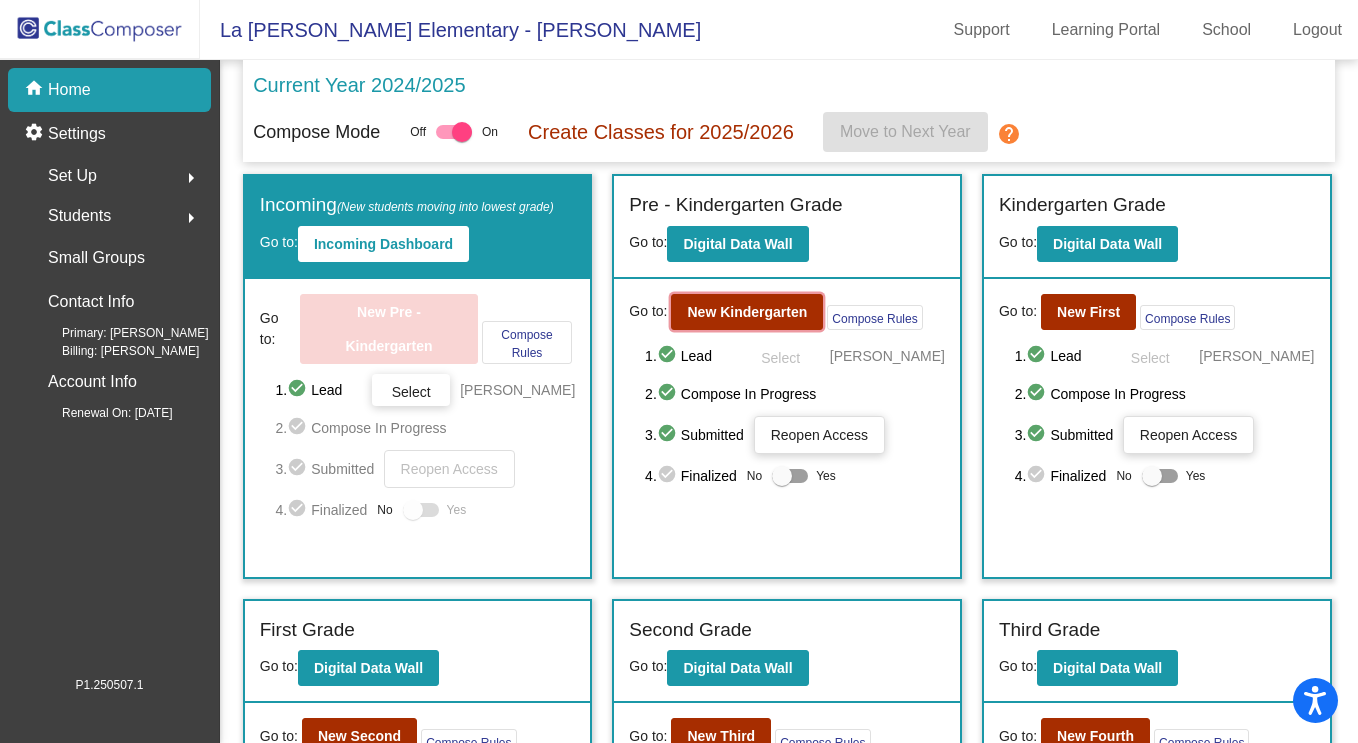 click on "New Kindergarten" 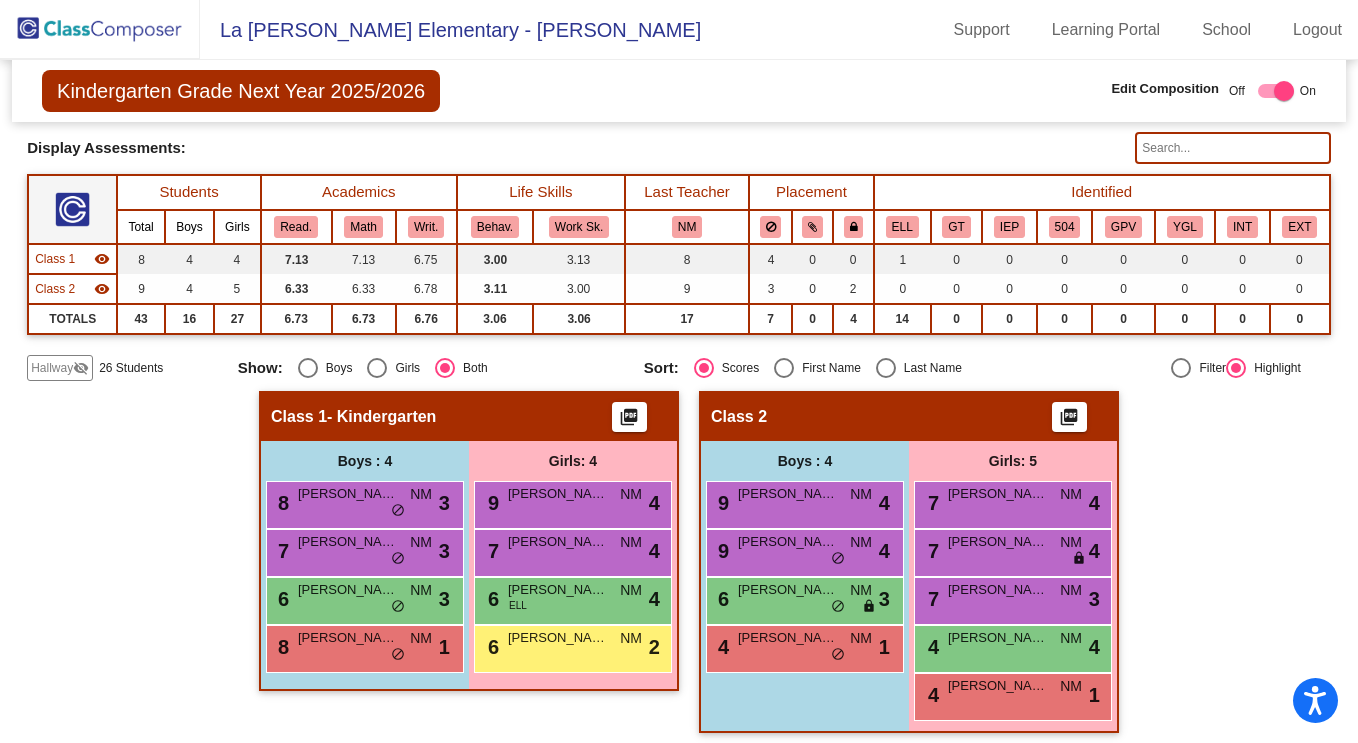 scroll, scrollTop: 89, scrollLeft: 0, axis: vertical 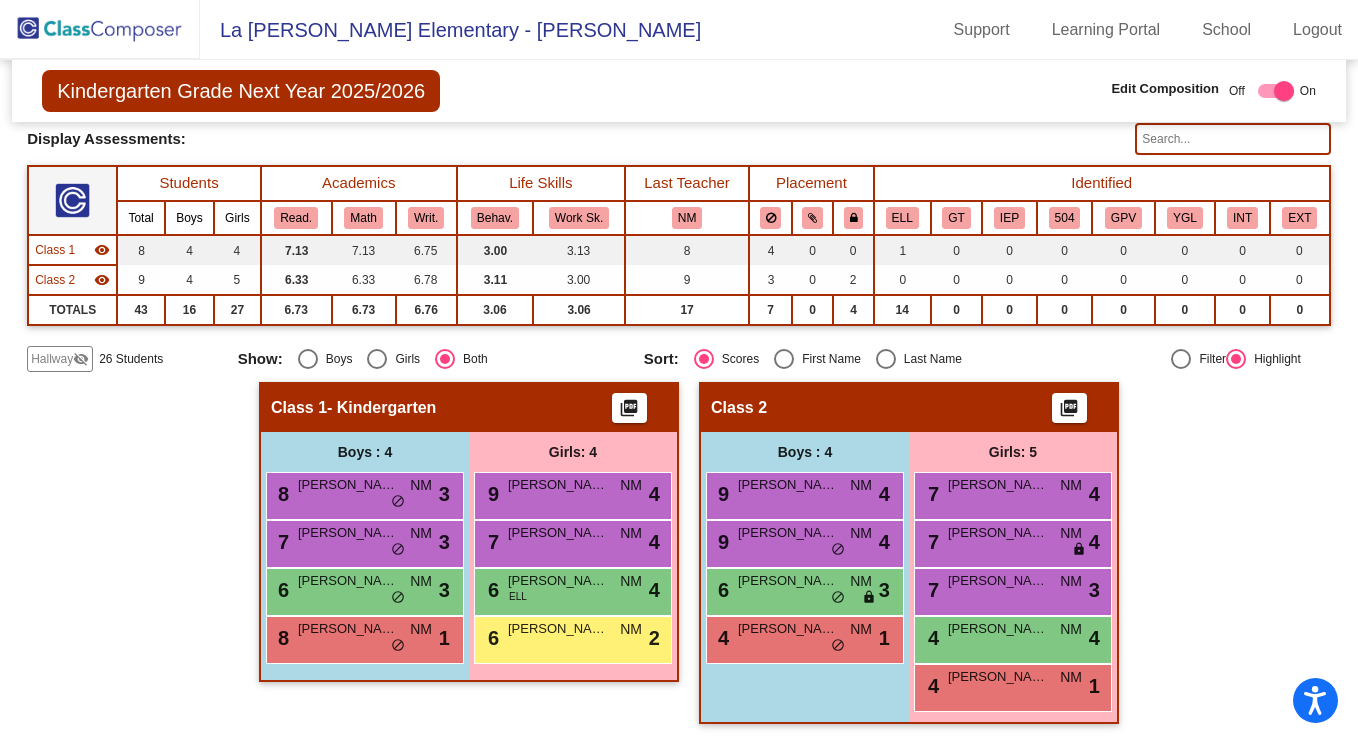 click on "Hallway" 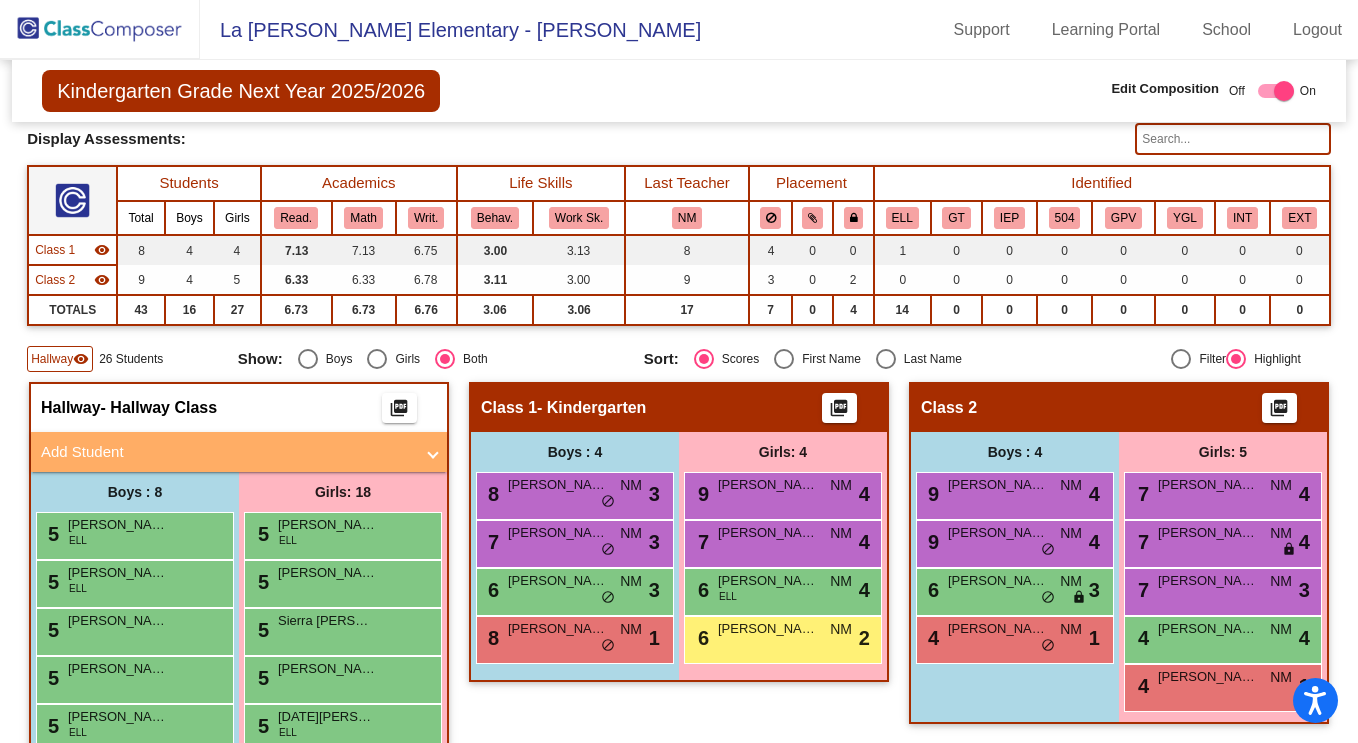 click on "Hallway" 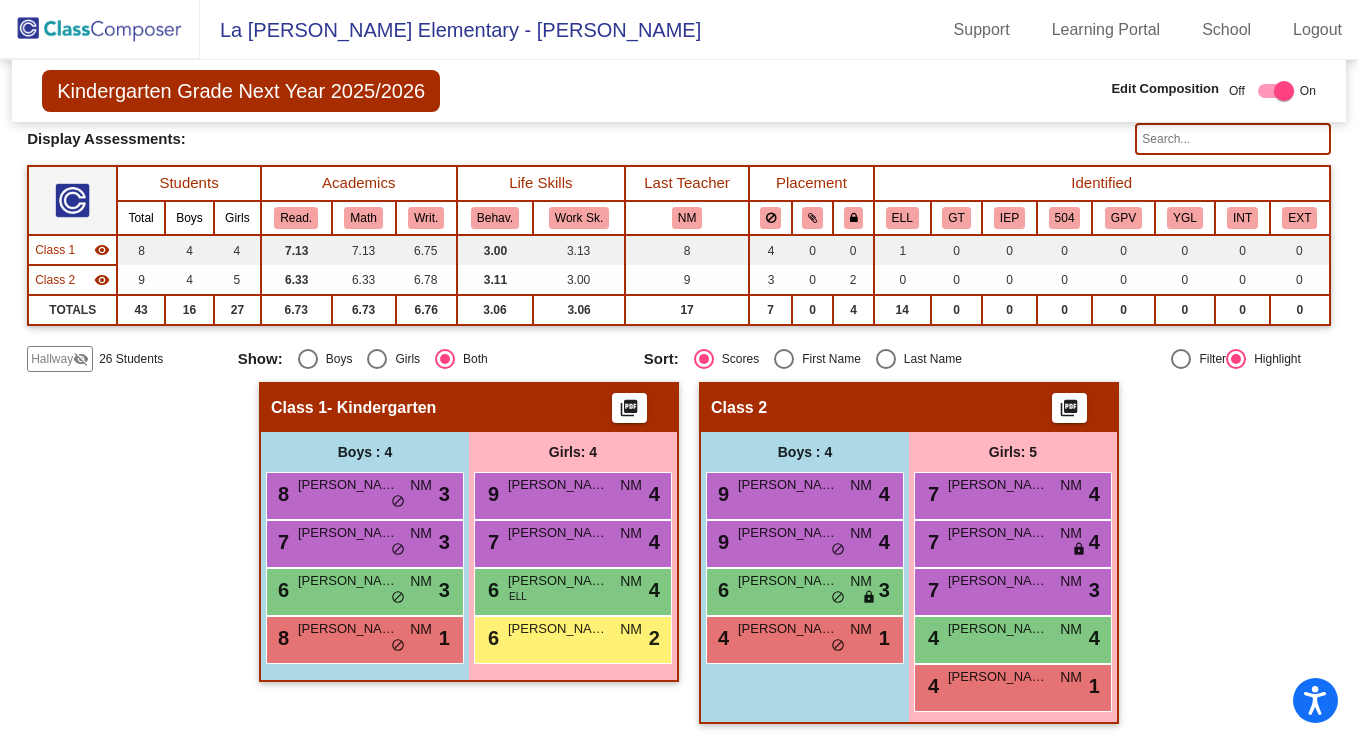 click on "Hallway" 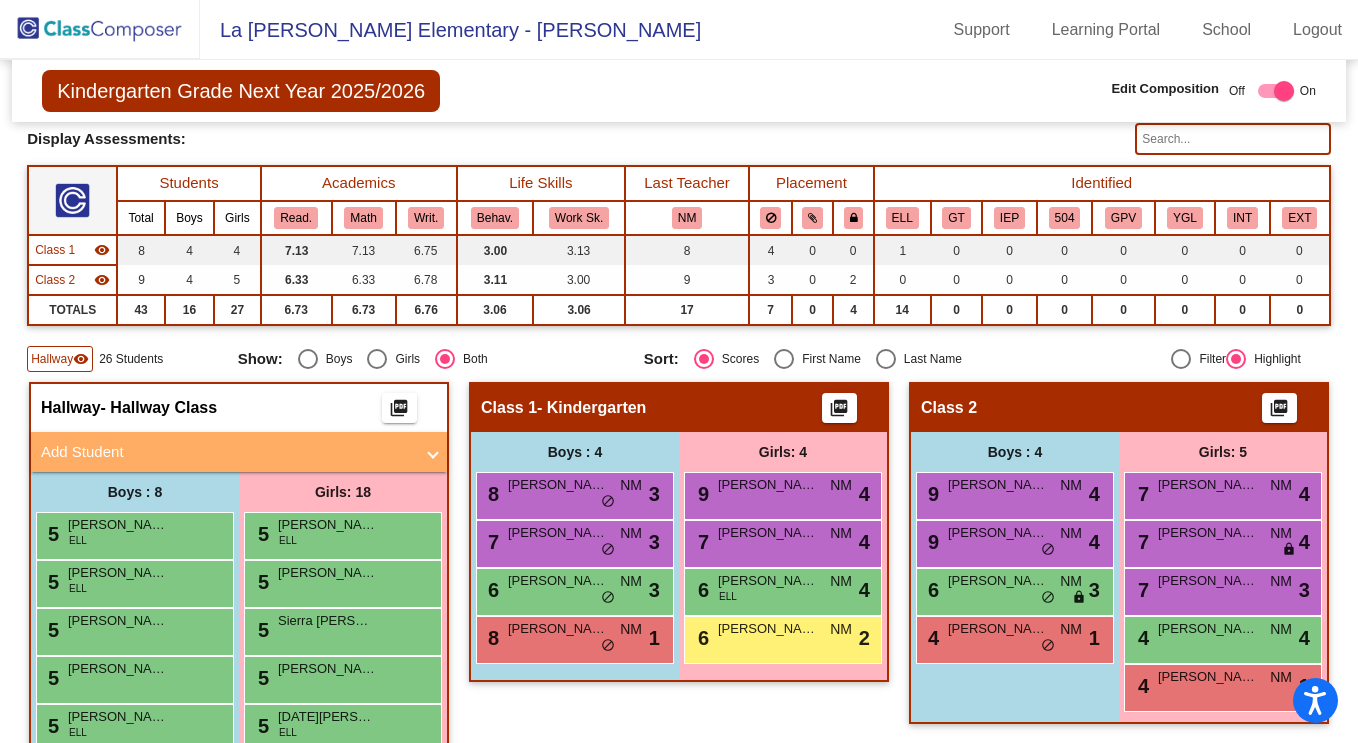click on "Hallway" 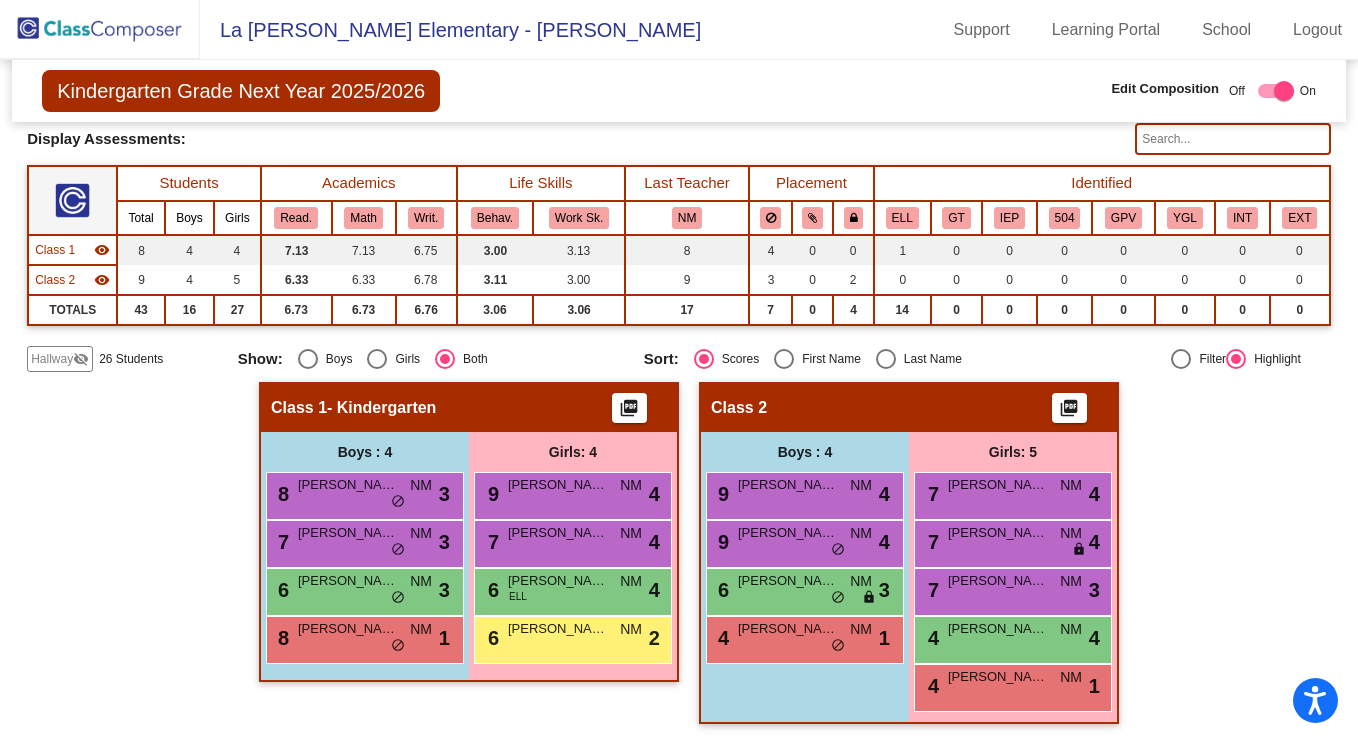 drag, startPoint x: 785, startPoint y: 645, endPoint x: 765, endPoint y: 615, distance: 36.05551 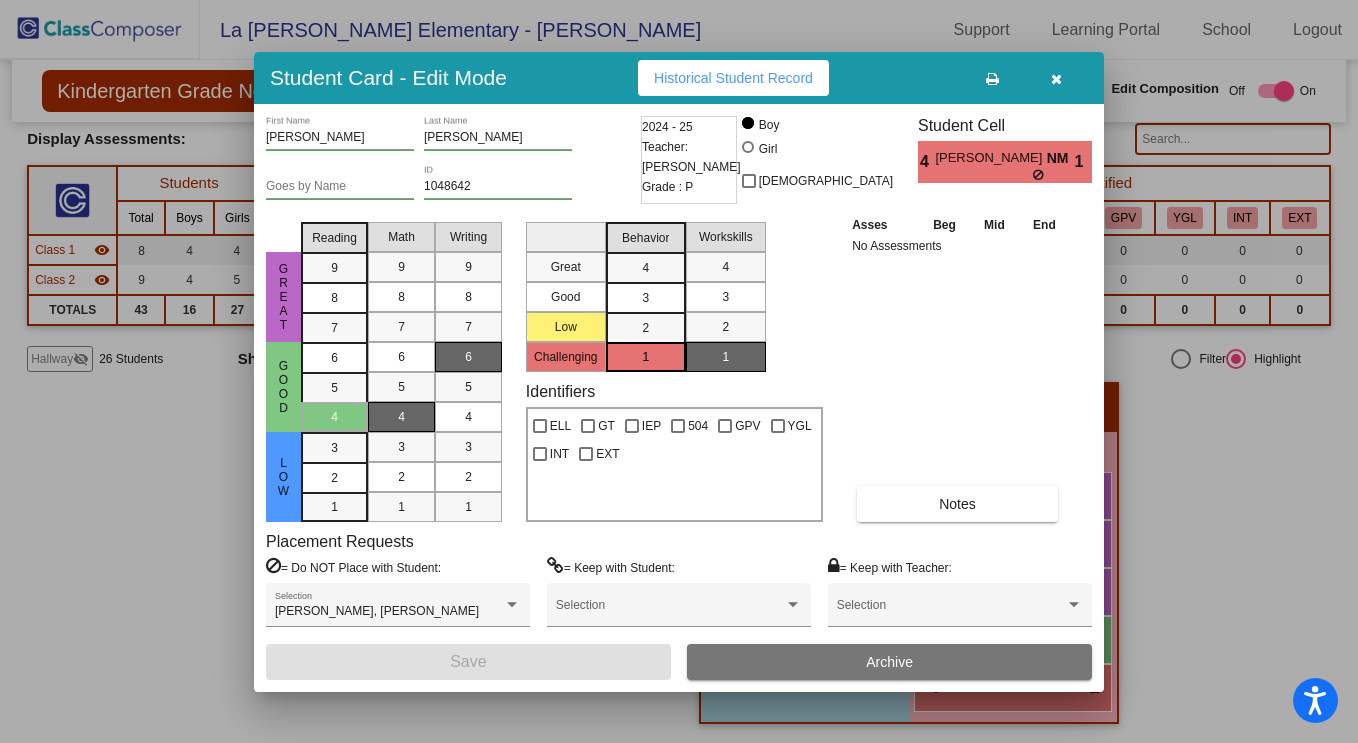 click on "Archive" at bounding box center [889, 662] 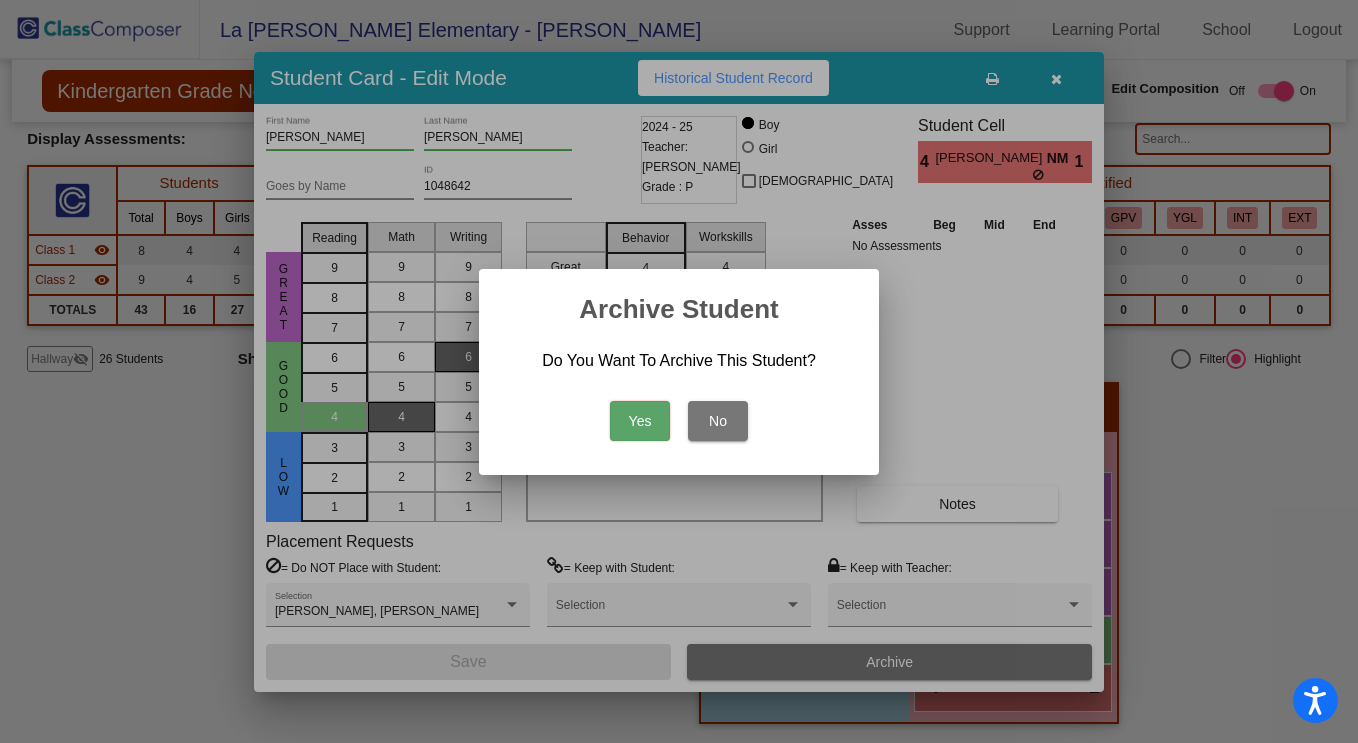 drag, startPoint x: 644, startPoint y: 416, endPoint x: 630, endPoint y: 416, distance: 14 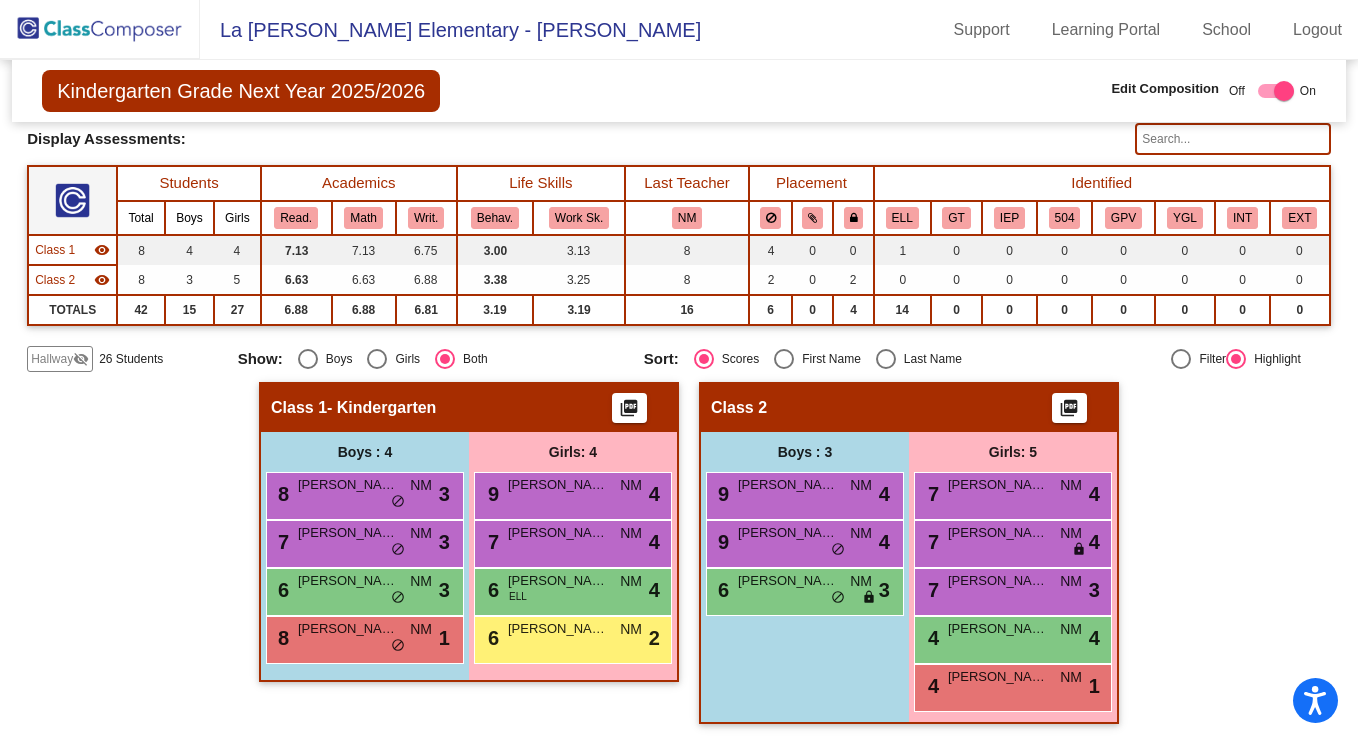 click on "visibility_off" 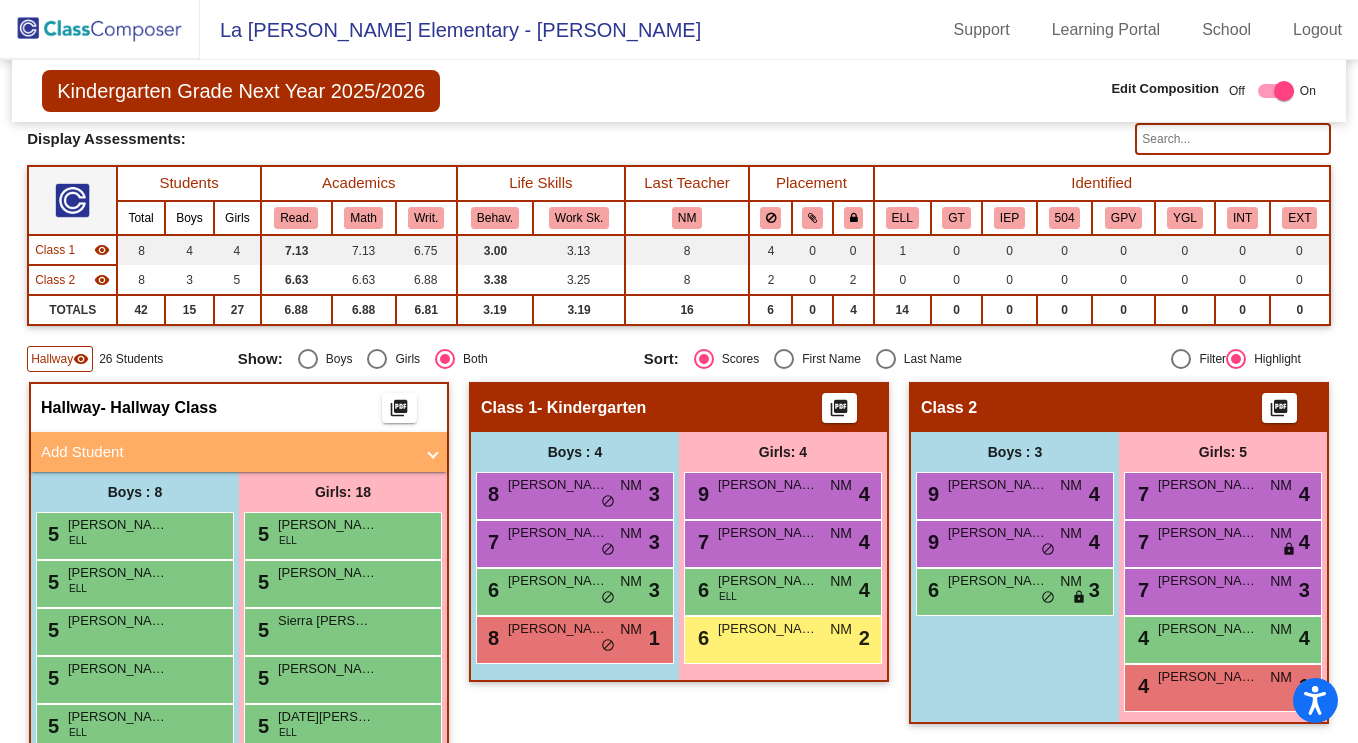 drag, startPoint x: 621, startPoint y: 464, endPoint x: 549, endPoint y: 431, distance: 79.20227 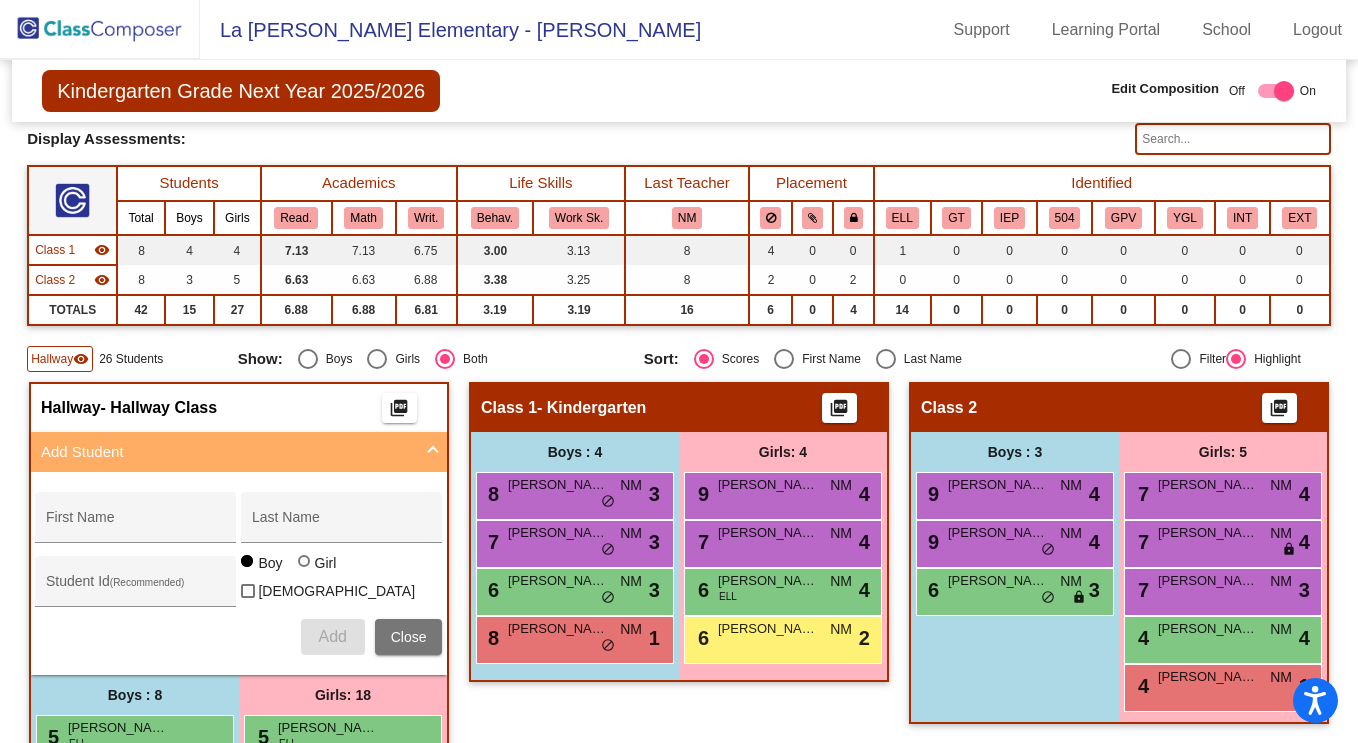 click on "First Name" at bounding box center [136, 523] 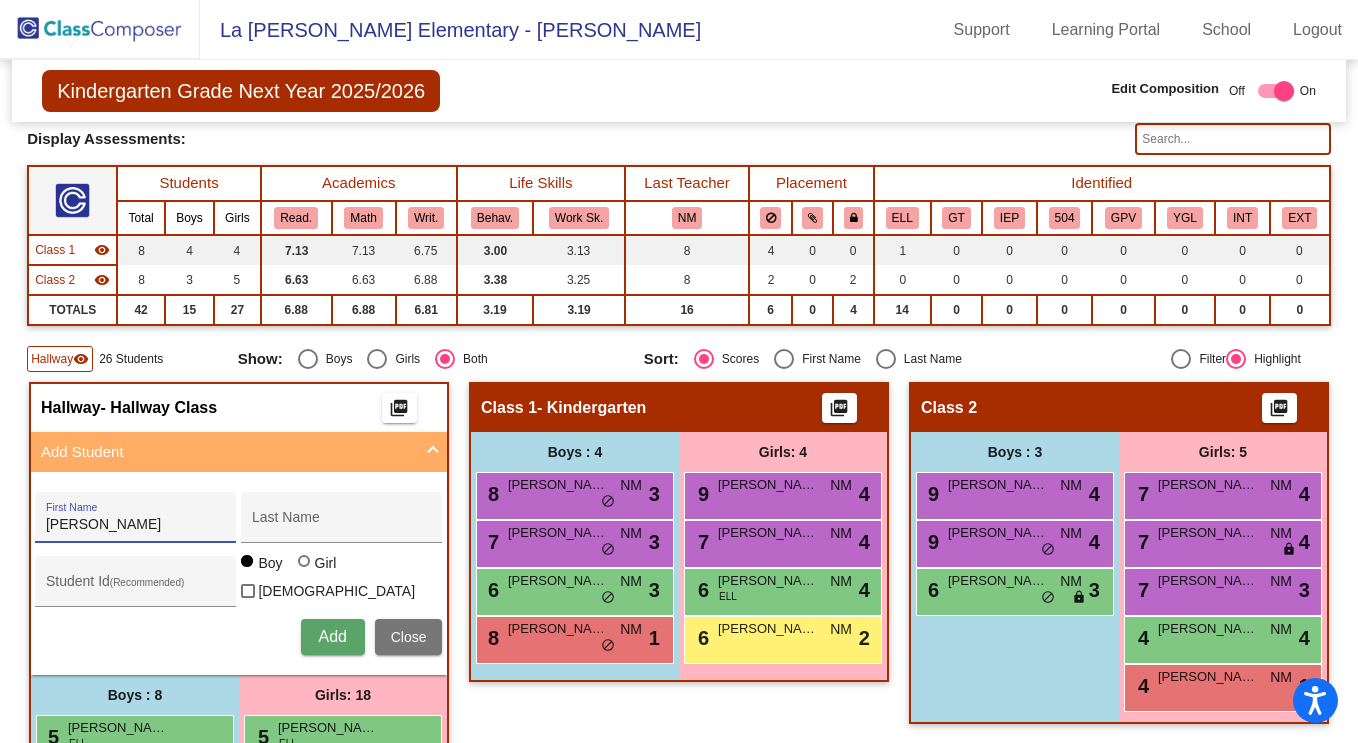 type on "Victor Jose" 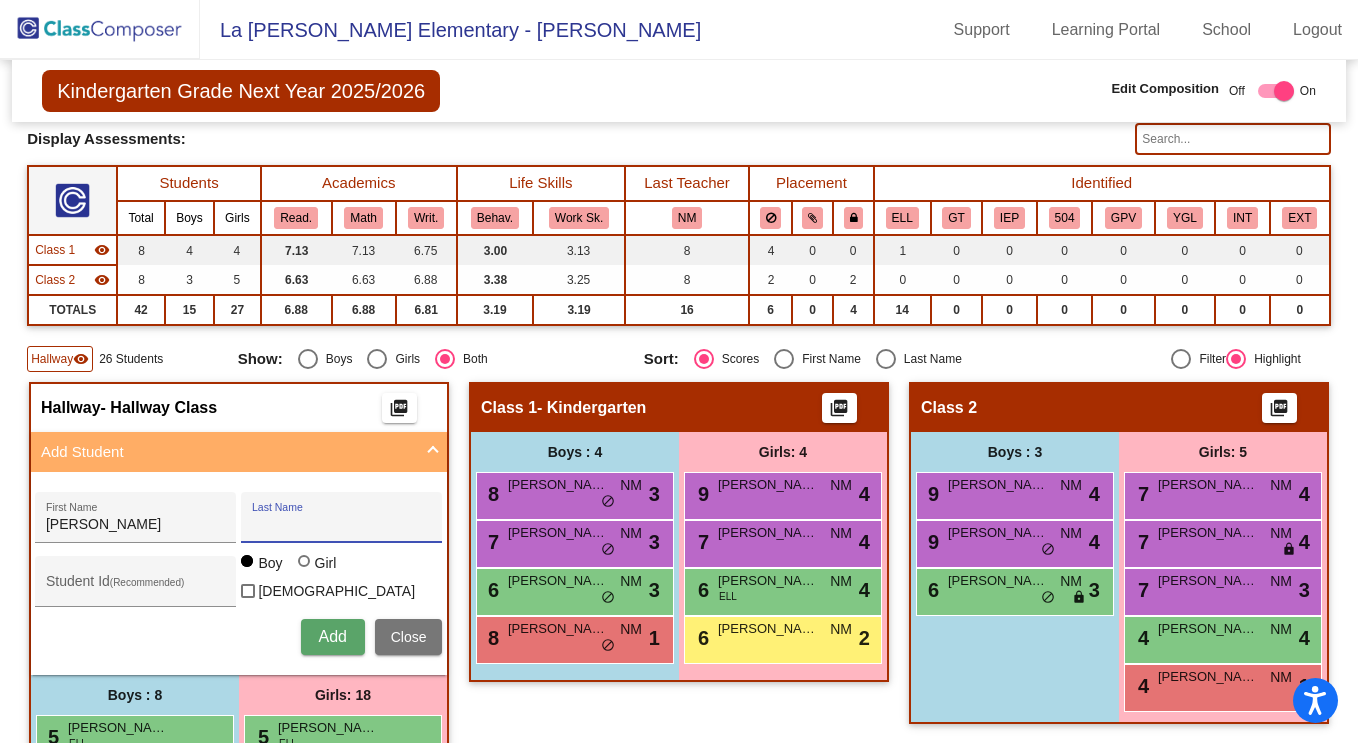 click on "Last Name" at bounding box center (342, 525) 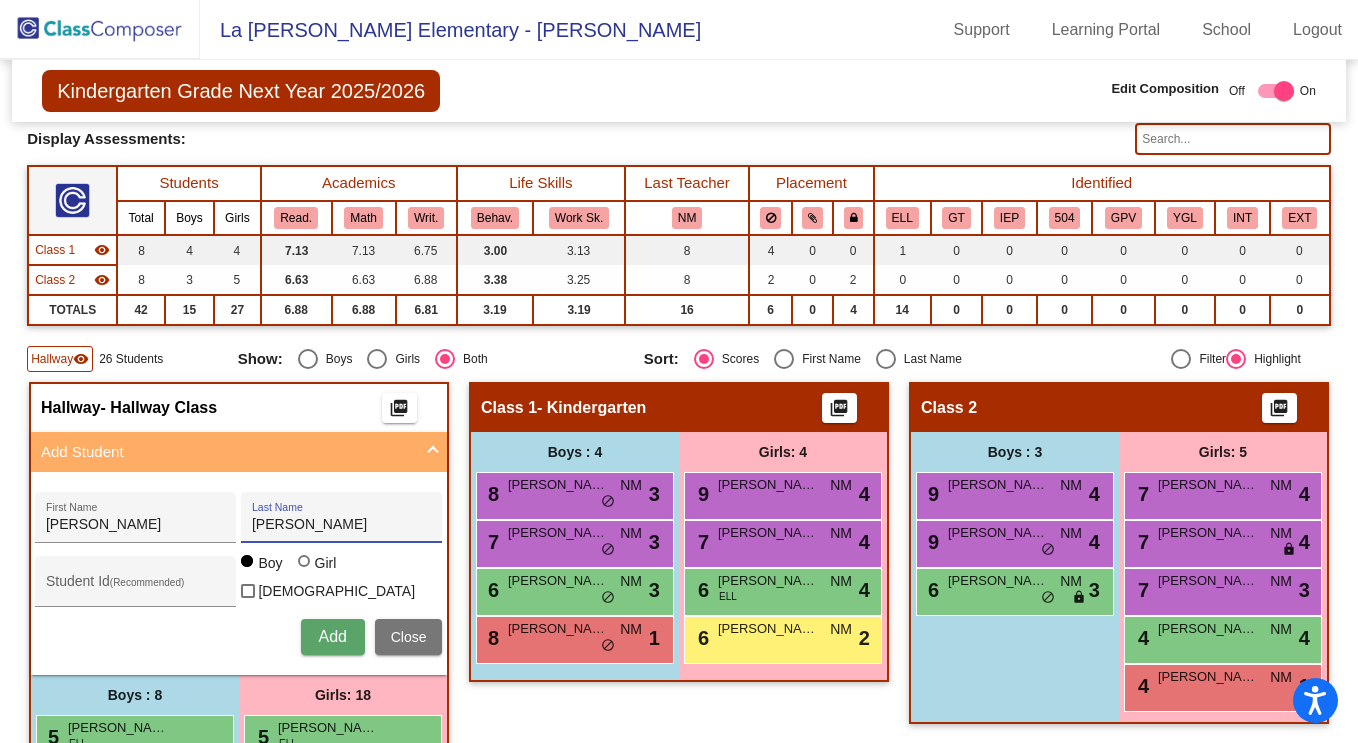 type on "[PERSON_NAME]" 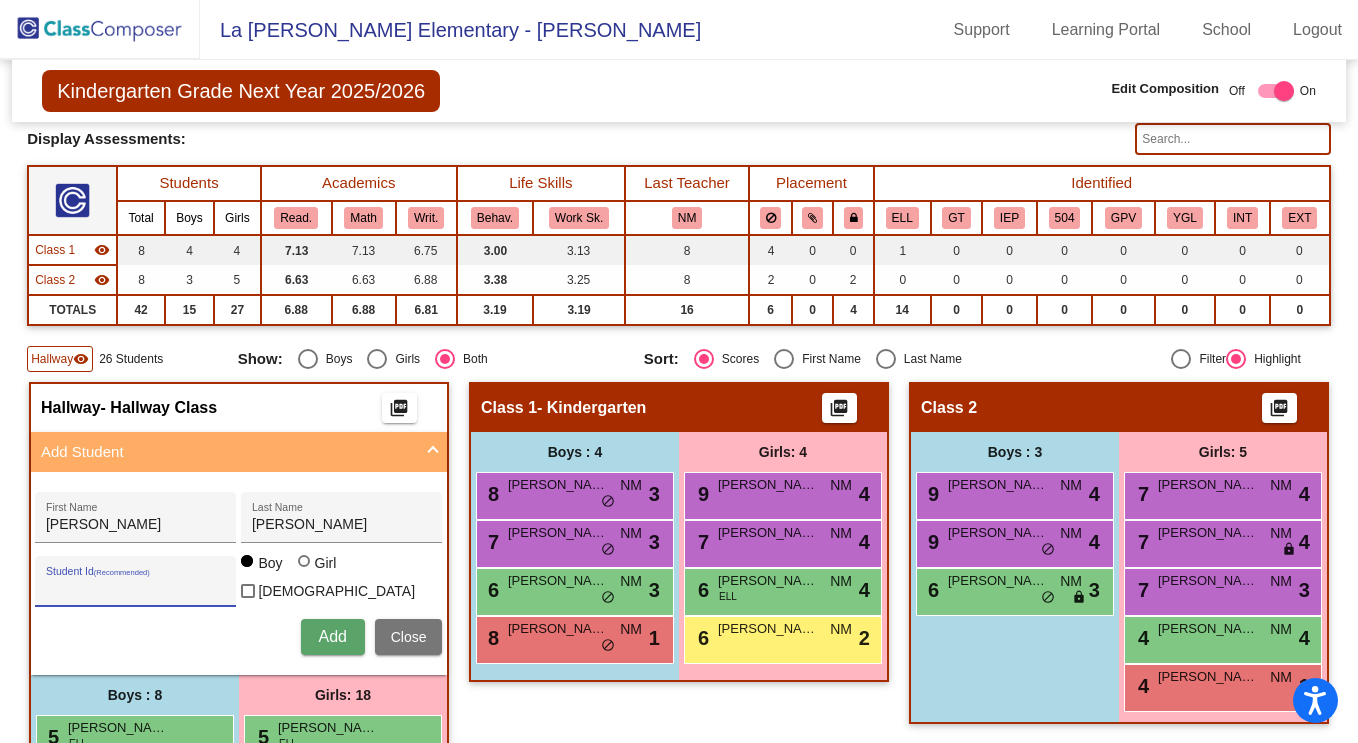 click on "Student Id  (Recommended)" at bounding box center [136, 589] 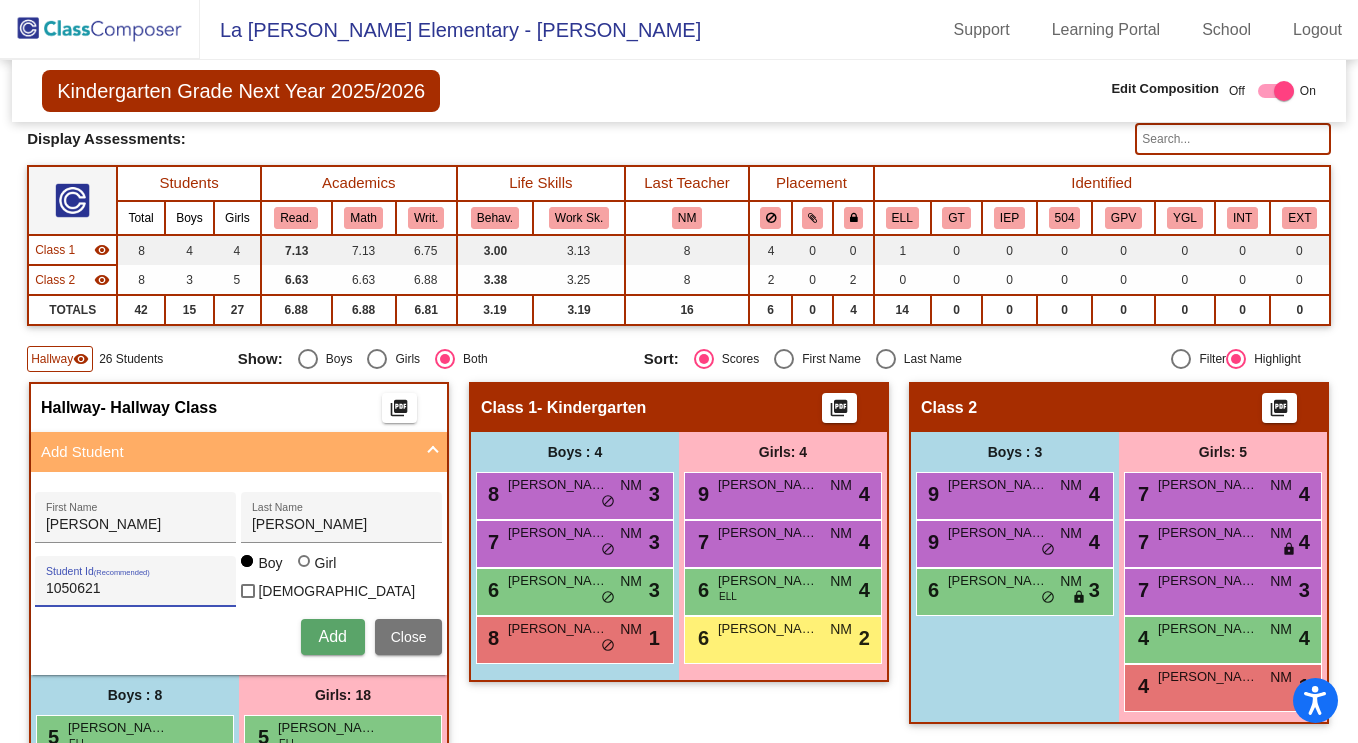 type on "1050621" 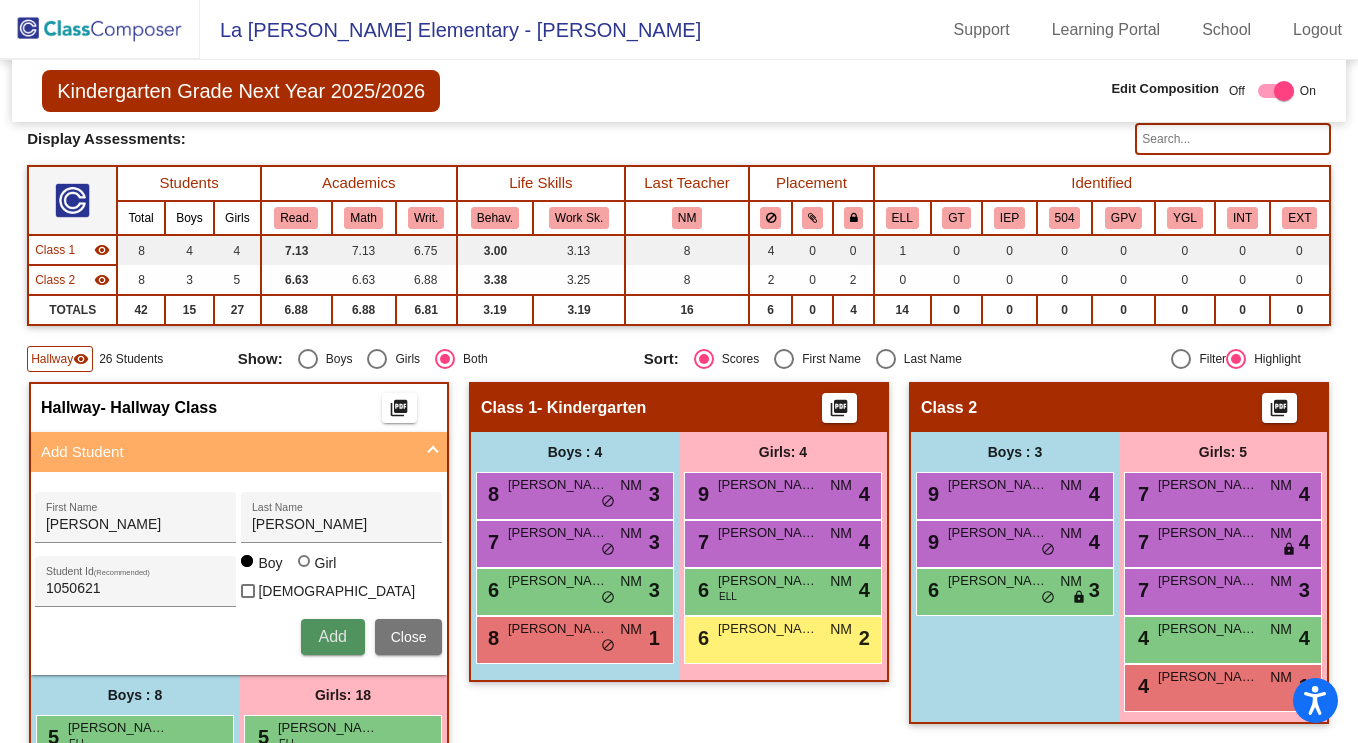 type 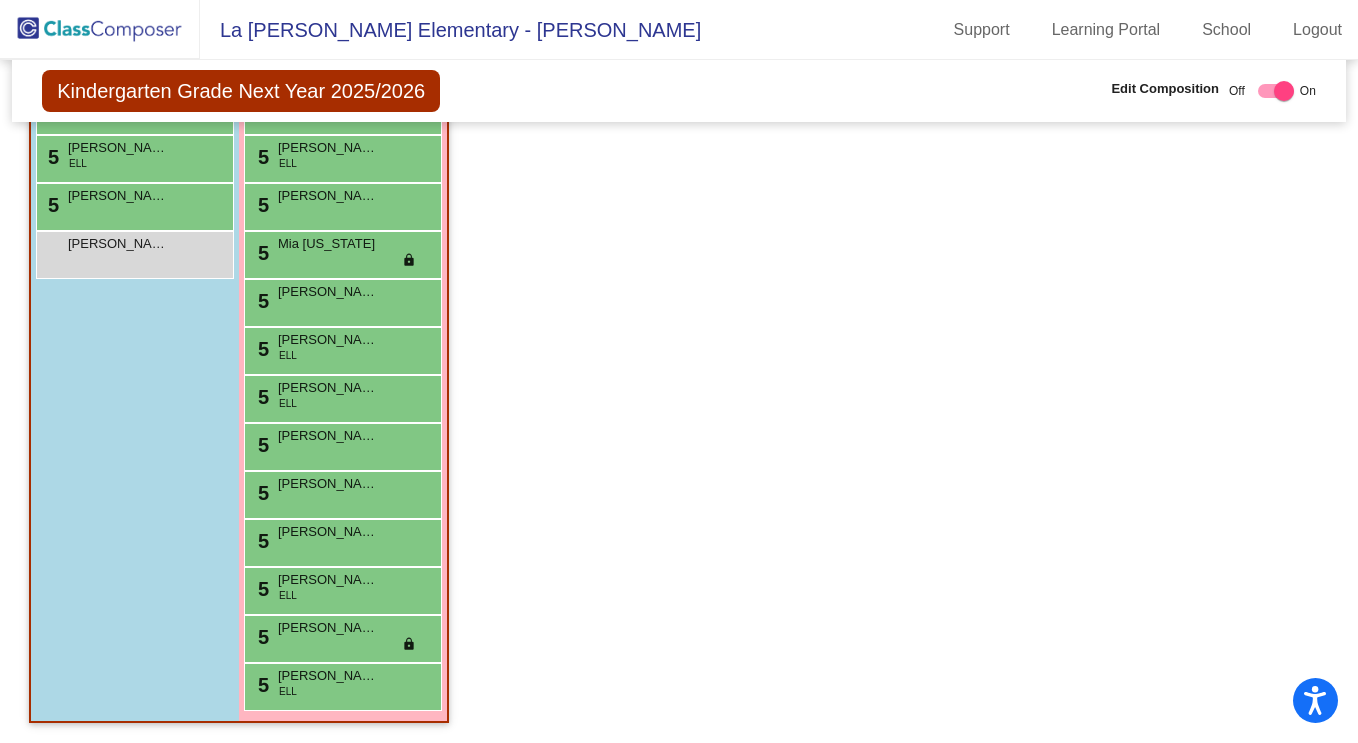 scroll, scrollTop: 868, scrollLeft: 0, axis: vertical 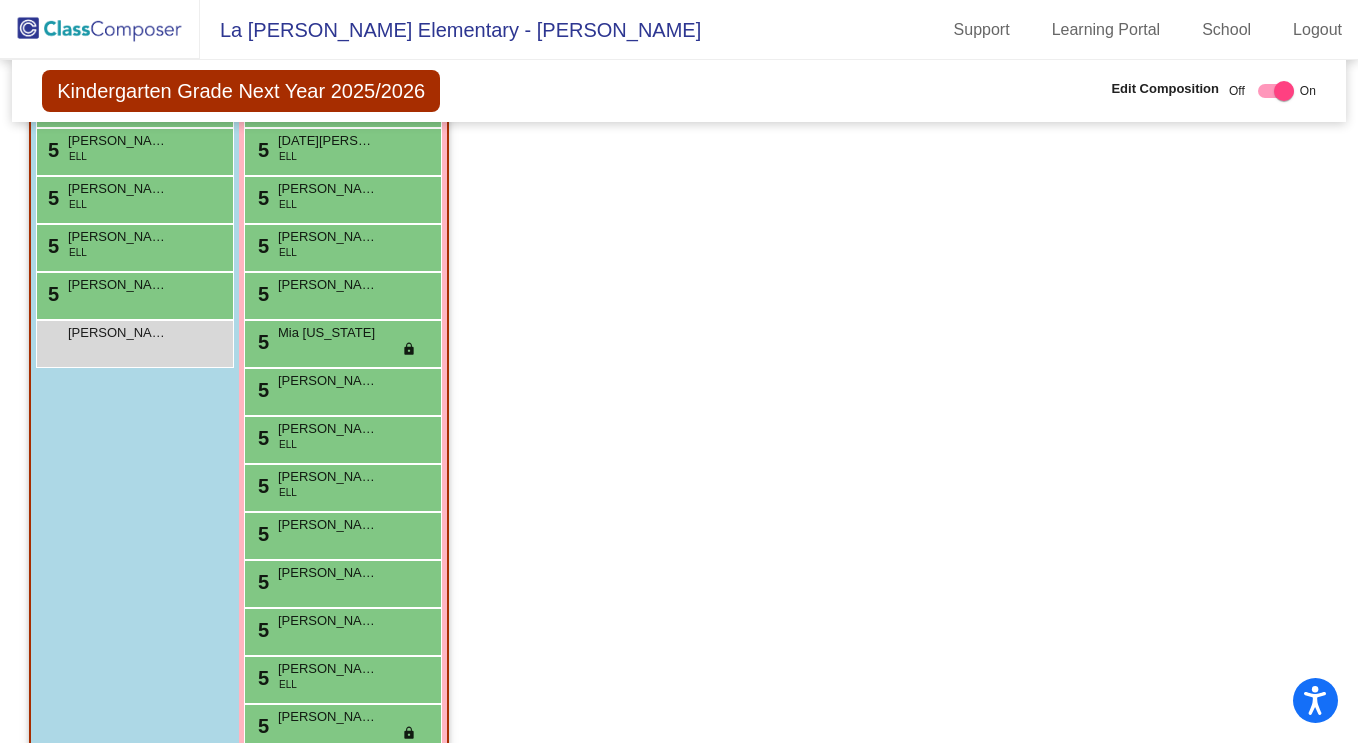 click on "Victor Jose Barajas lock do_not_disturb_alt" at bounding box center (132, 341) 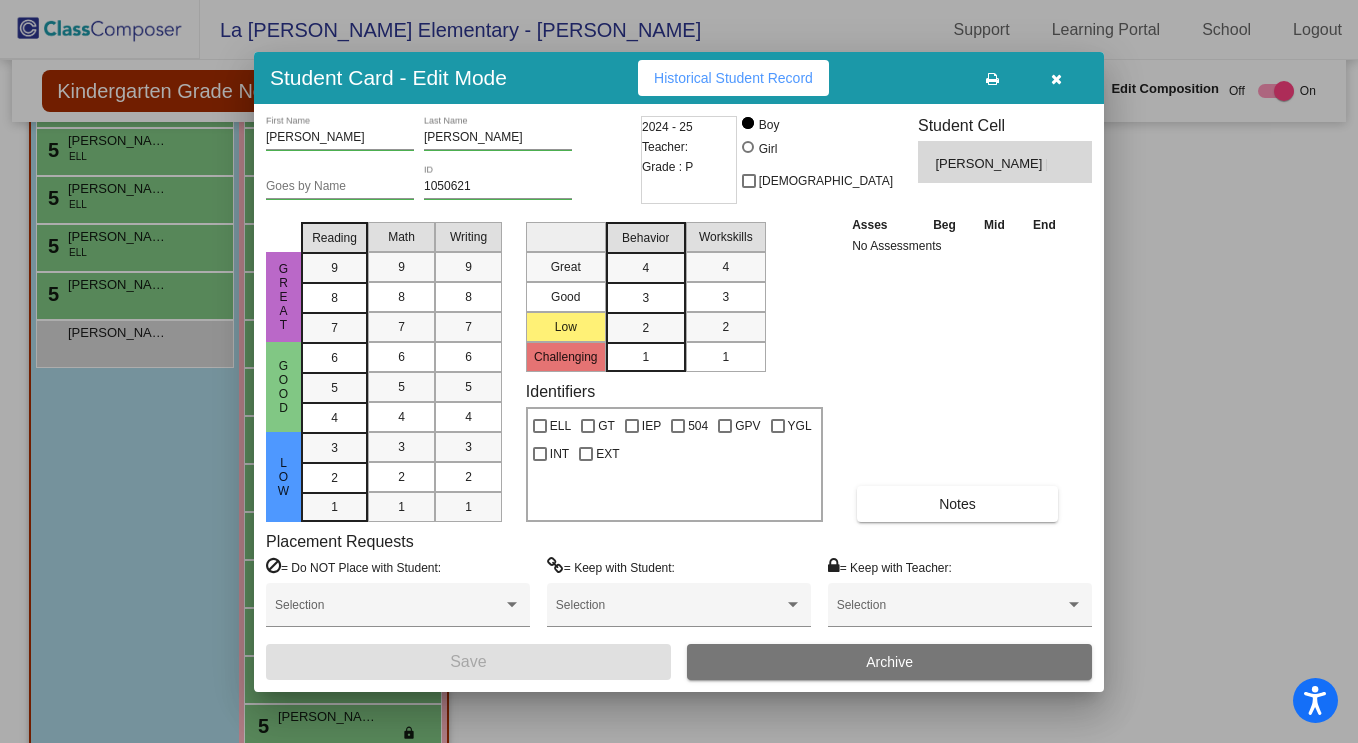 click on "5" at bounding box center (334, 358) 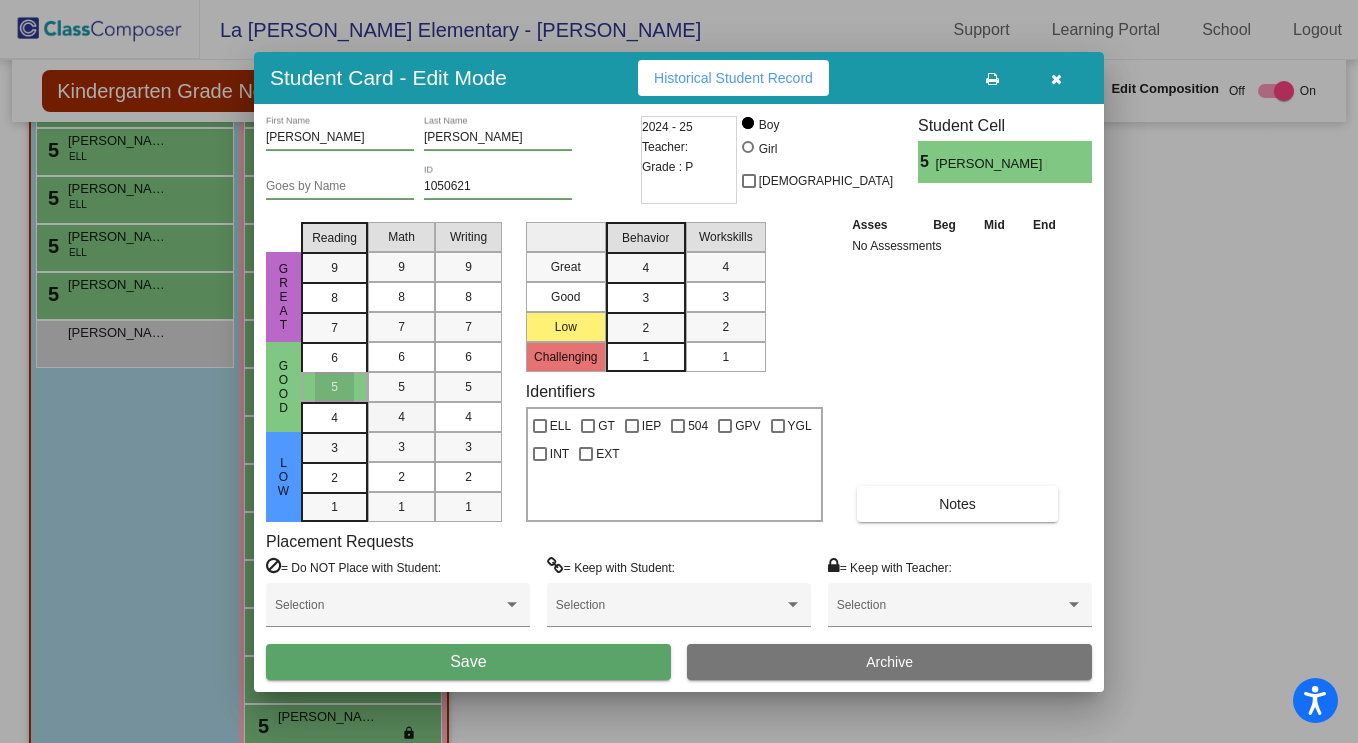 click on "4" at bounding box center (401, 417) 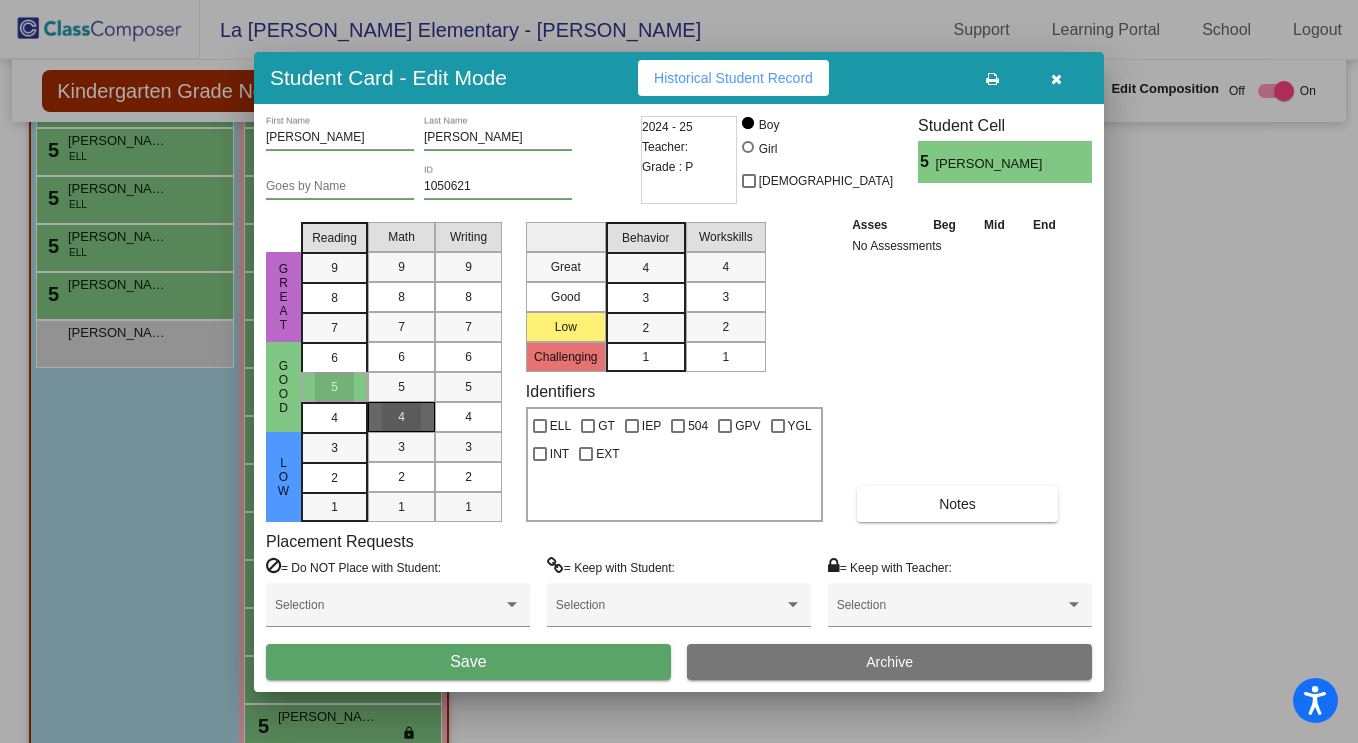 click on "5" at bounding box center [468, 387] 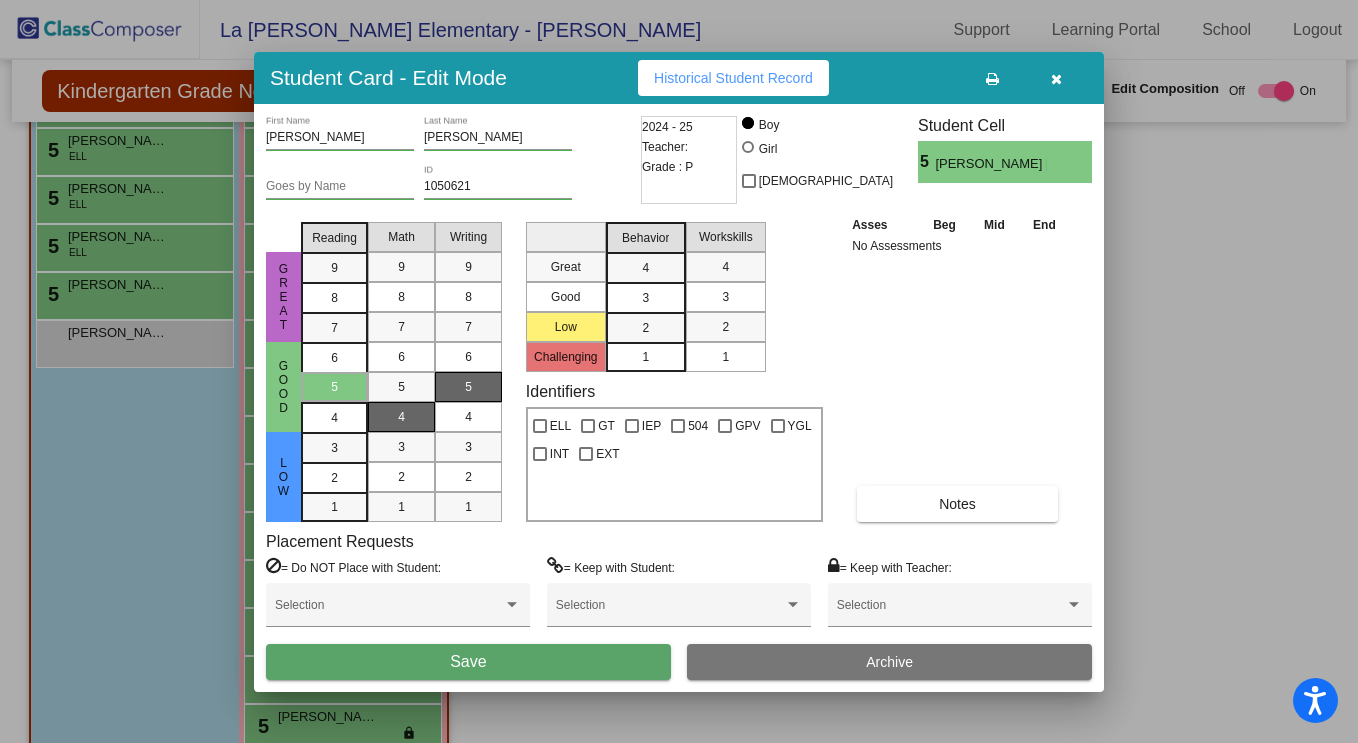 click on "5" at bounding box center (401, 387) 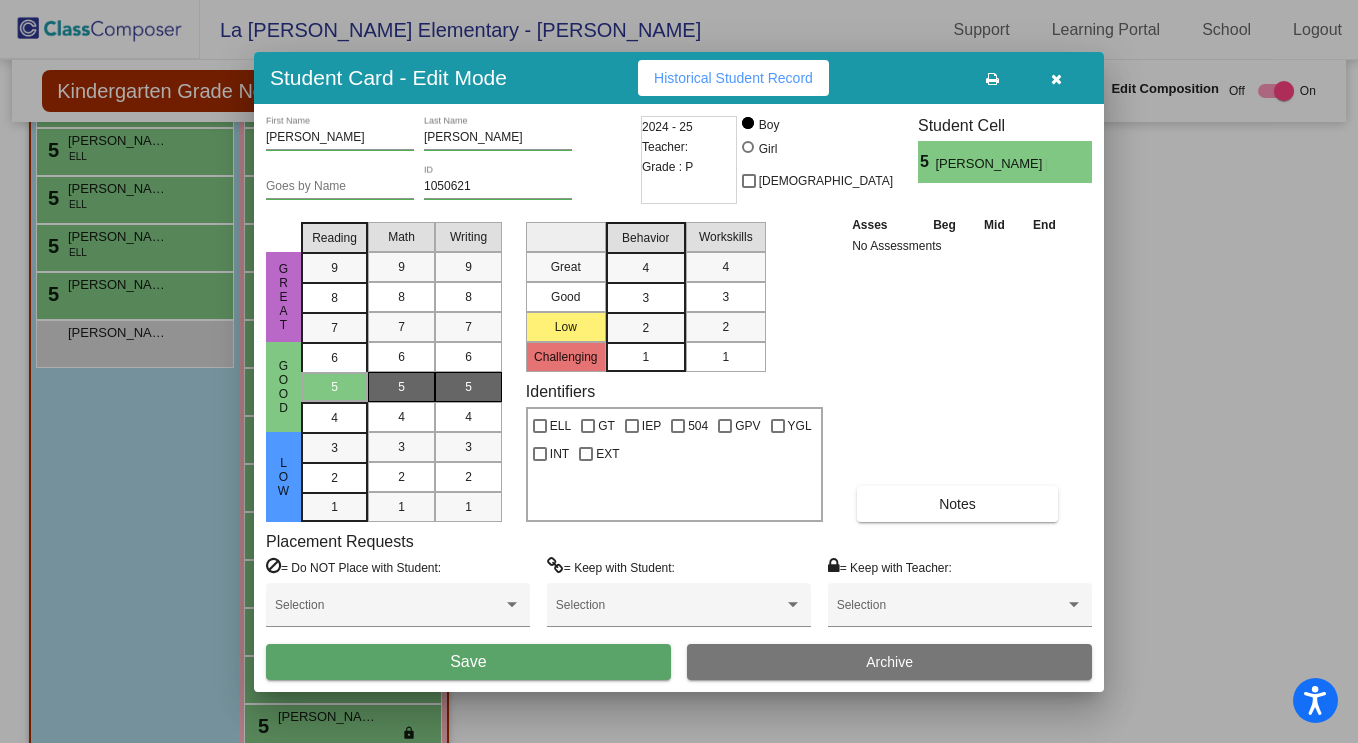click at bounding box center [540, 426] 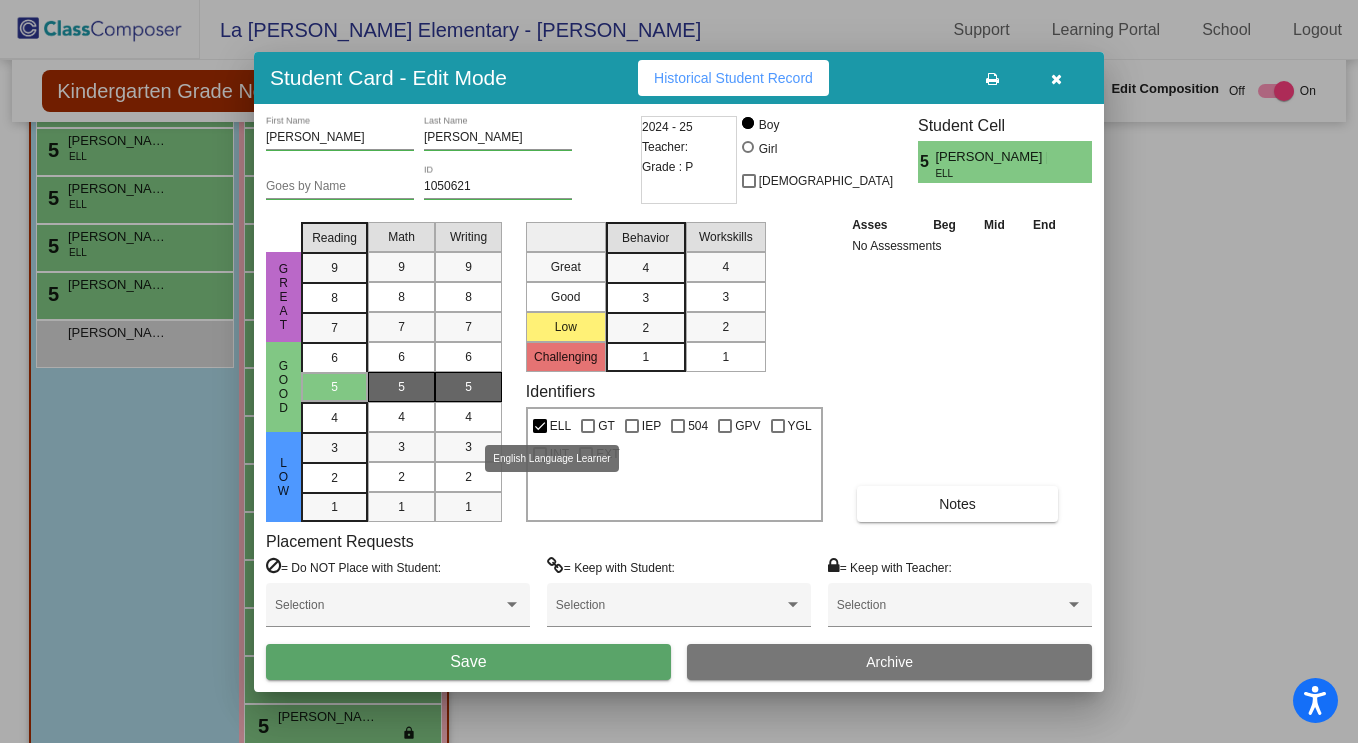 click on "Victor Jose First Name Barajas Last Name Goes by Name 1050621 ID 2024 - 25 Teacher:  Grade : P   Boy   Girl   Non Binary Student Cell 5 Victor Jose Barajas ELL  Great   Good   Low  Reading 9 8 7 6 5 4 3 2 1 Math 9 8 7 6 5 4 3 2 1 Writing 9 8 7 6 5 4 3 2 1 Great Good Low Challenging Behavior 4 3 2 1 Workskills 4 3 2 1 Identifiers   ELL   GT   IEP   504   GPV   YGL   INT   EXT Asses Beg Mid End No Assessments  Notes  Placement Requests  = Do NOT Place with Student:   Selection  = Keep with Student:   Selection  = Keep with Teacher:   Selection  Save   Archive" at bounding box center [679, 398] 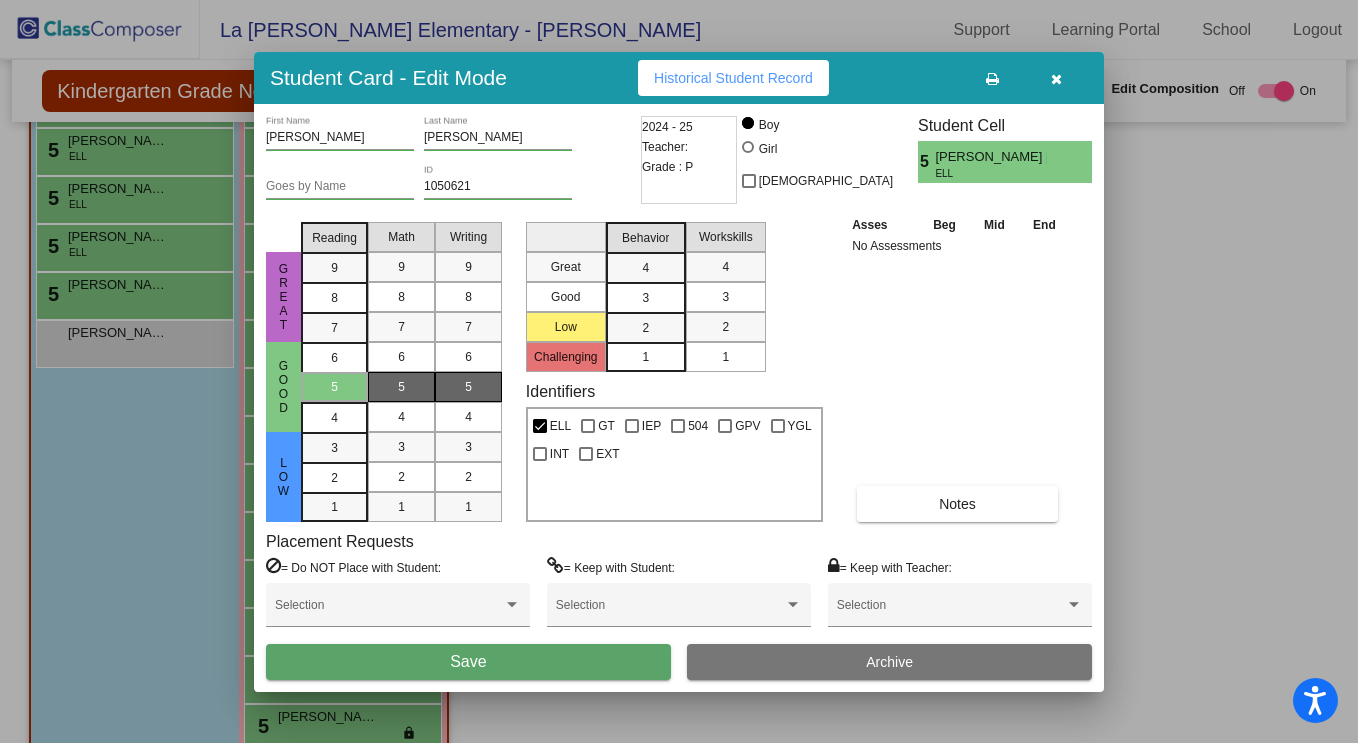 click on "Save" at bounding box center [468, 662] 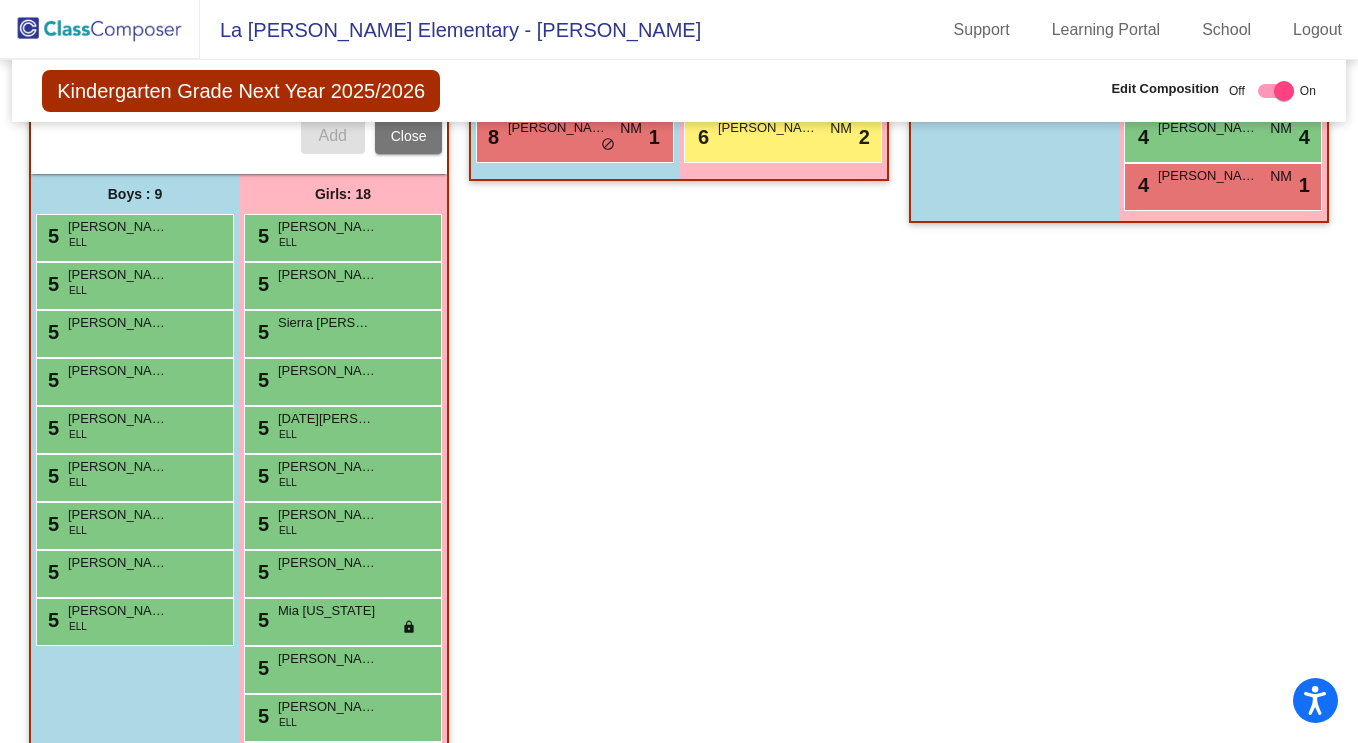 scroll, scrollTop: 0, scrollLeft: 0, axis: both 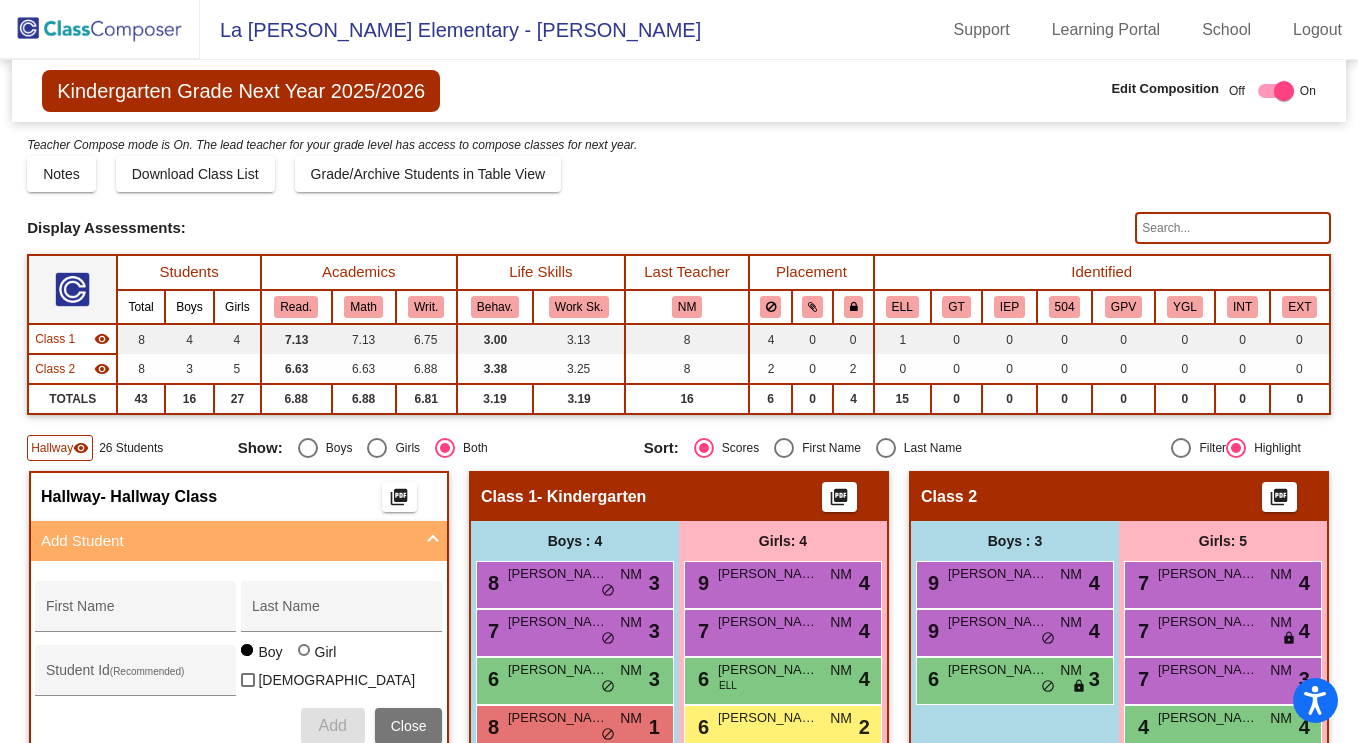 click on "First Name" at bounding box center [136, 614] 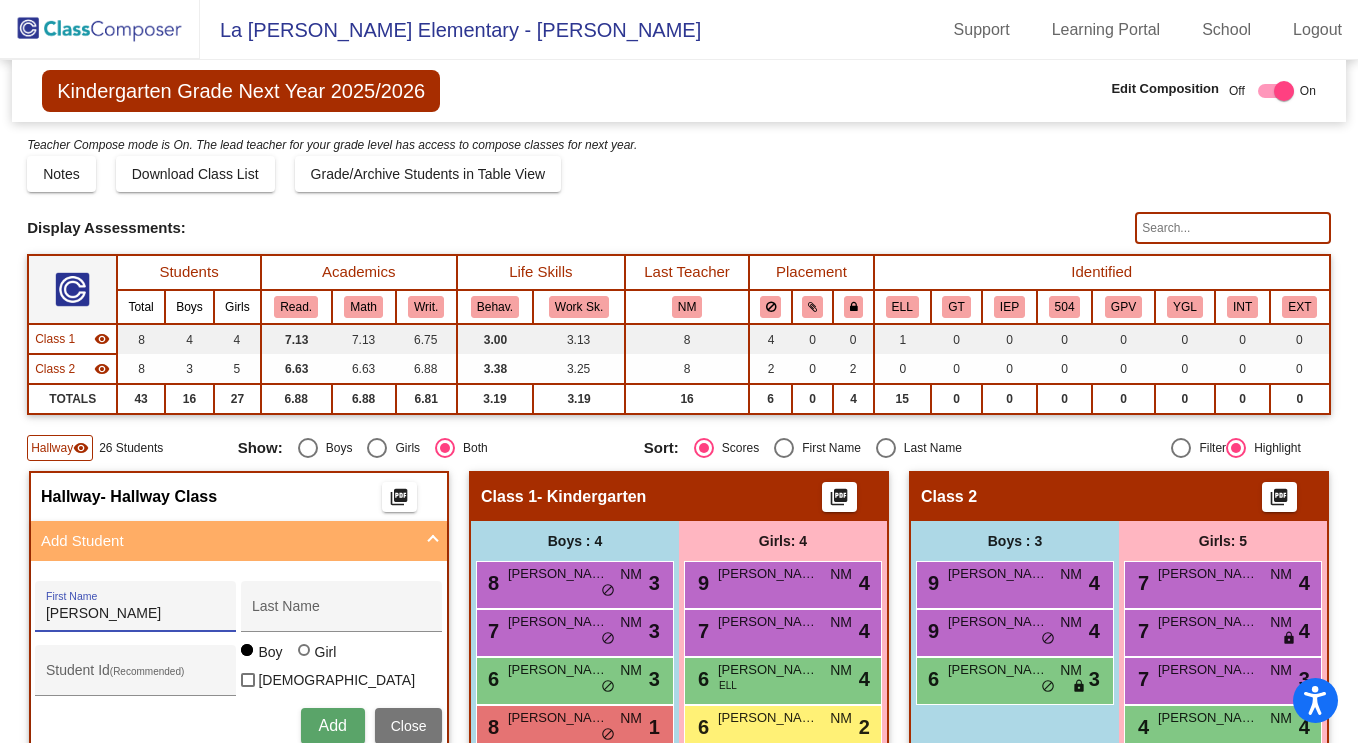 type on "Carlos" 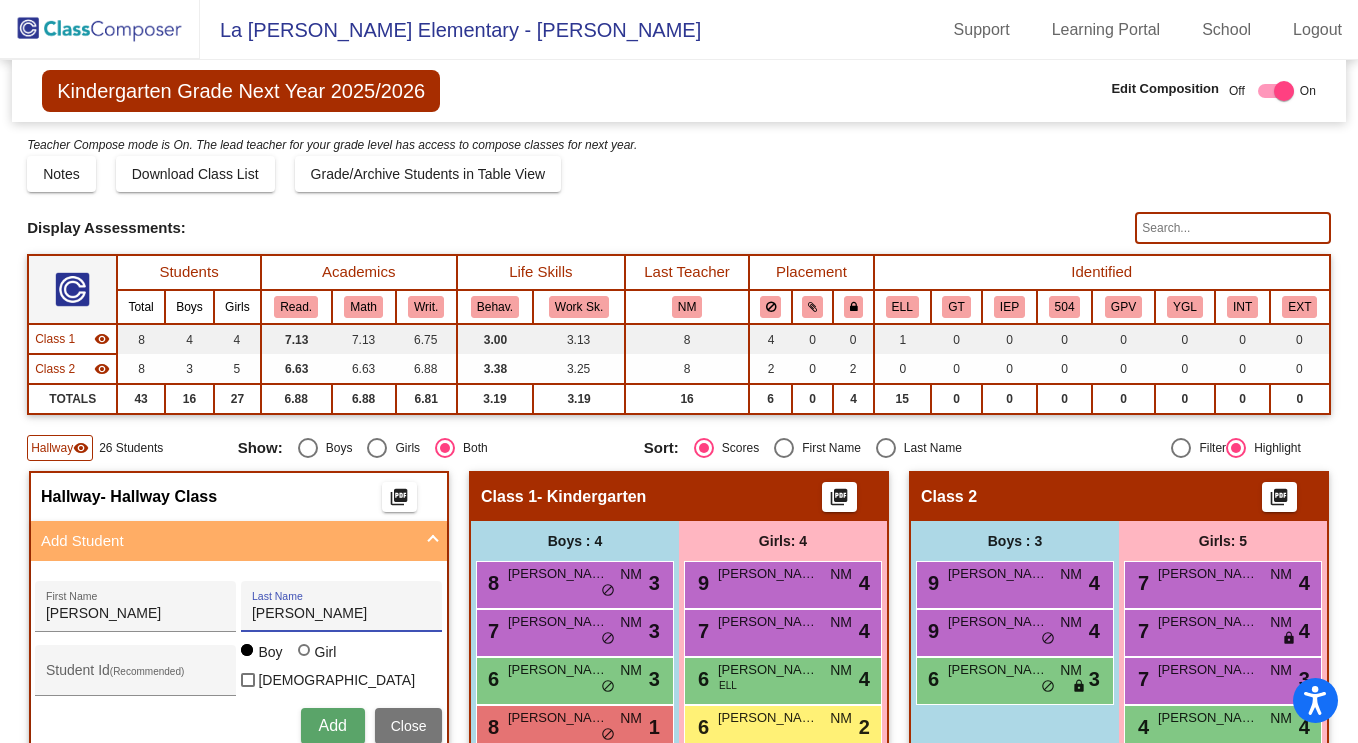 type on "Schmidt" 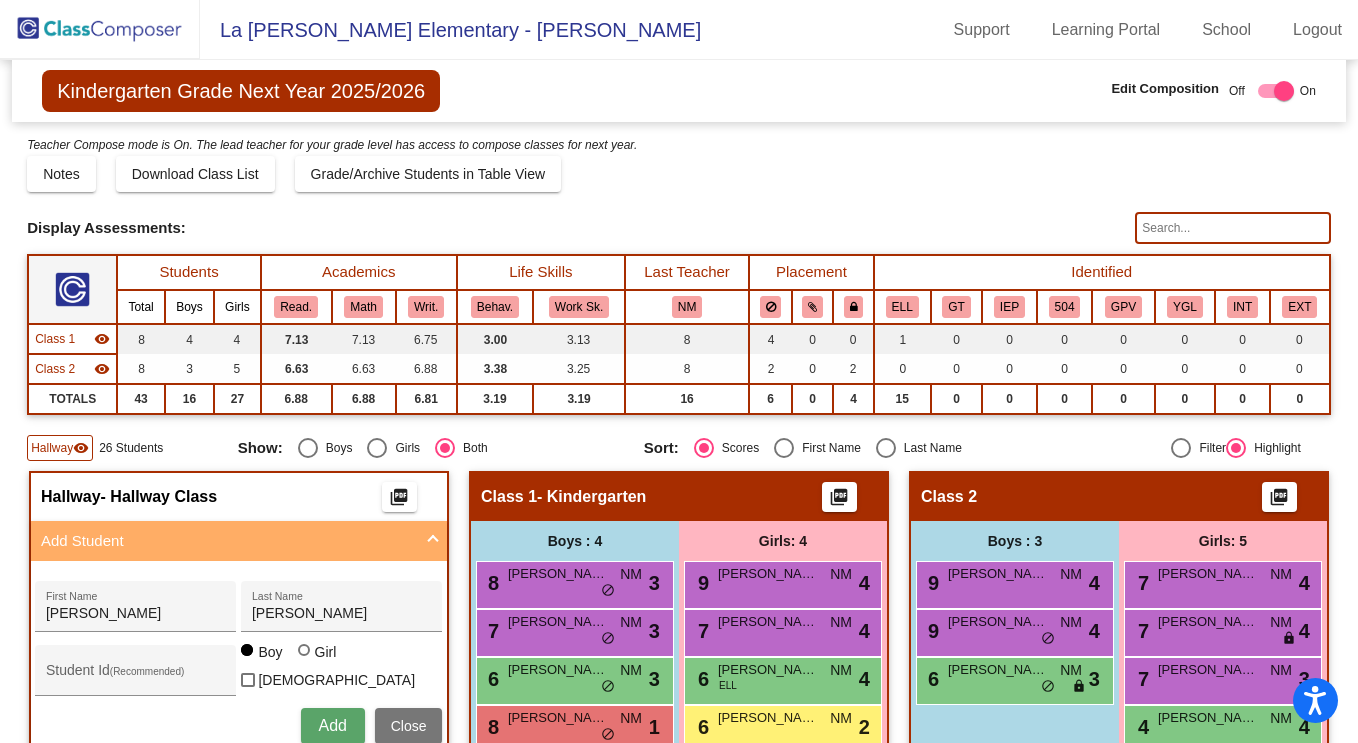 click on "Student Id  (Recommended)" at bounding box center [136, 675] 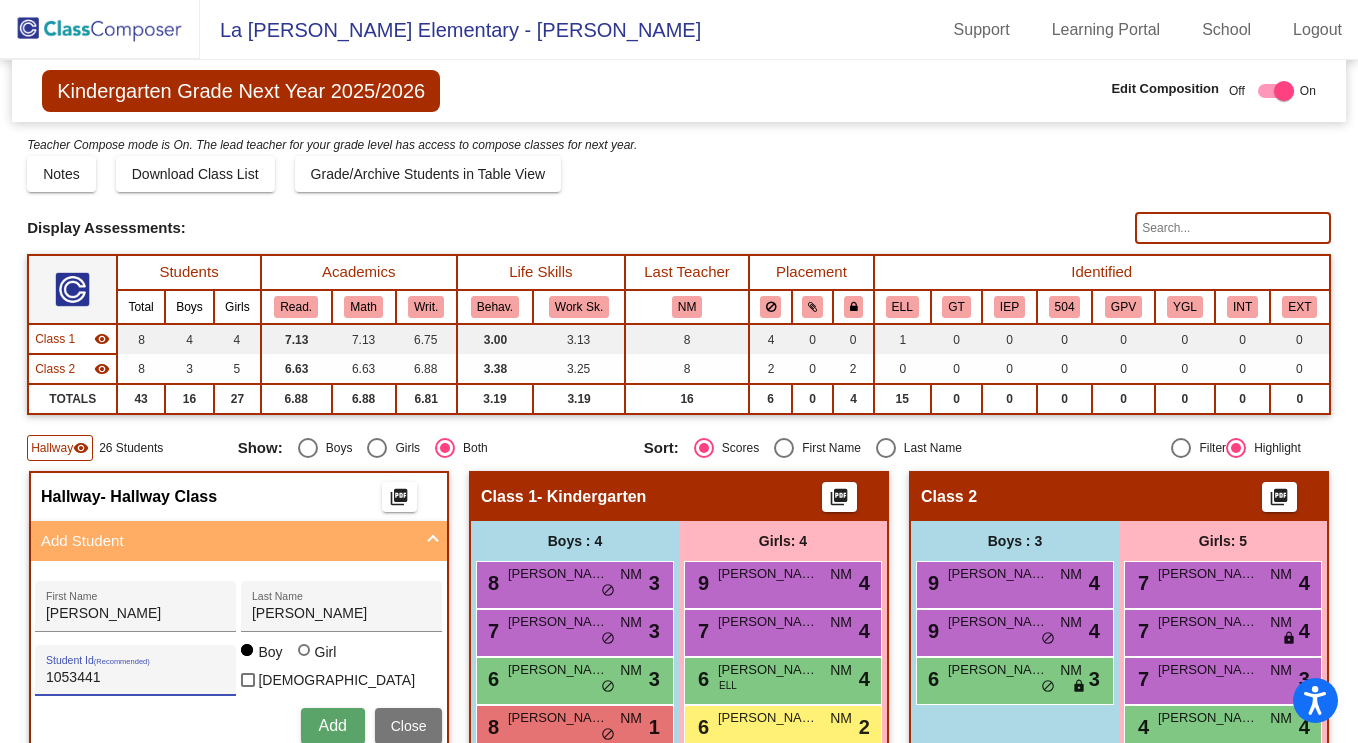 type on "1053441" 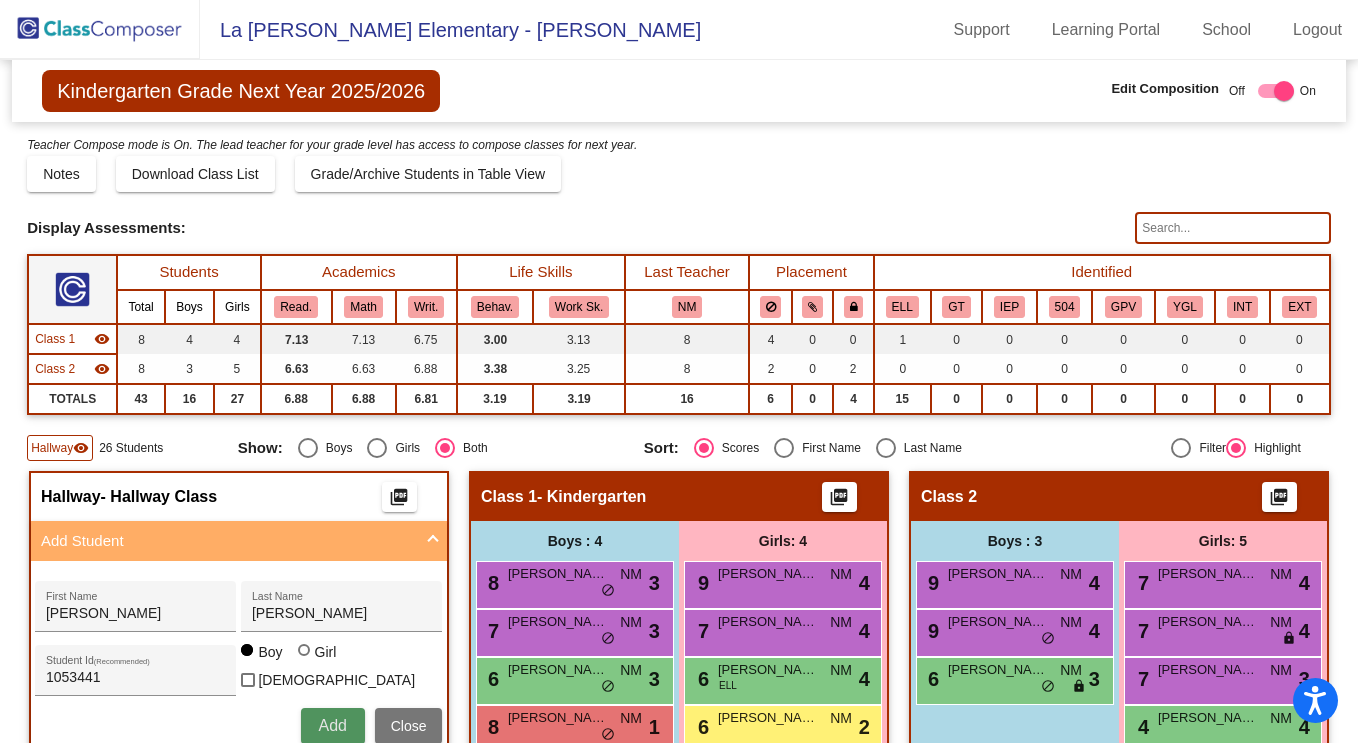 type 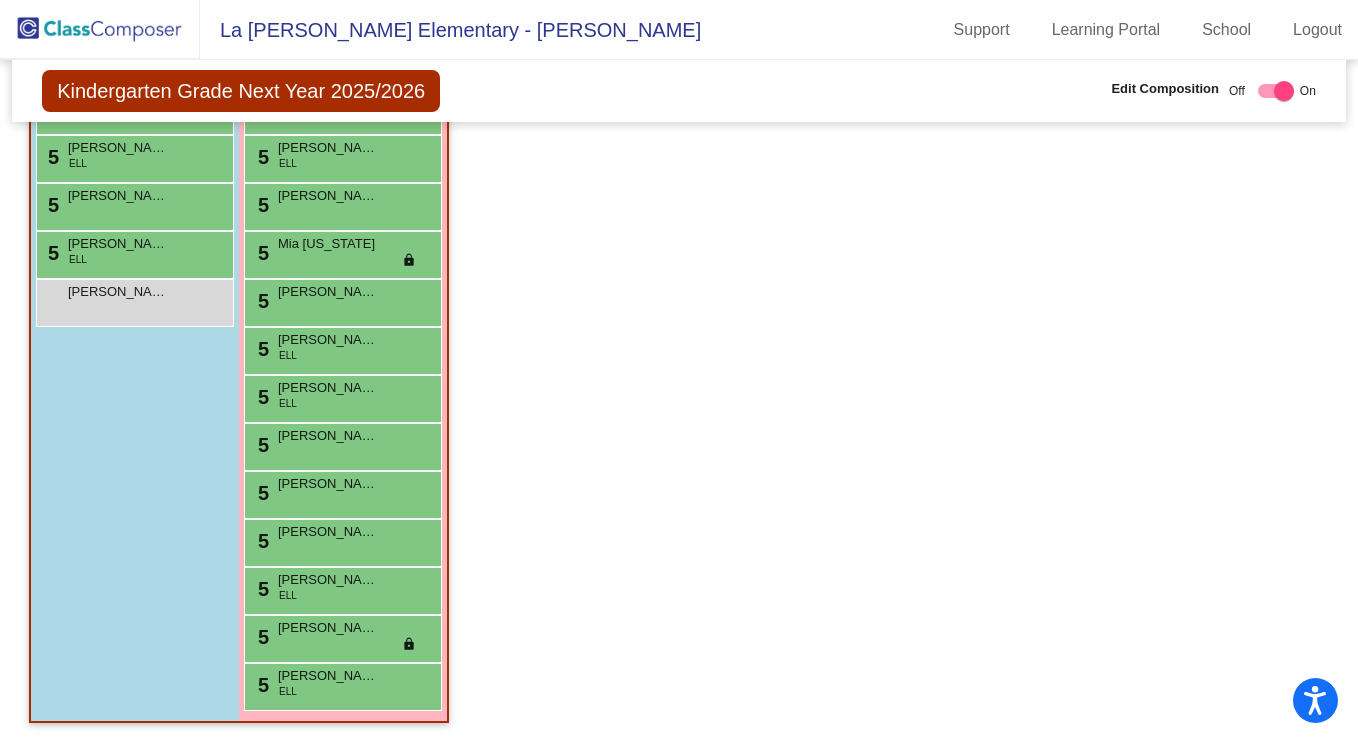 scroll, scrollTop: 836, scrollLeft: 0, axis: vertical 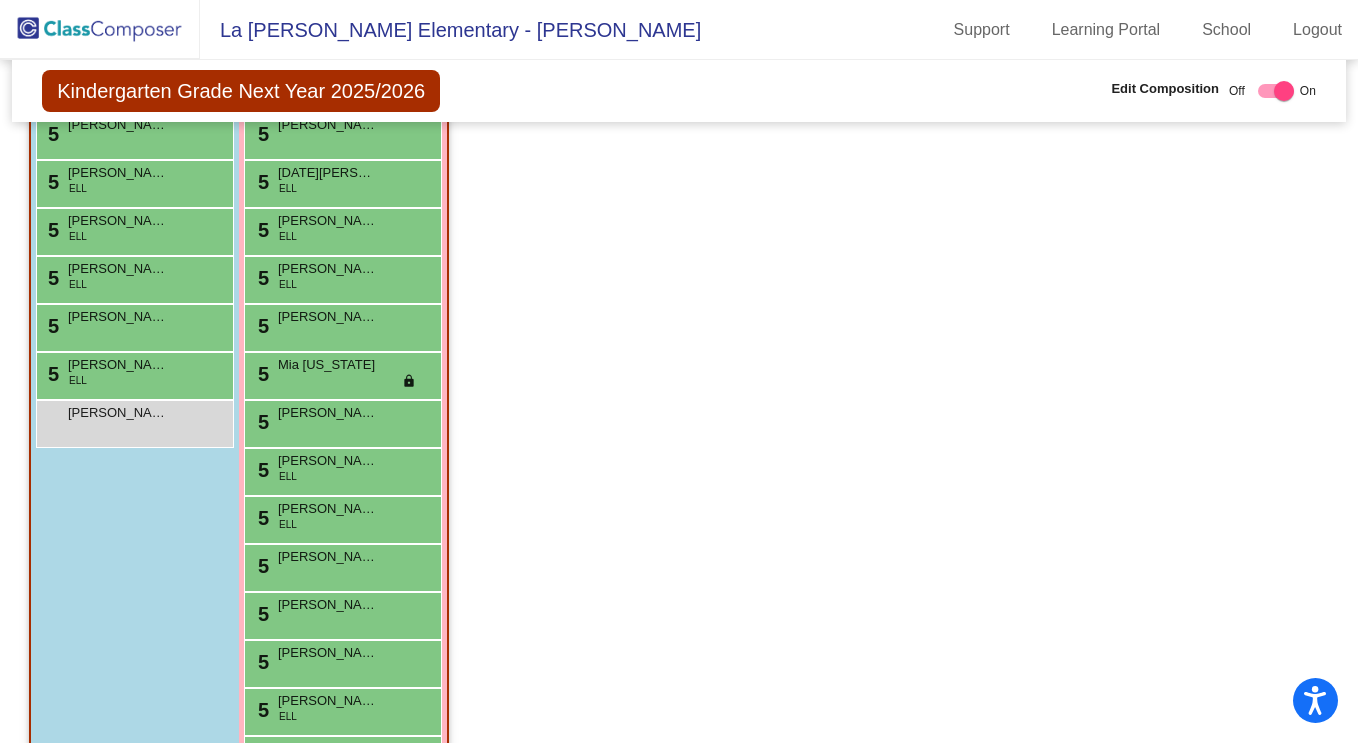 click on "Carlos Schmidt" at bounding box center (118, 413) 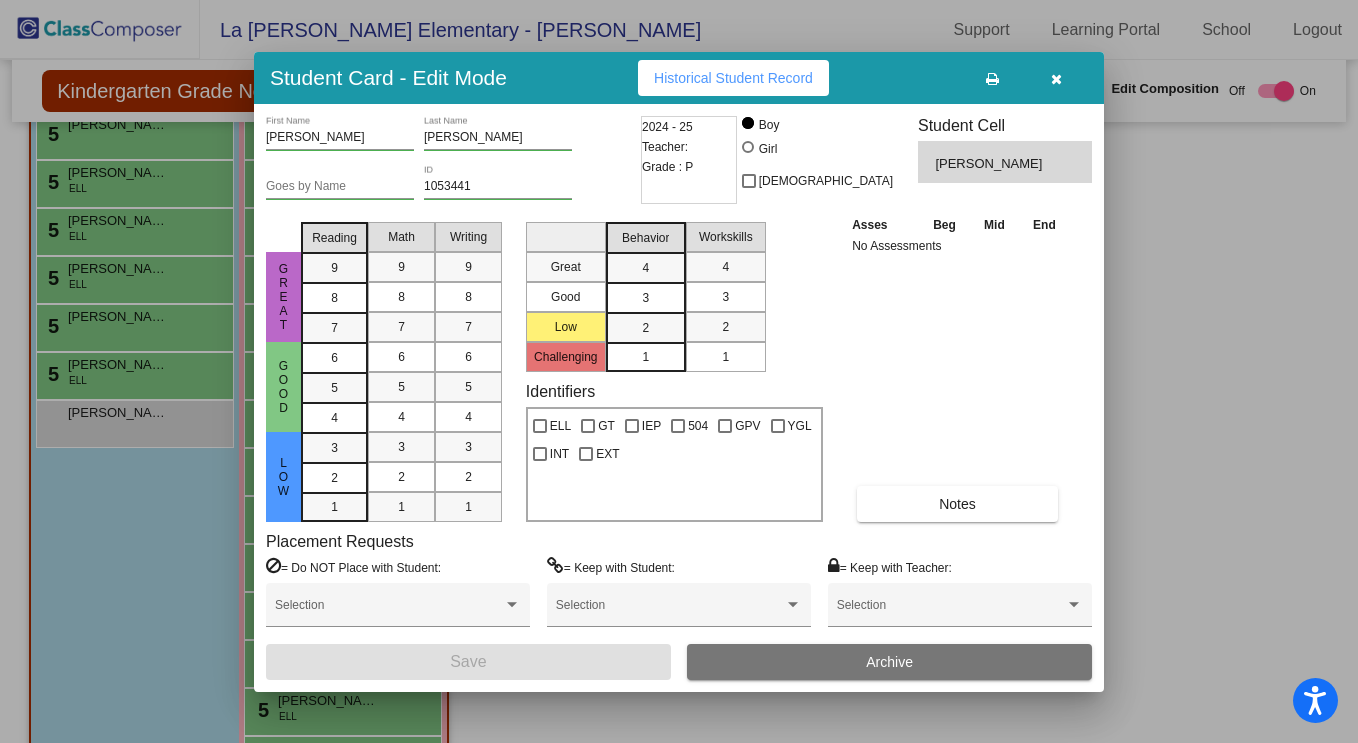 click on "5" at bounding box center [334, 358] 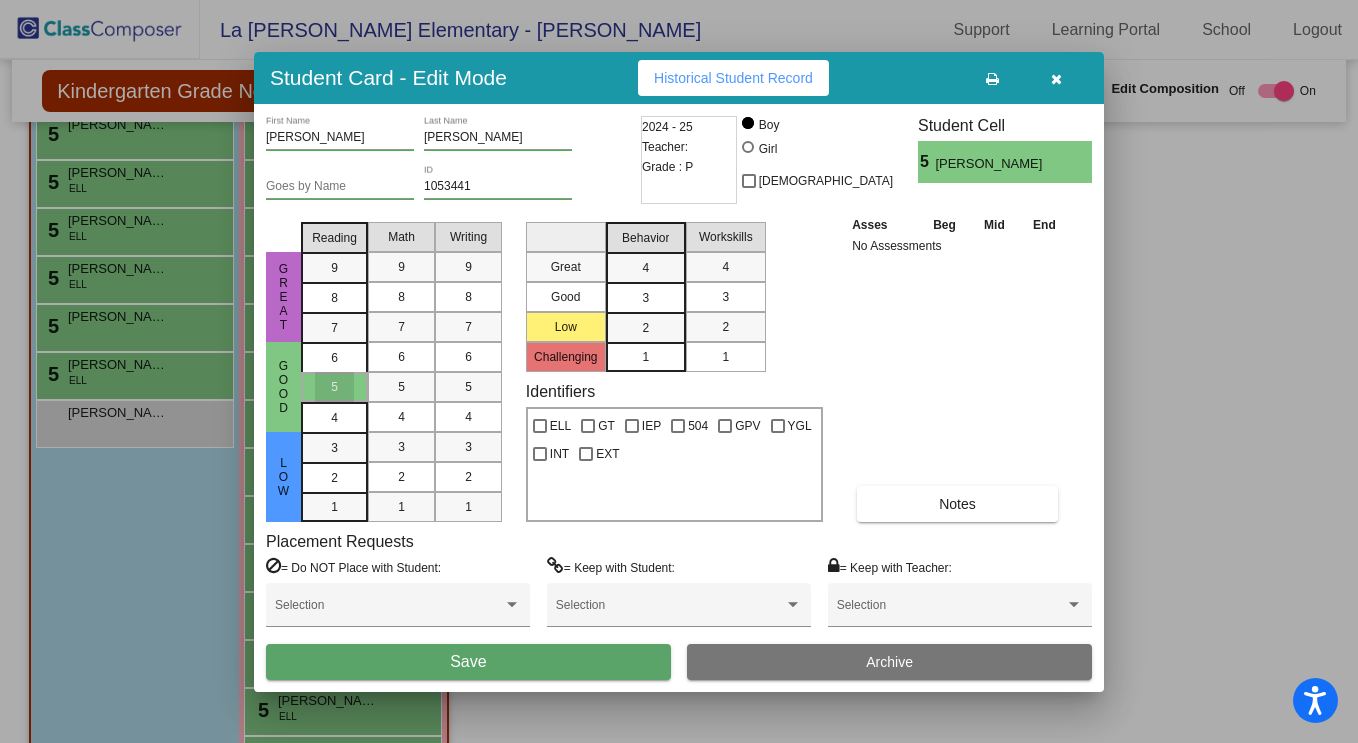 click on "5" at bounding box center [401, 387] 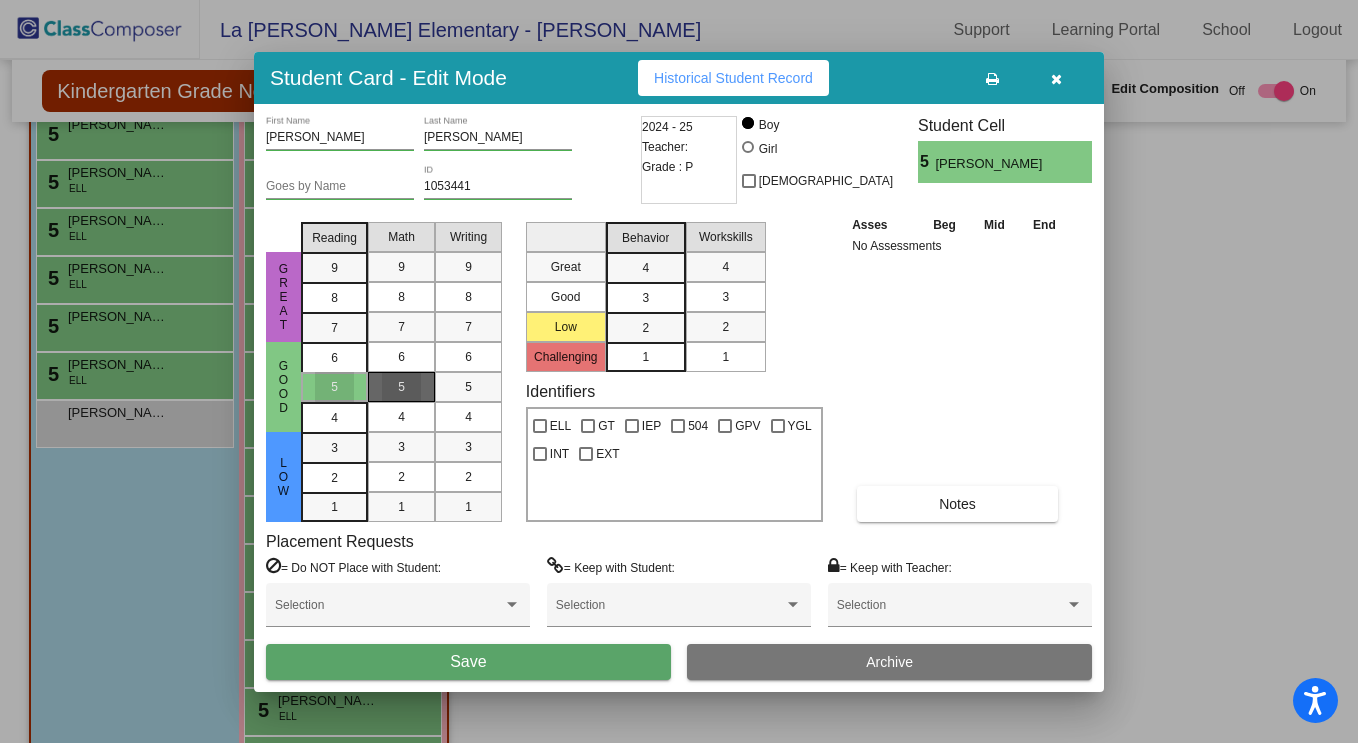 click on "5" at bounding box center (468, 387) 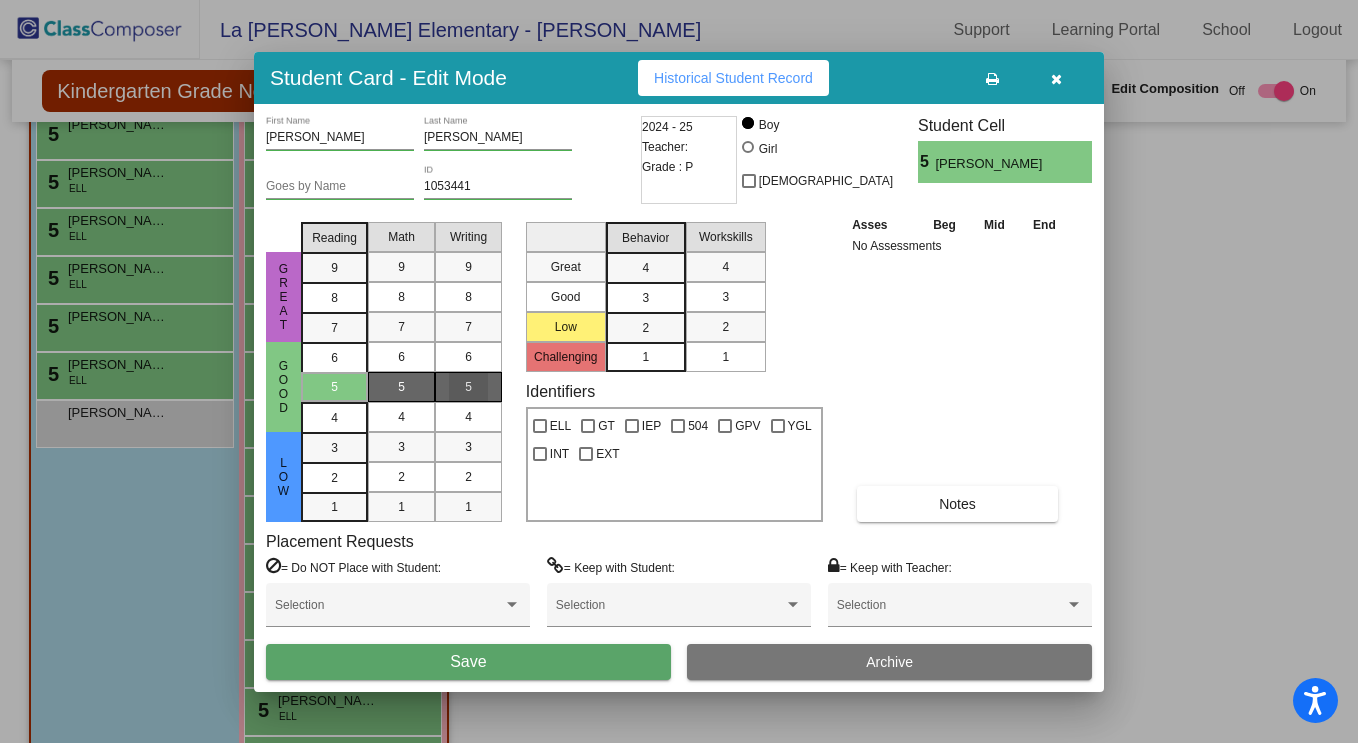 click at bounding box center (679, 371) 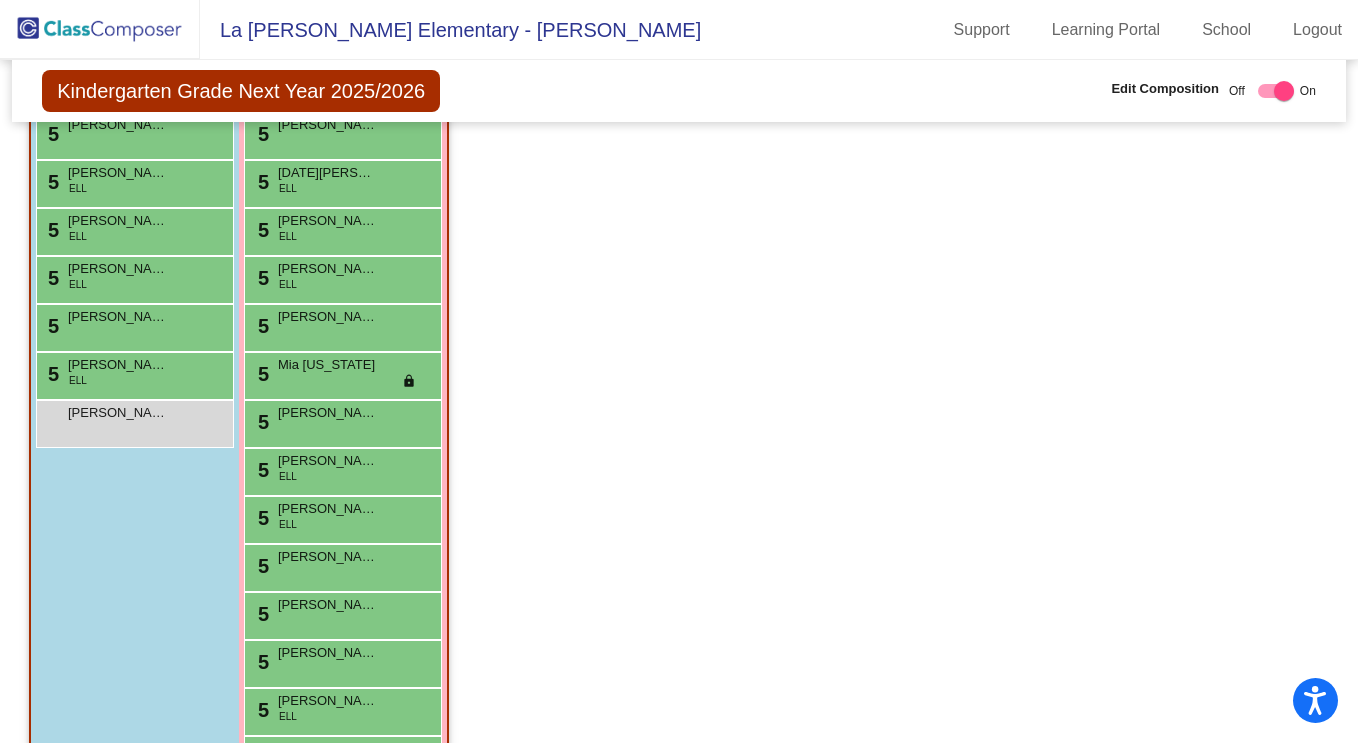 click on "Carlos Schmidt lock do_not_disturb_alt" at bounding box center [132, 421] 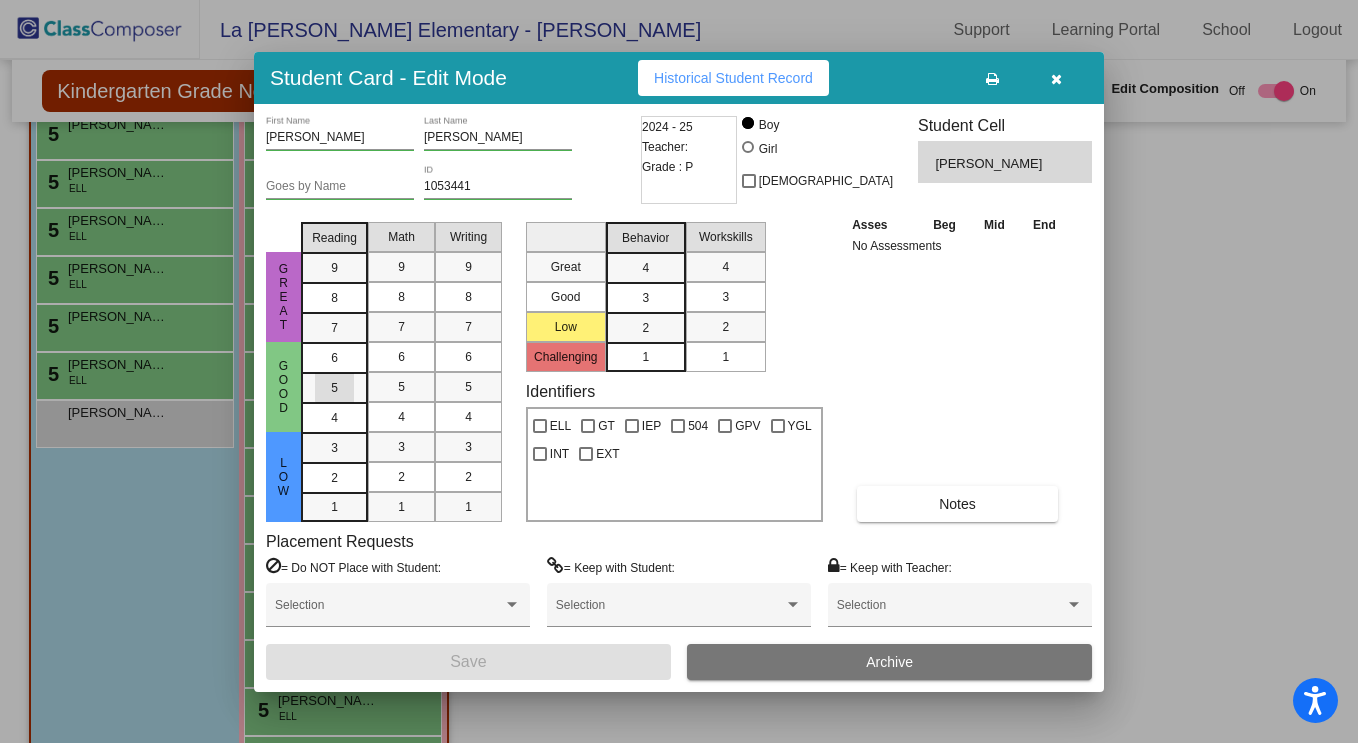 click on "5" at bounding box center (334, 387) 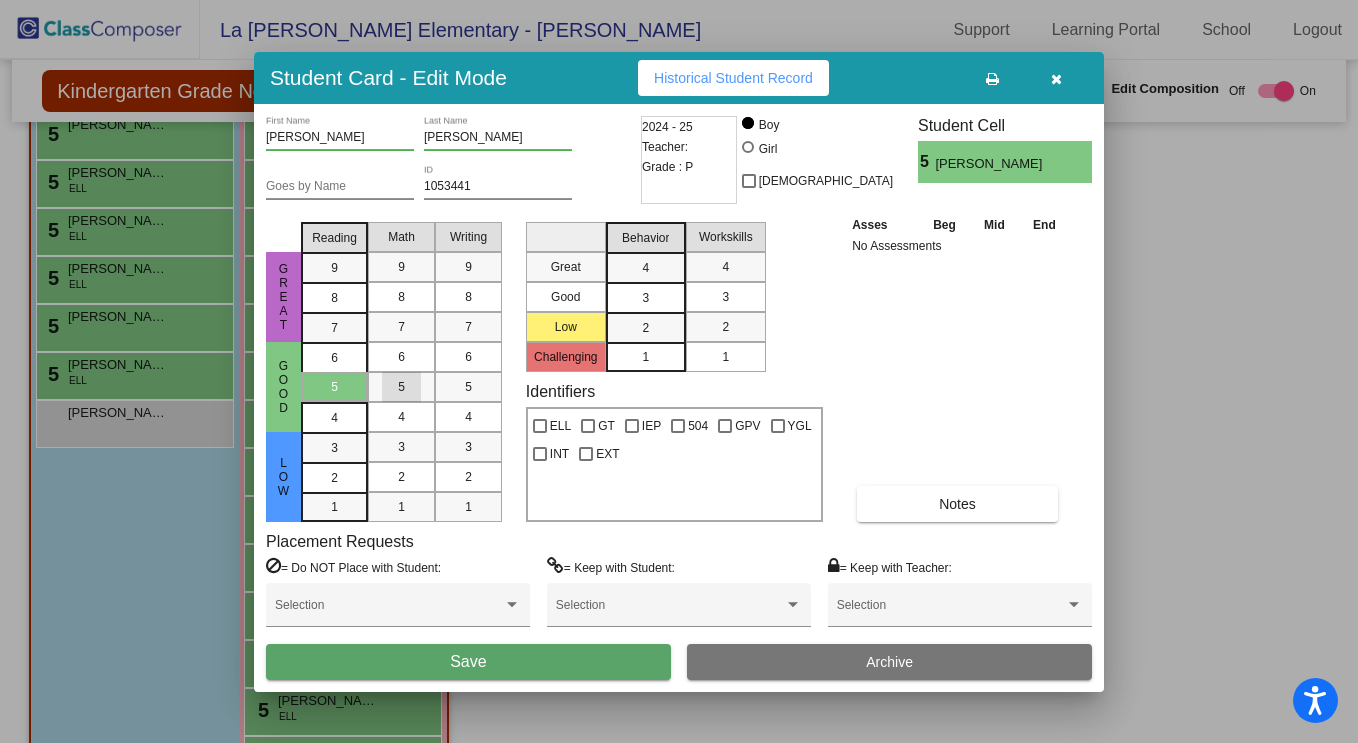 click on "5" at bounding box center [401, 387] 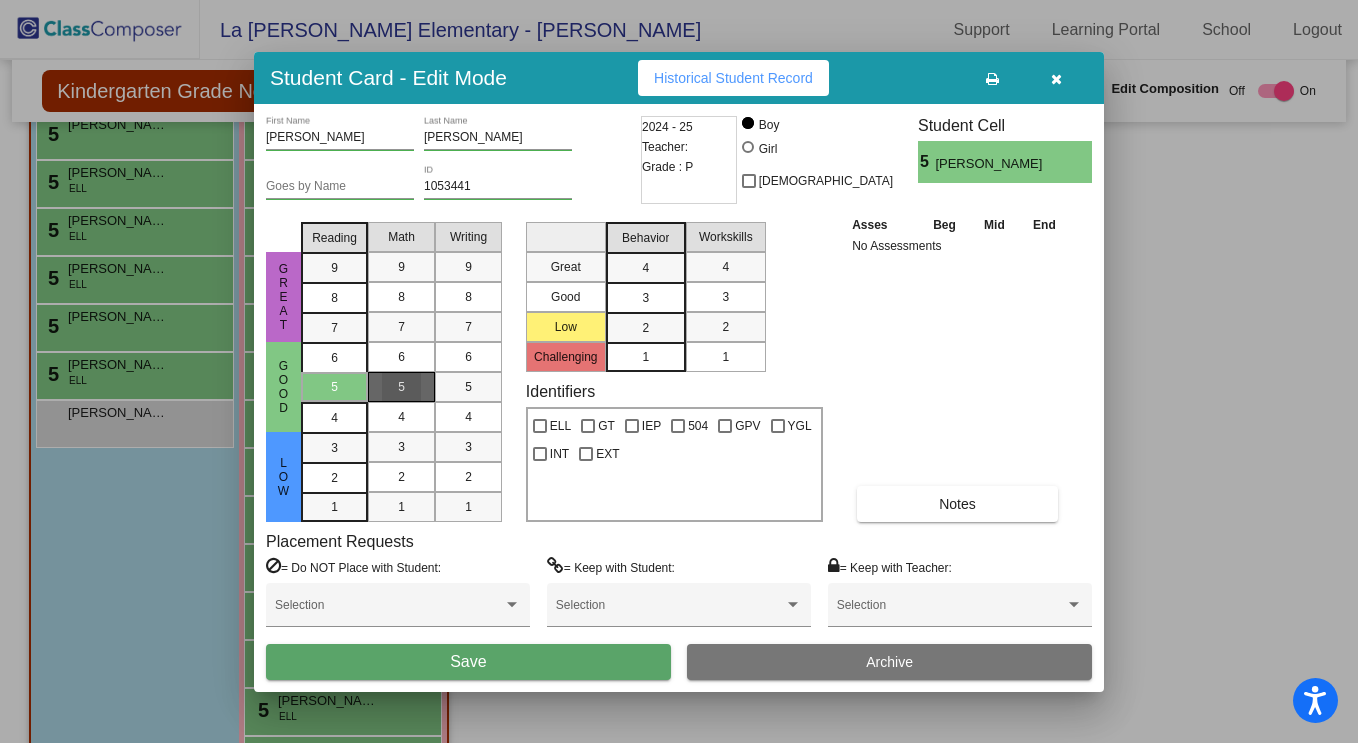 click on "5" at bounding box center [468, 387] 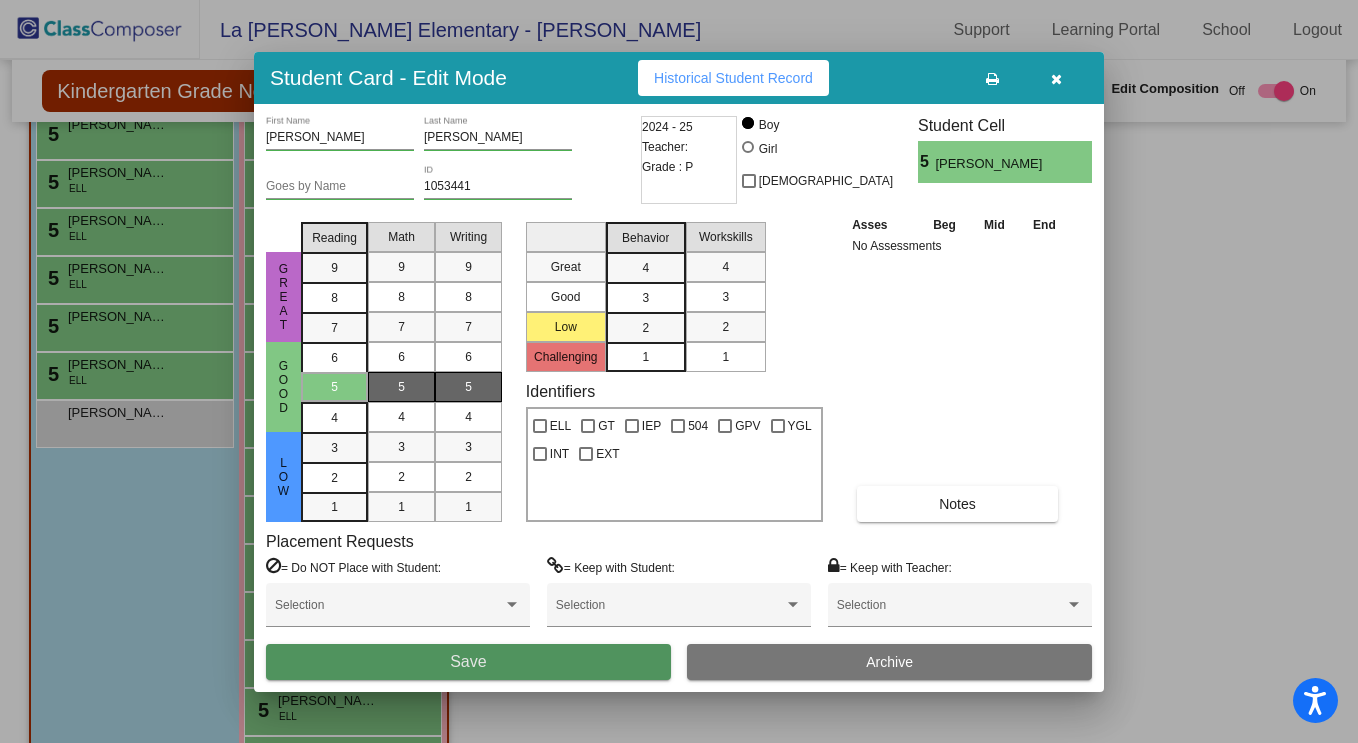 click on "Save" at bounding box center [468, 662] 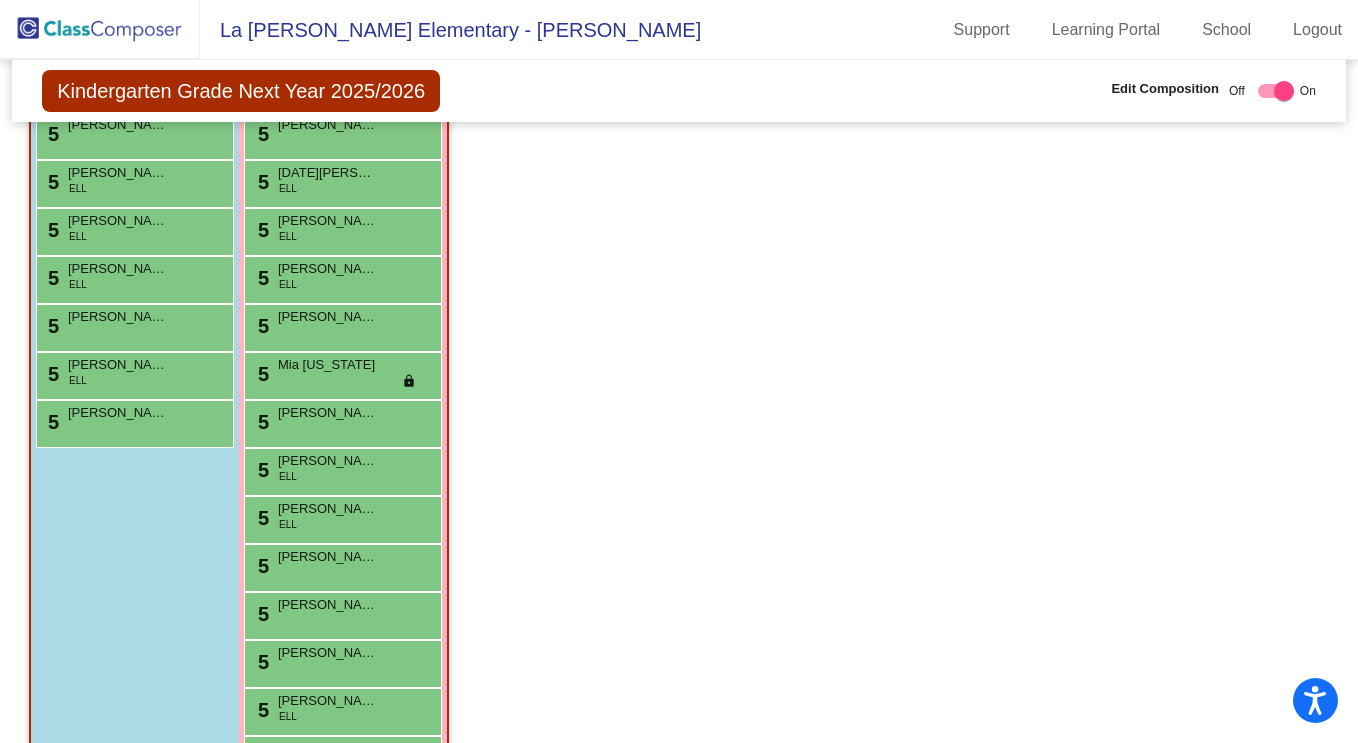 scroll, scrollTop: 462, scrollLeft: 0, axis: vertical 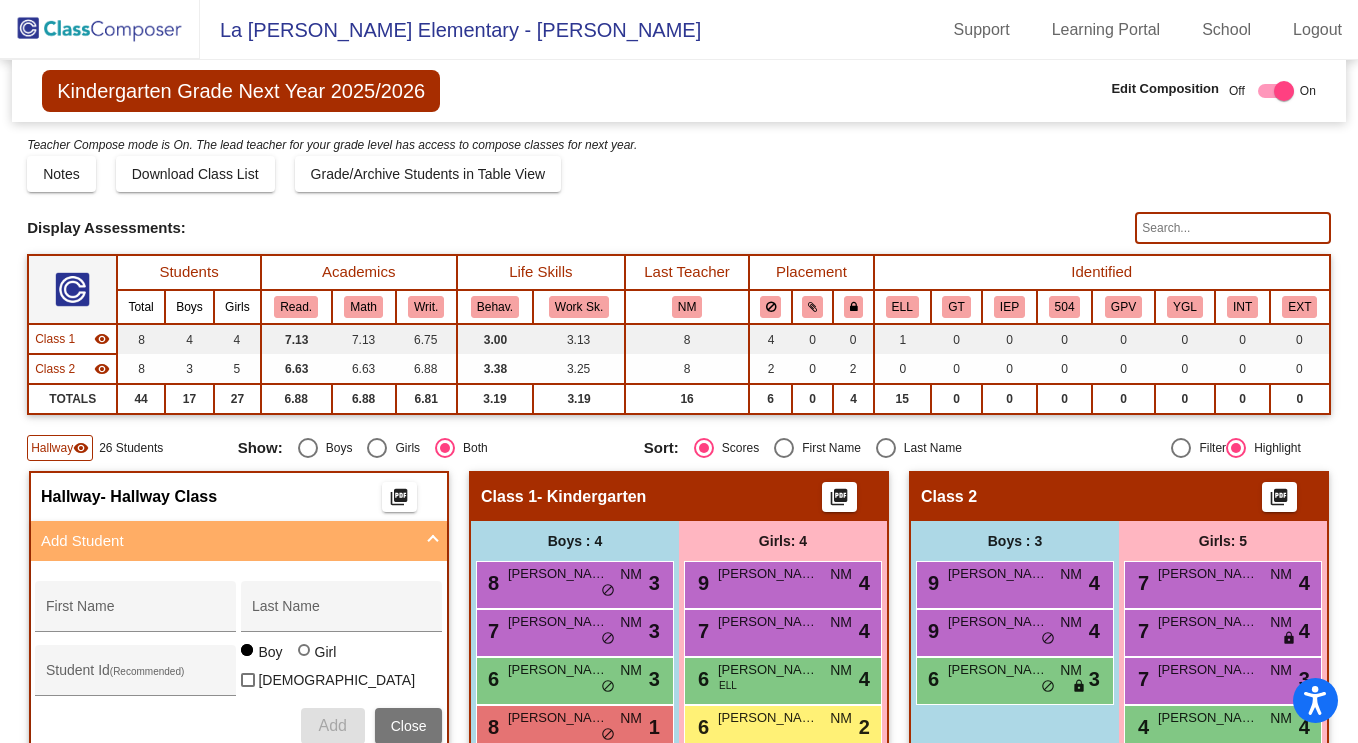 click on "Hallway" 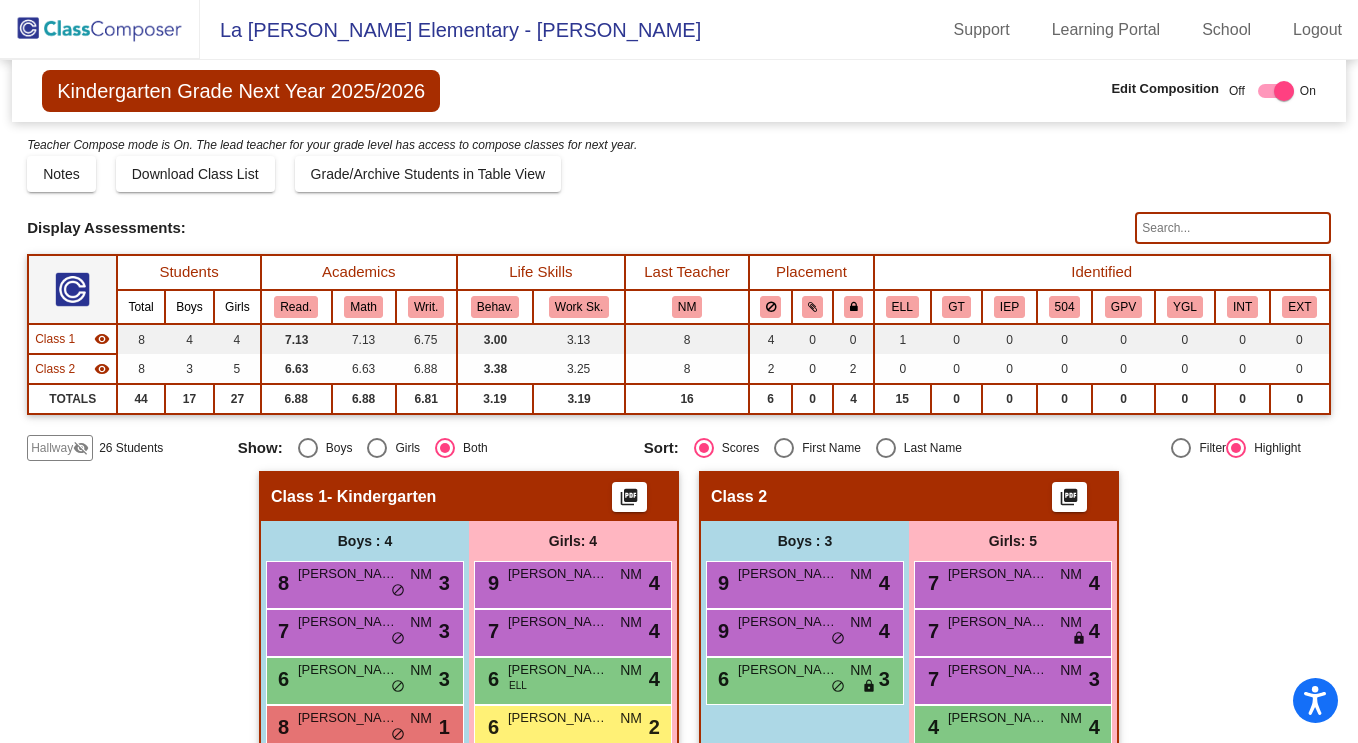 click on "Hallway" 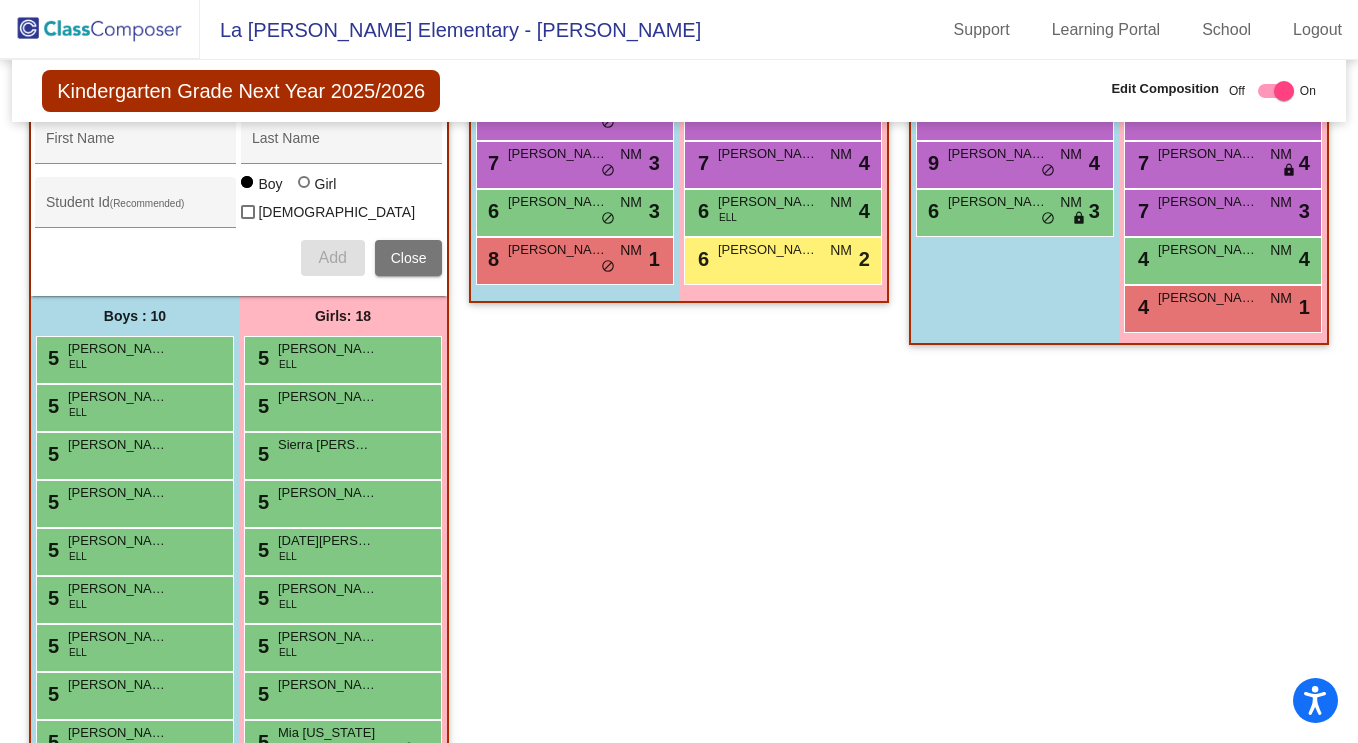 scroll, scrollTop: 491, scrollLeft: 0, axis: vertical 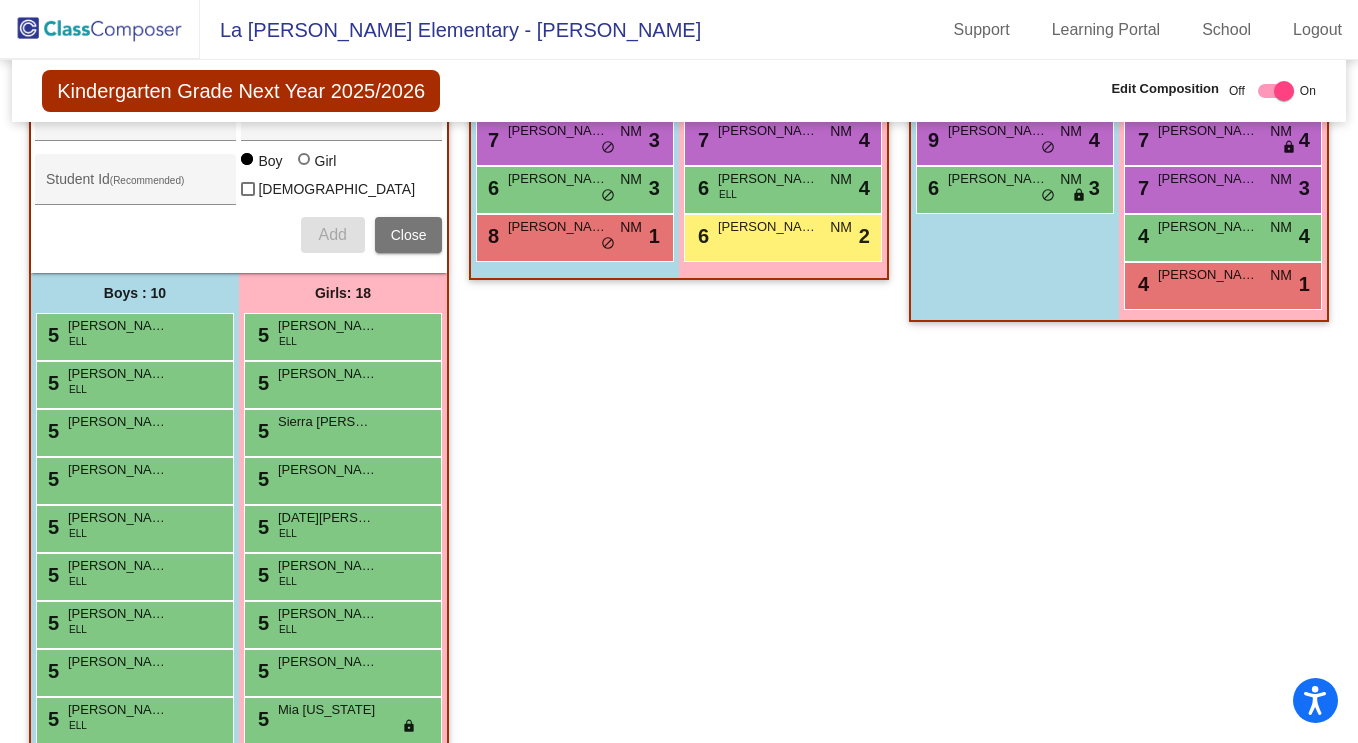 click 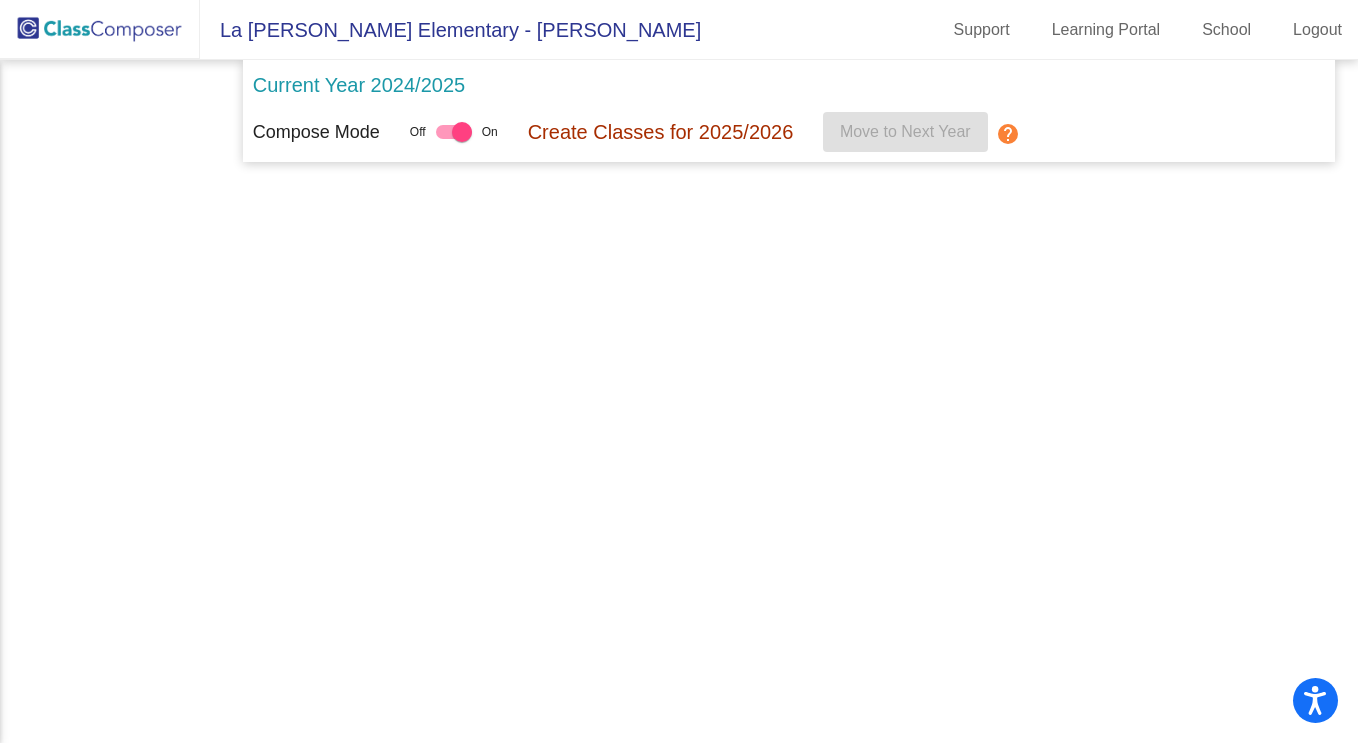 scroll, scrollTop: 0, scrollLeft: 0, axis: both 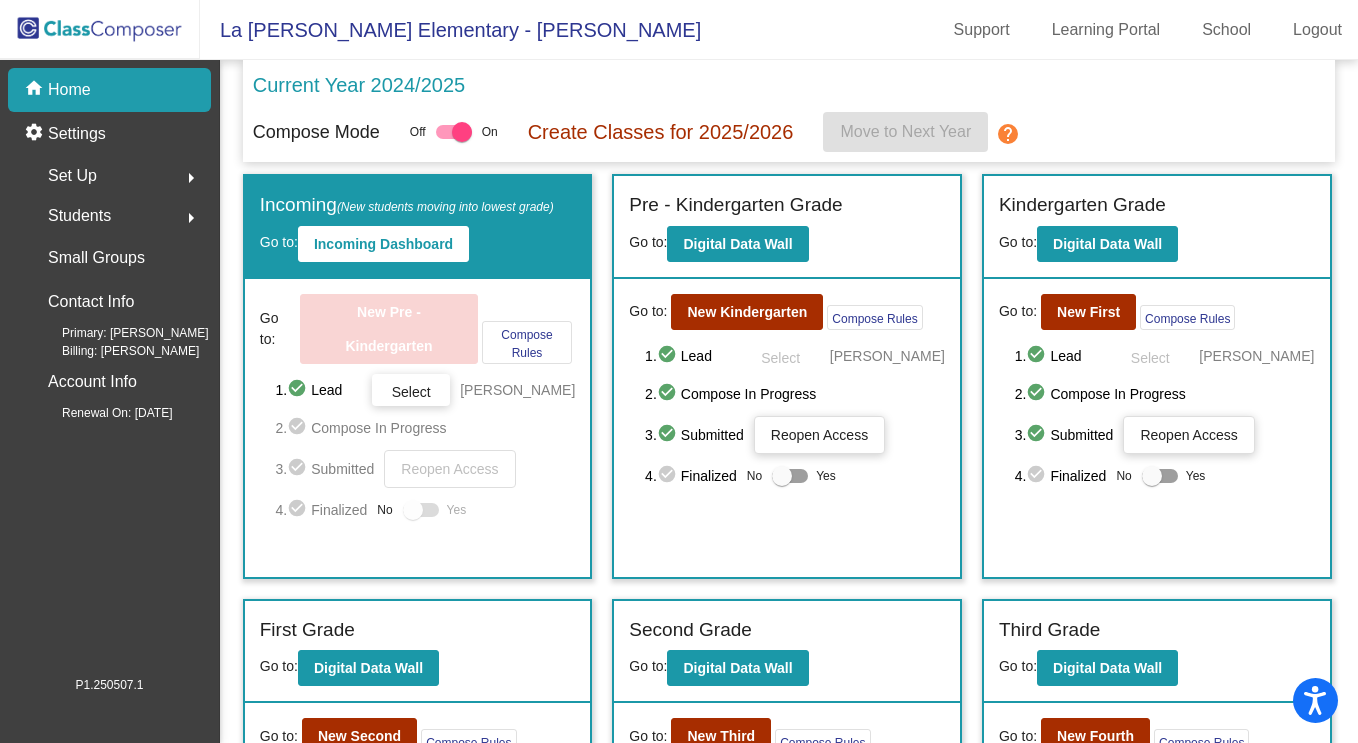 click on "Students" 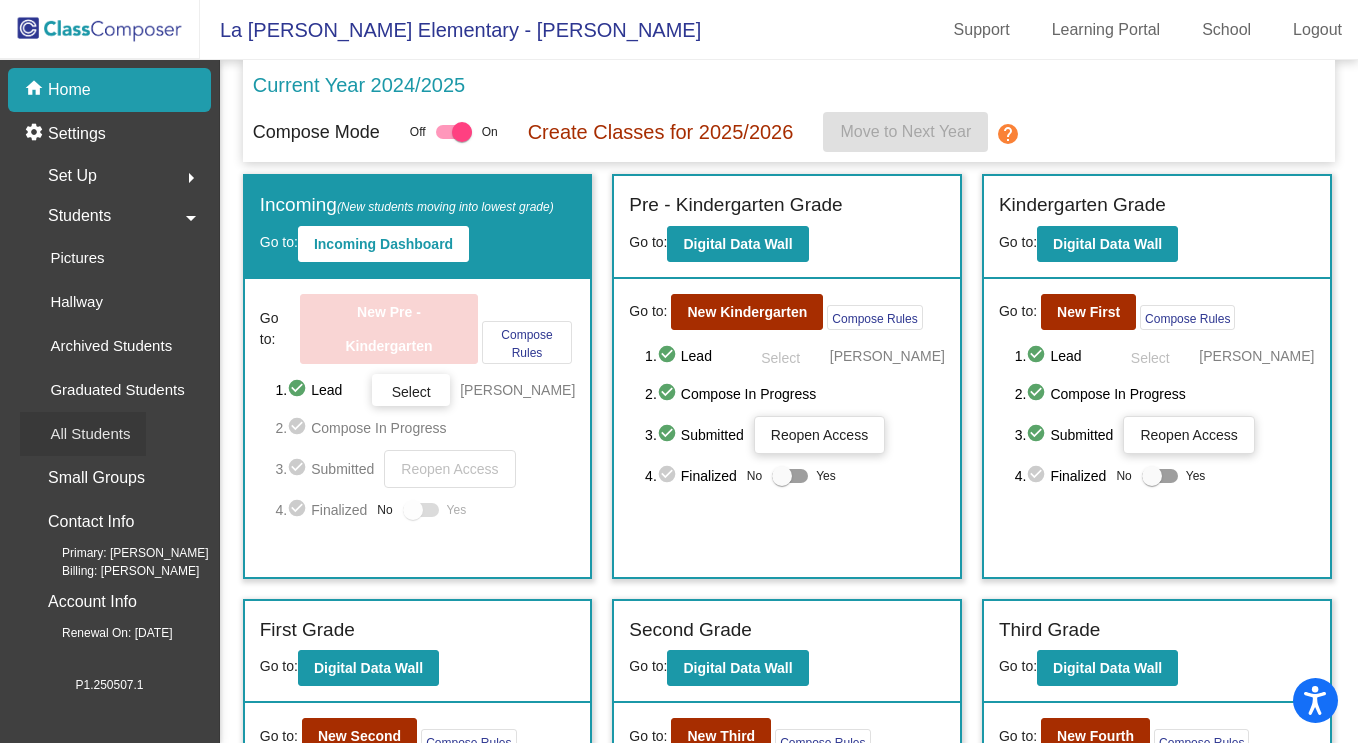 drag, startPoint x: 111, startPoint y: 425, endPoint x: 57, endPoint y: 421, distance: 54.147945 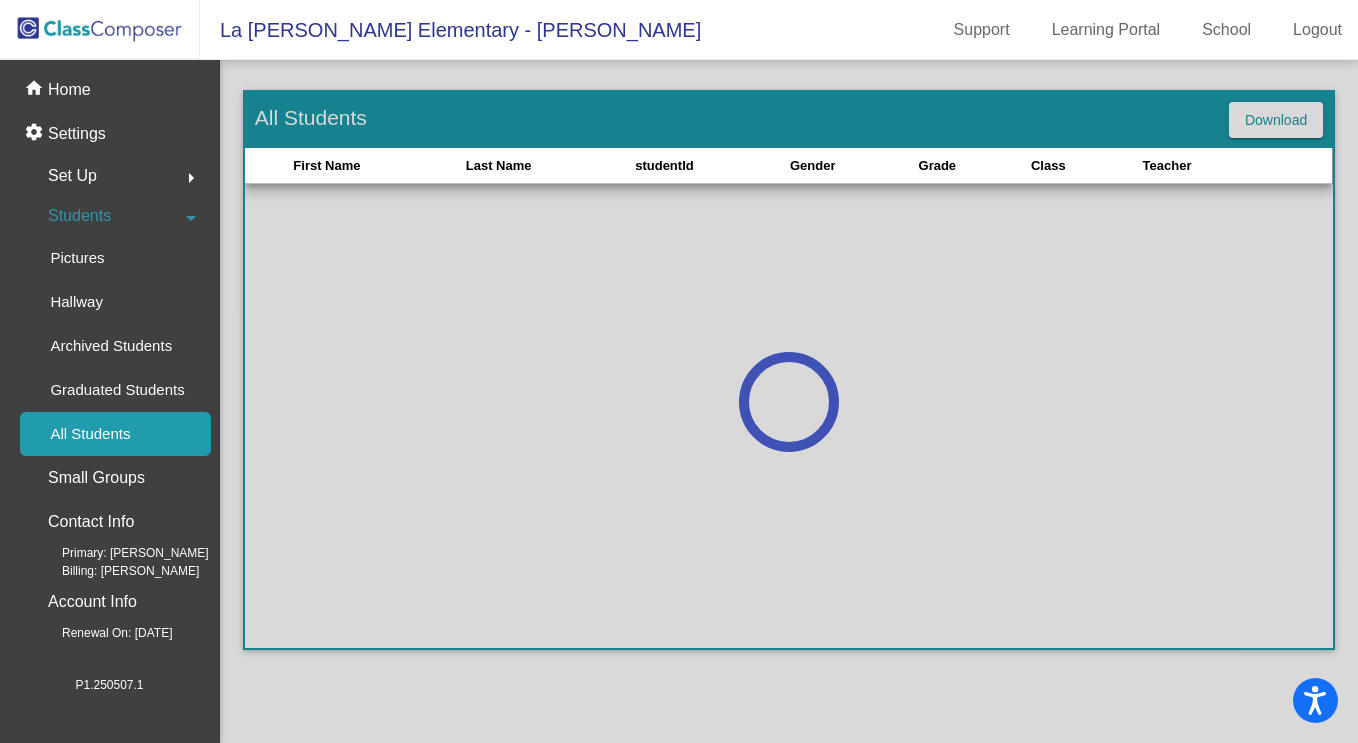 click on "Hallway" 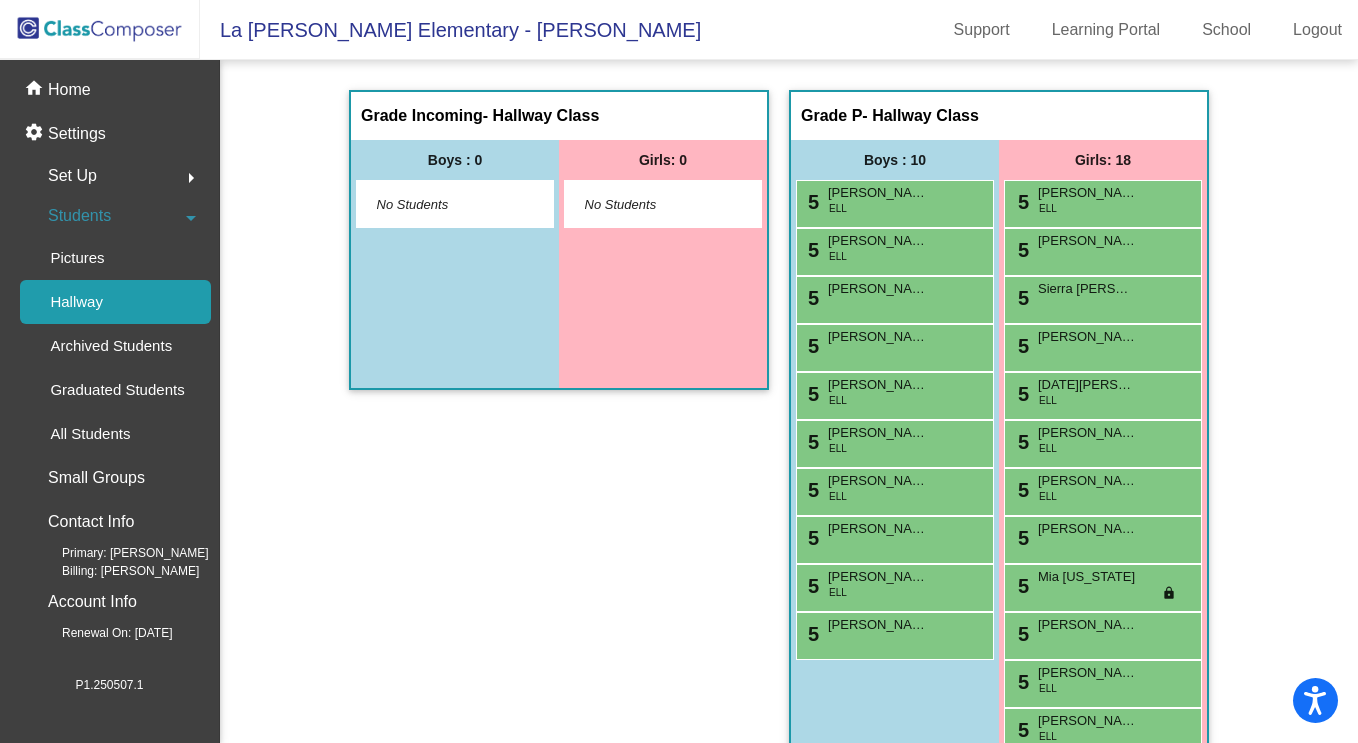 drag, startPoint x: 81, startPoint y: 259, endPoint x: 73, endPoint y: 108, distance: 151.21178 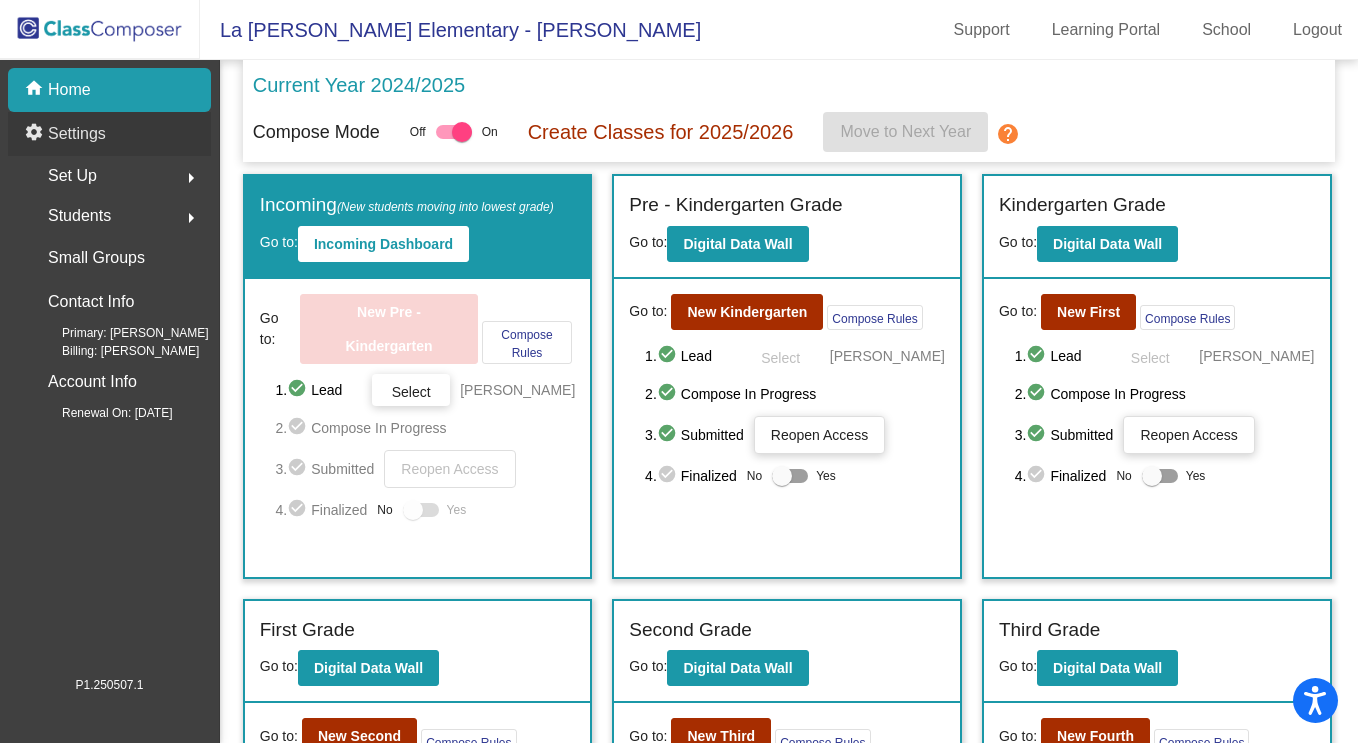 click on "settings Settings" 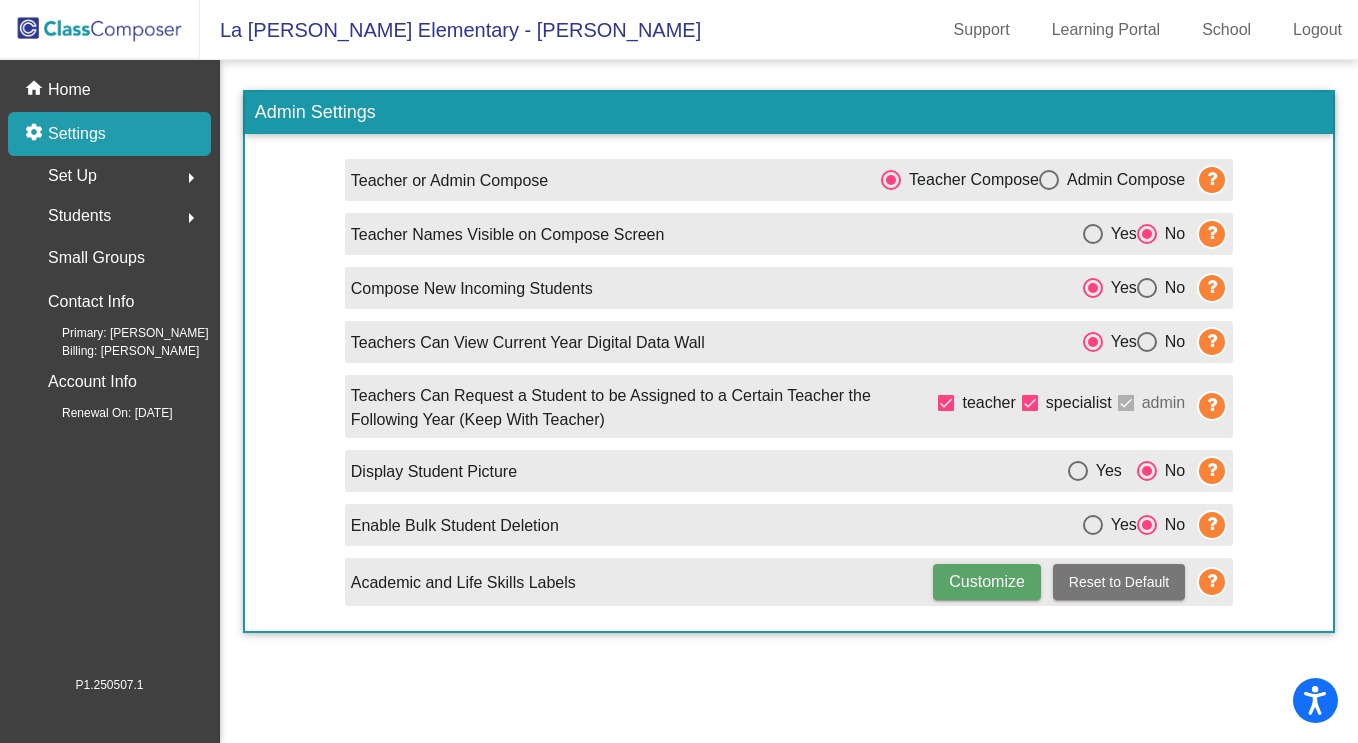click on "Set Up" 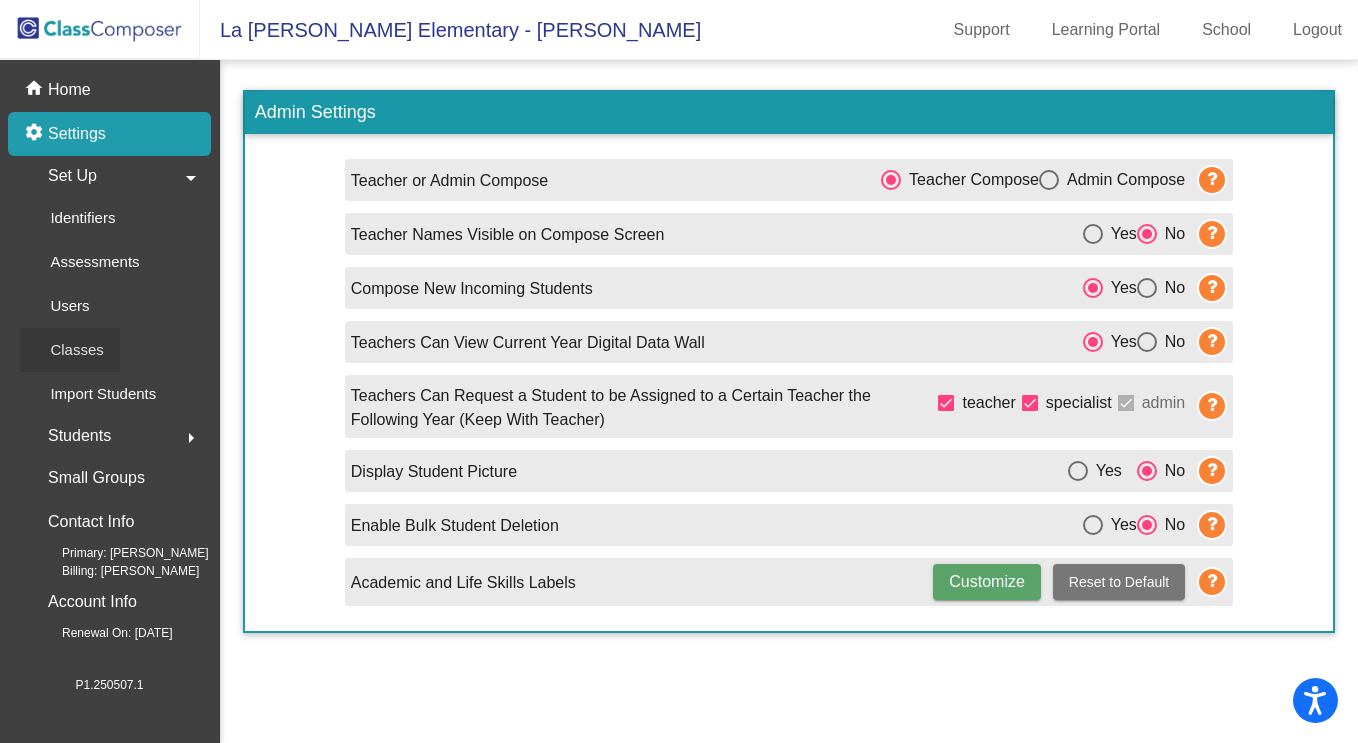 click on "Classes" 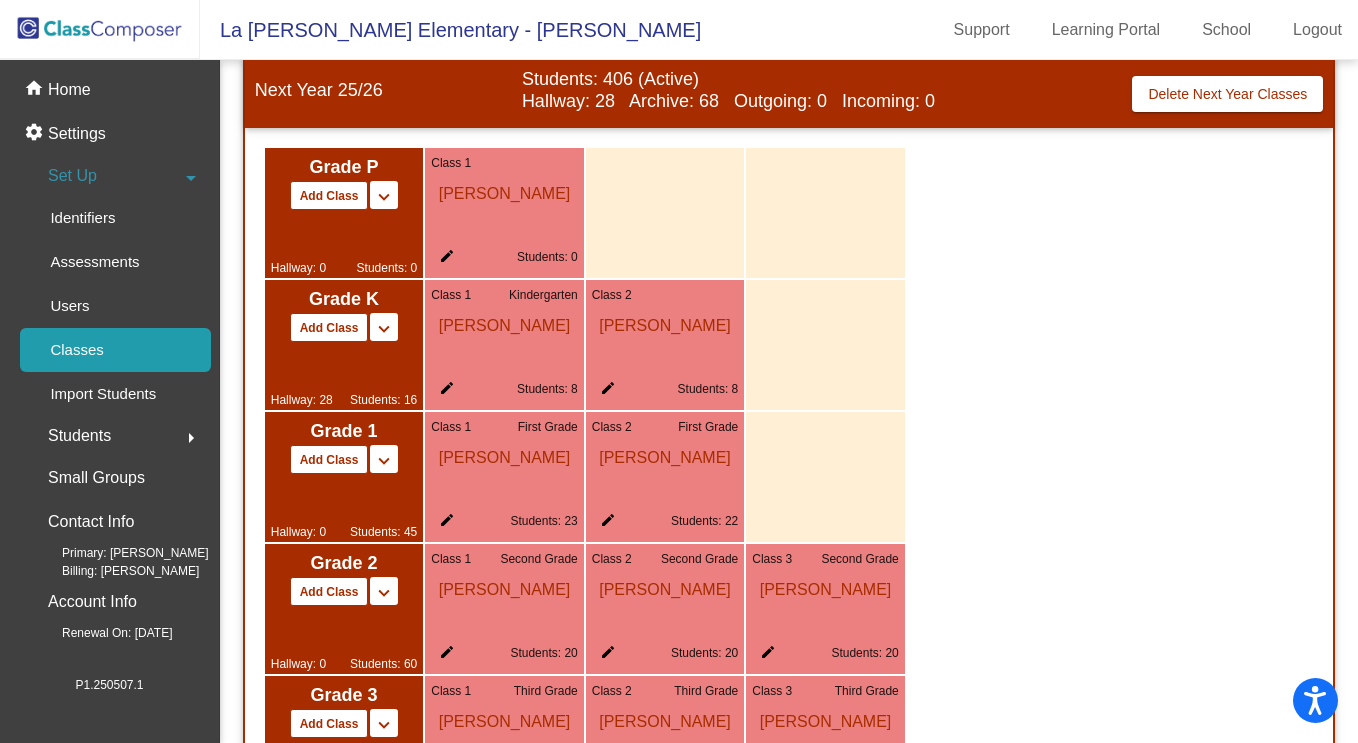 scroll, scrollTop: 1300, scrollLeft: 0, axis: vertical 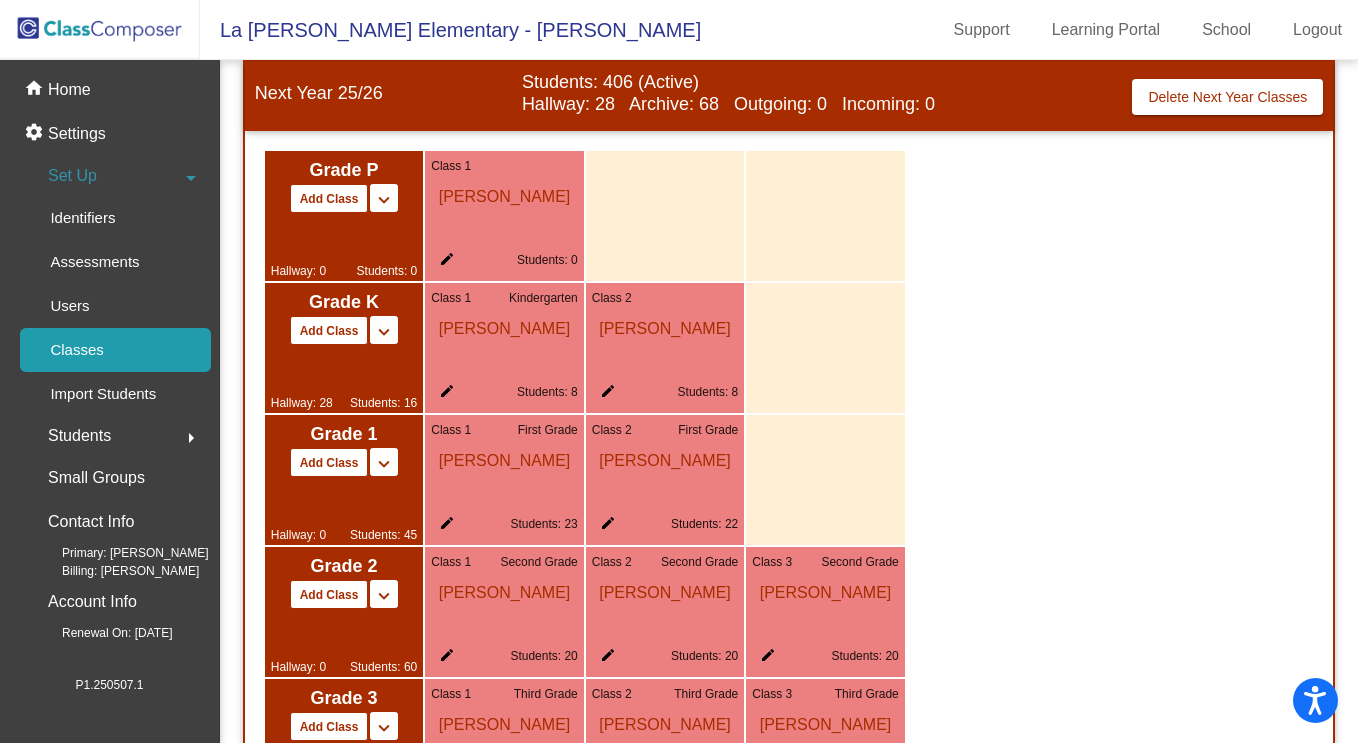 drag, startPoint x: 46, startPoint y: 34, endPoint x: 108, endPoint y: 8, distance: 67.23094 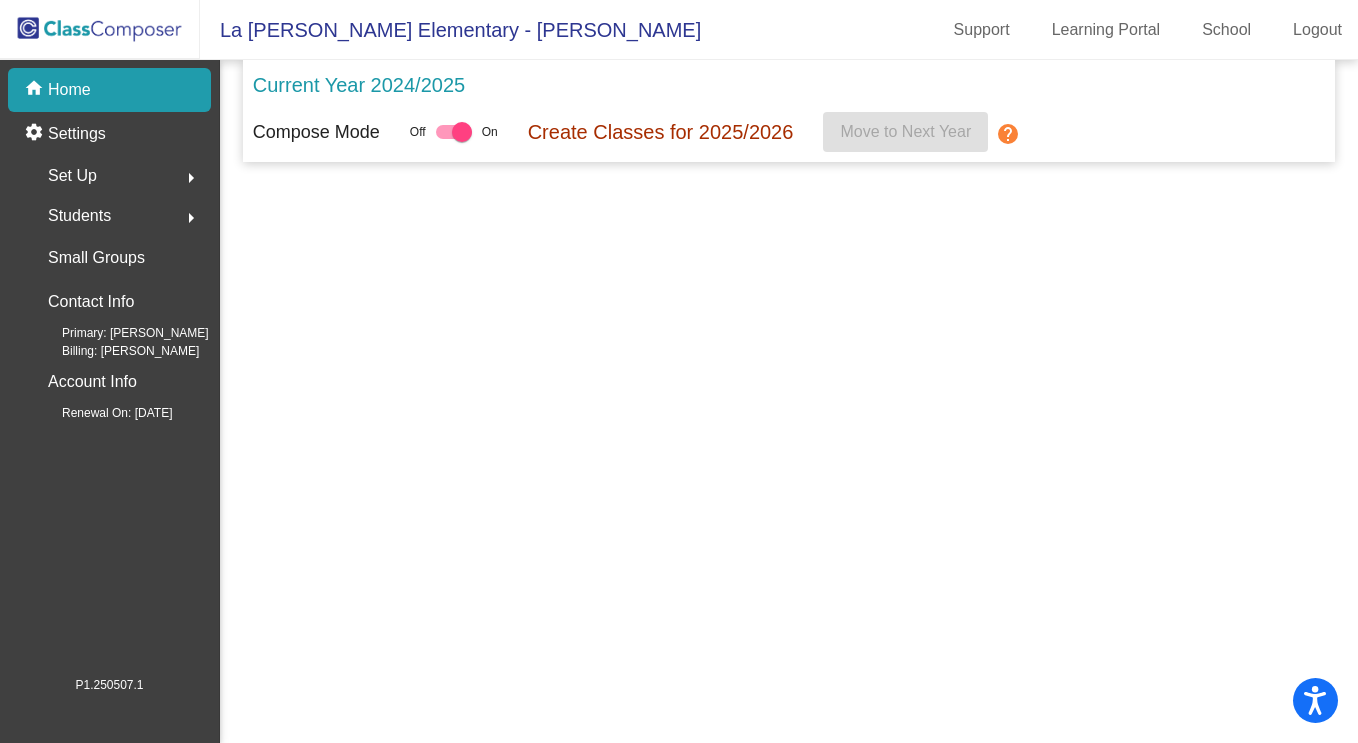 scroll, scrollTop: 0, scrollLeft: 0, axis: both 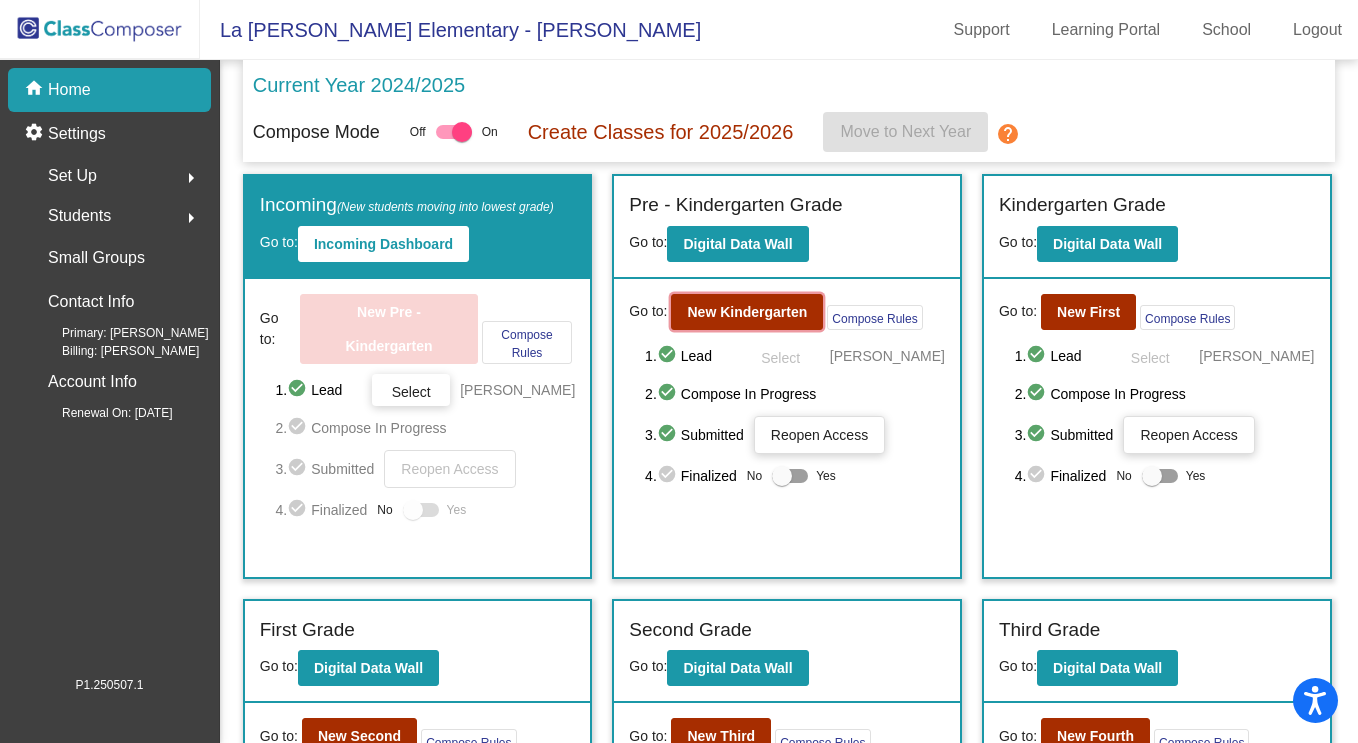 click on "New Kindergarten" 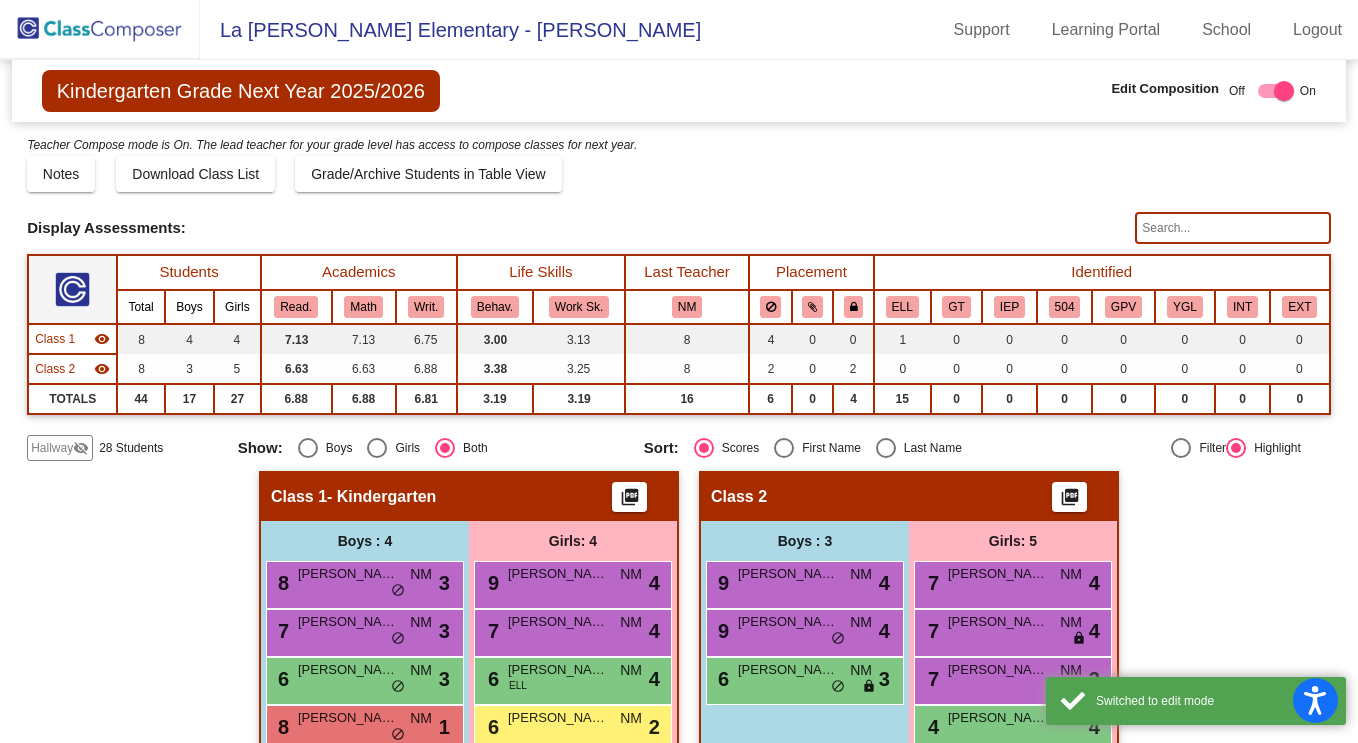 scroll, scrollTop: 89, scrollLeft: 0, axis: vertical 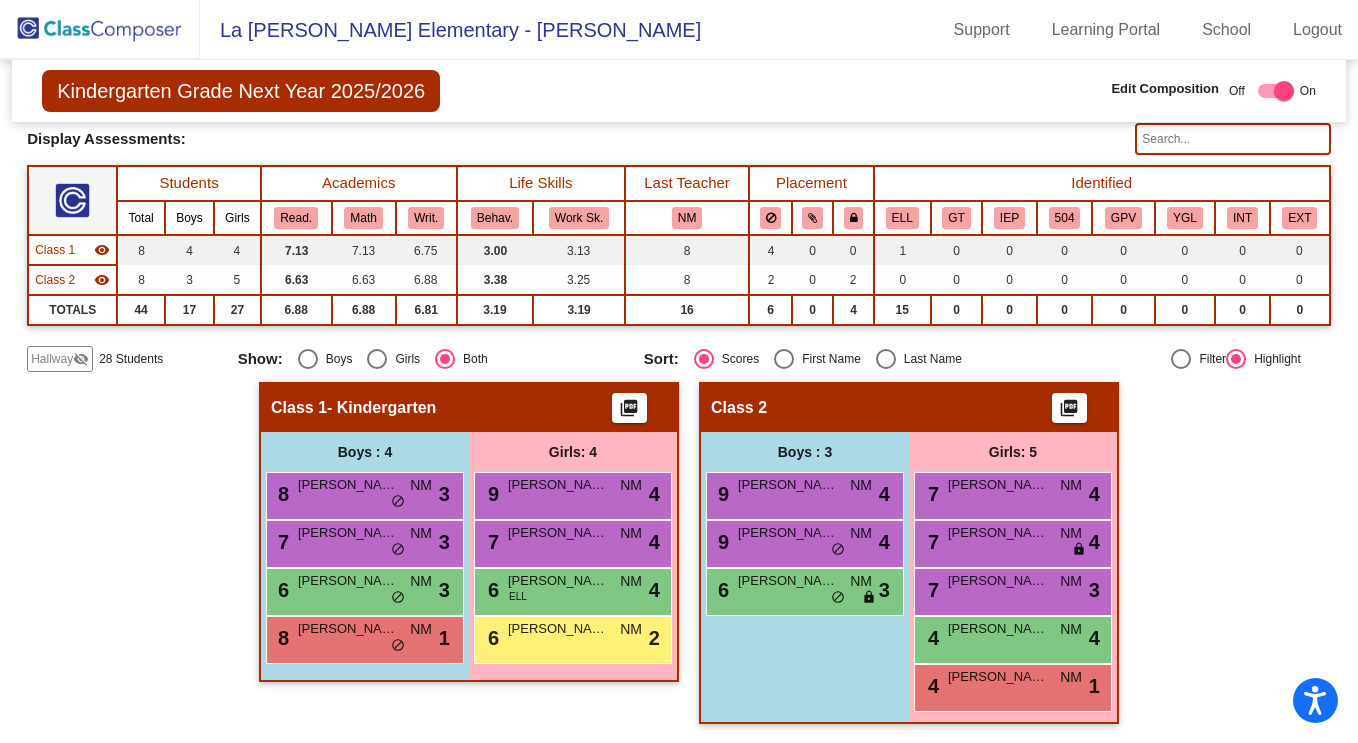 click on "Hallway   visibility_off  28 Students" 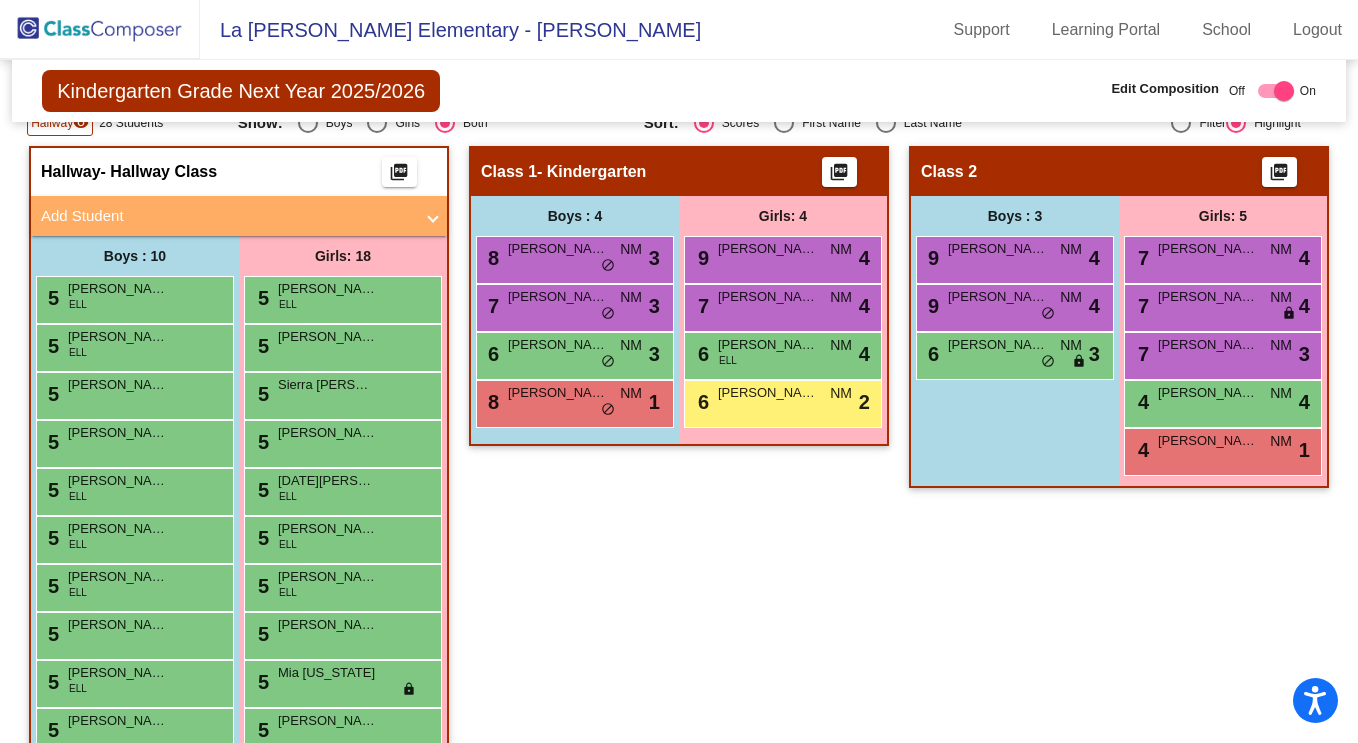 scroll, scrollTop: 347, scrollLeft: 0, axis: vertical 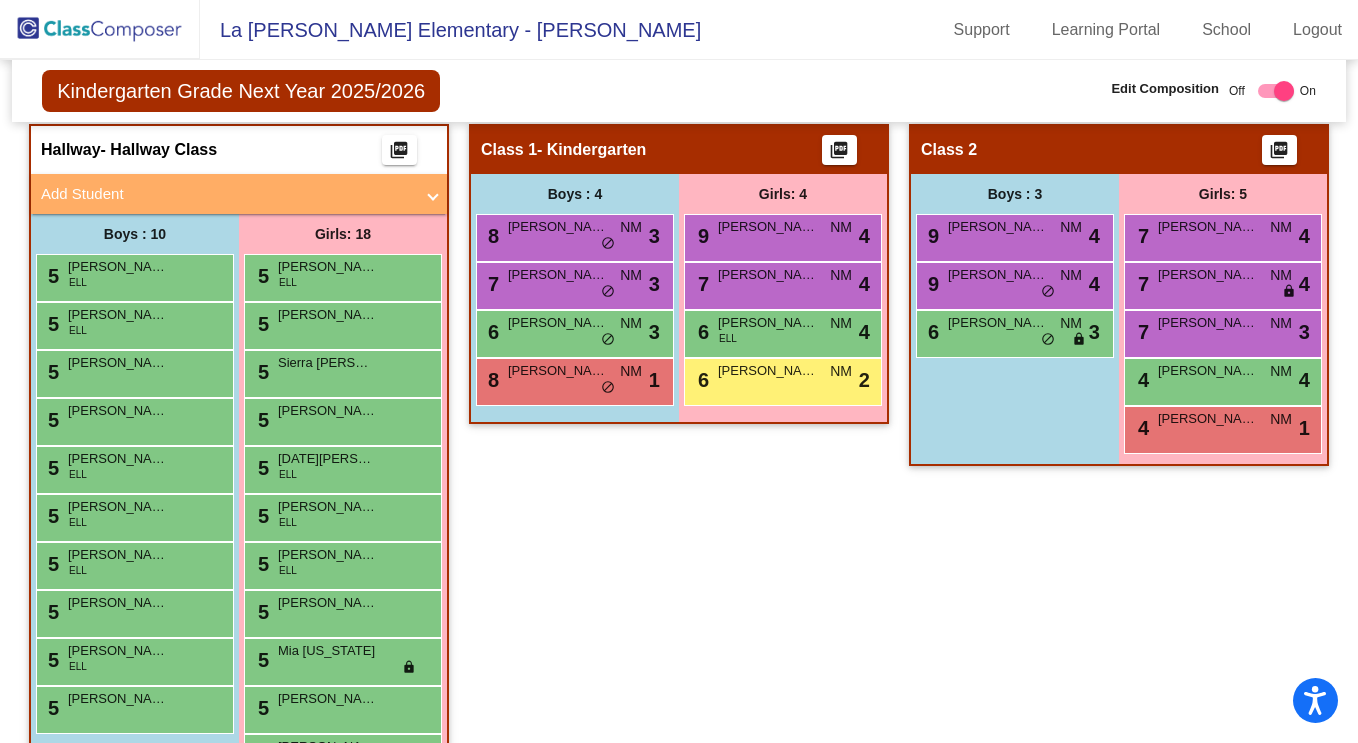 drag, startPoint x: 346, startPoint y: 648, endPoint x: 317, endPoint y: 630, distance: 34.132095 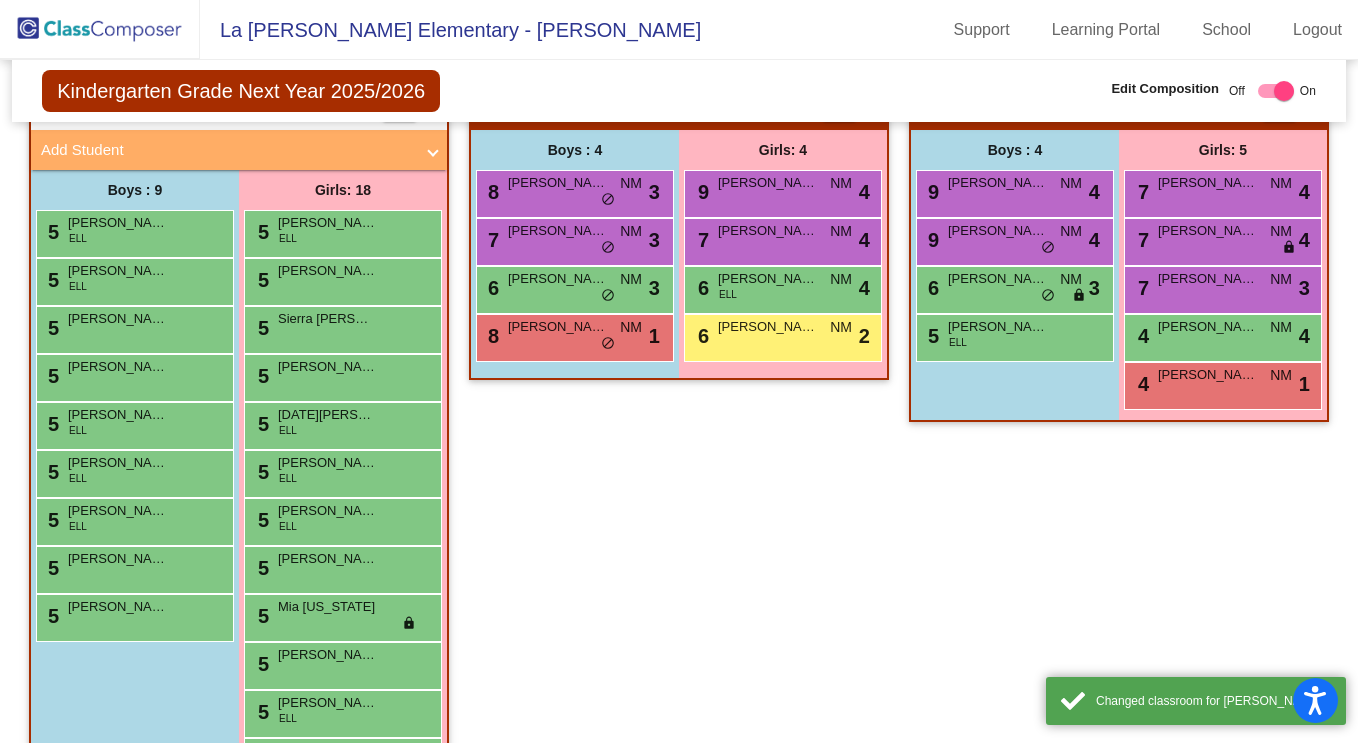 scroll, scrollTop: 378, scrollLeft: 0, axis: vertical 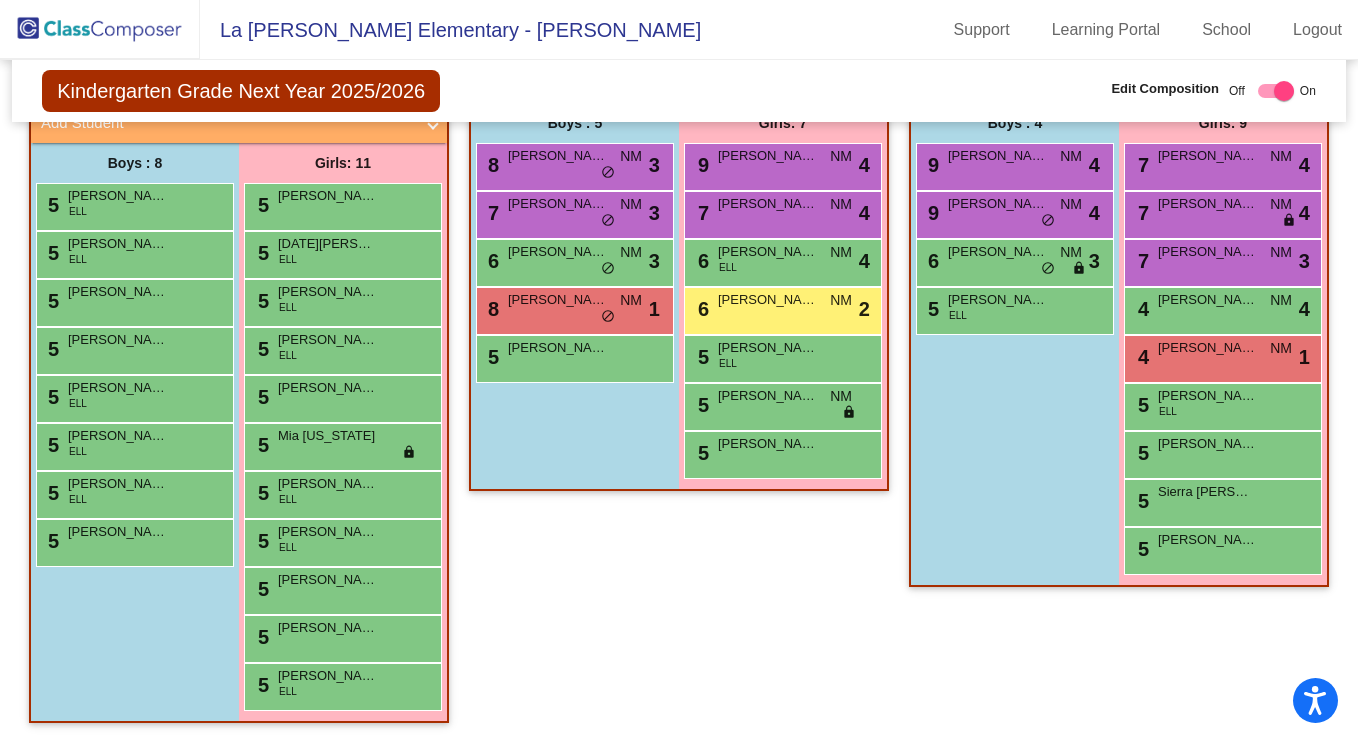 click on "8 Donovon Chan NM lock do_not_disturb_alt 3" at bounding box center [572, 164] 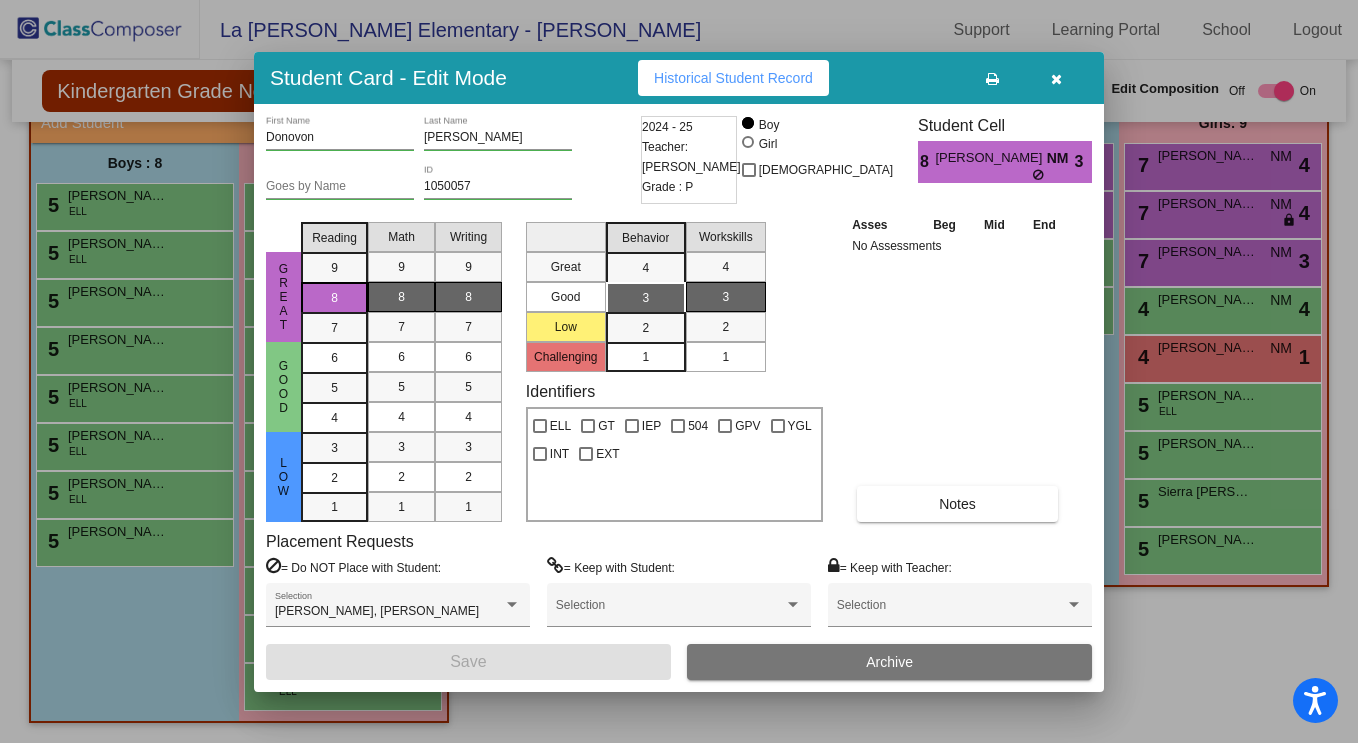 click at bounding box center [951, 612] 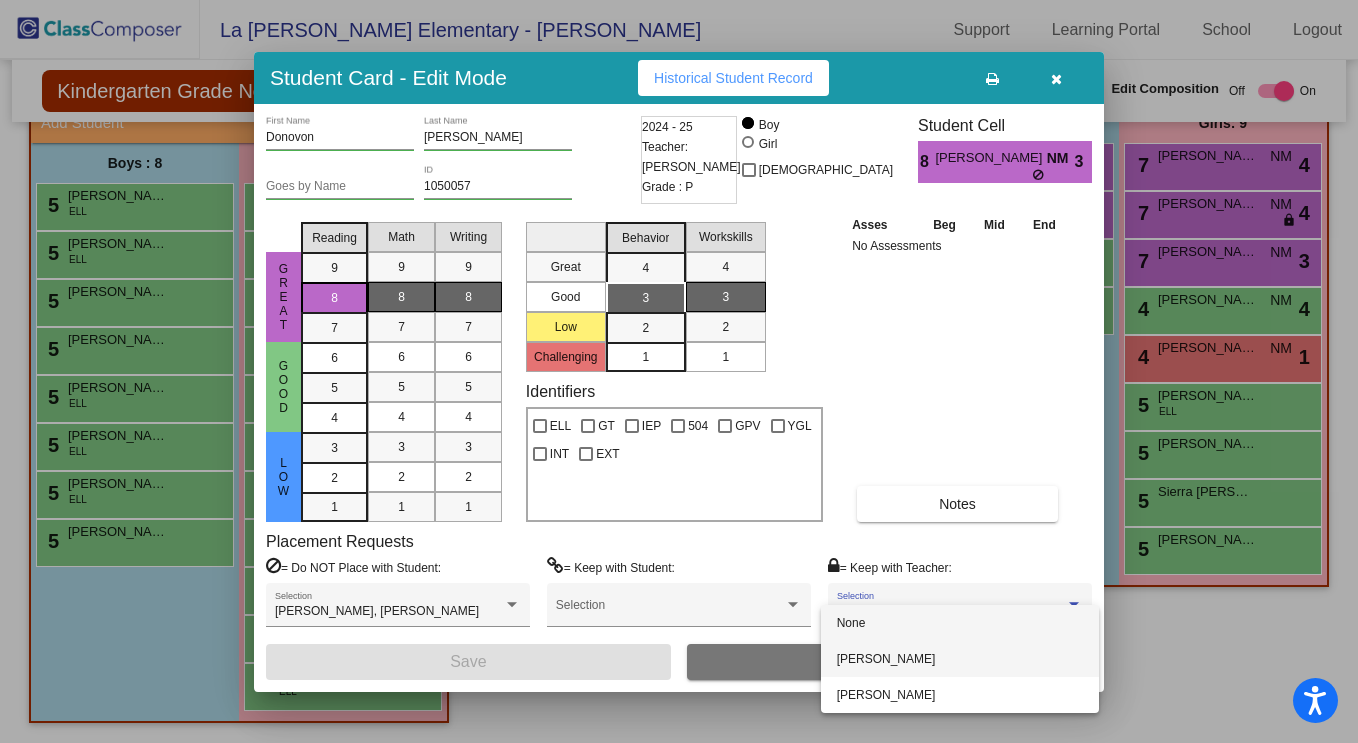 click on "[PERSON_NAME]" at bounding box center (960, 659) 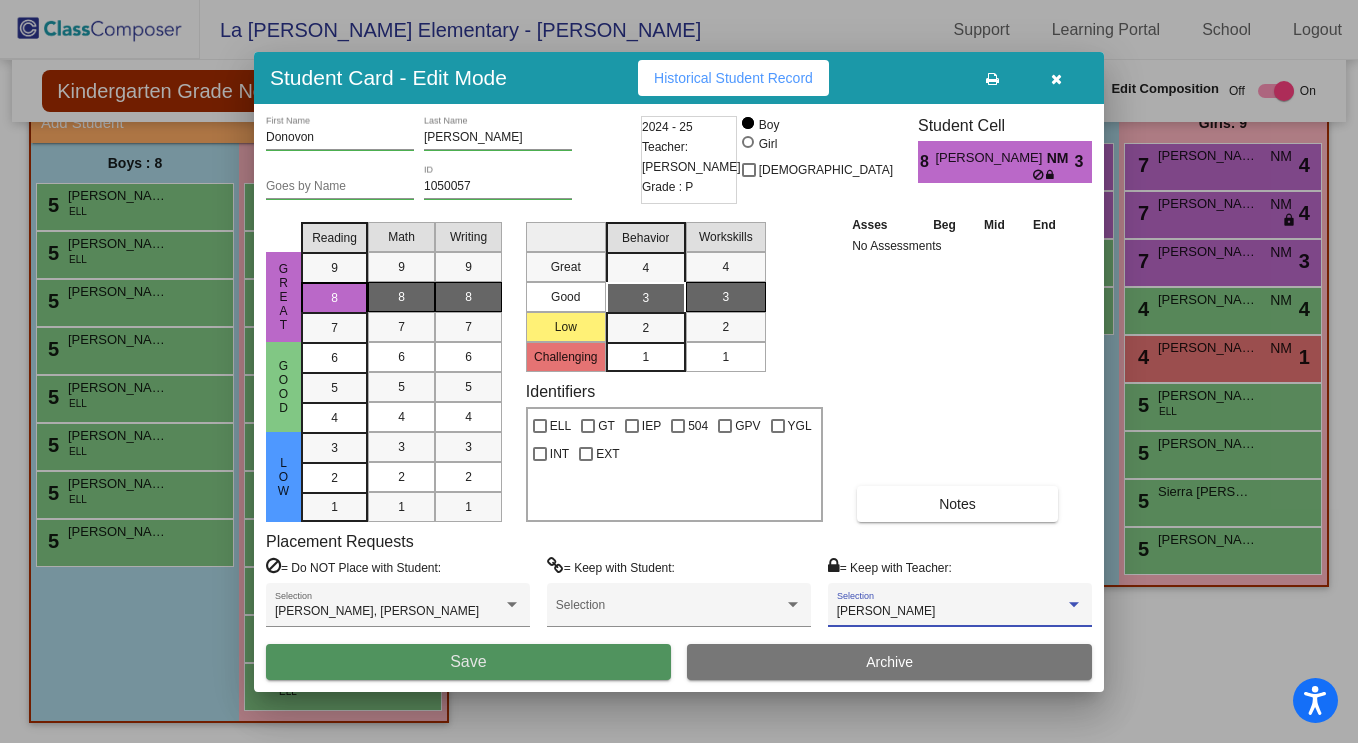 click on "Save" at bounding box center (468, 662) 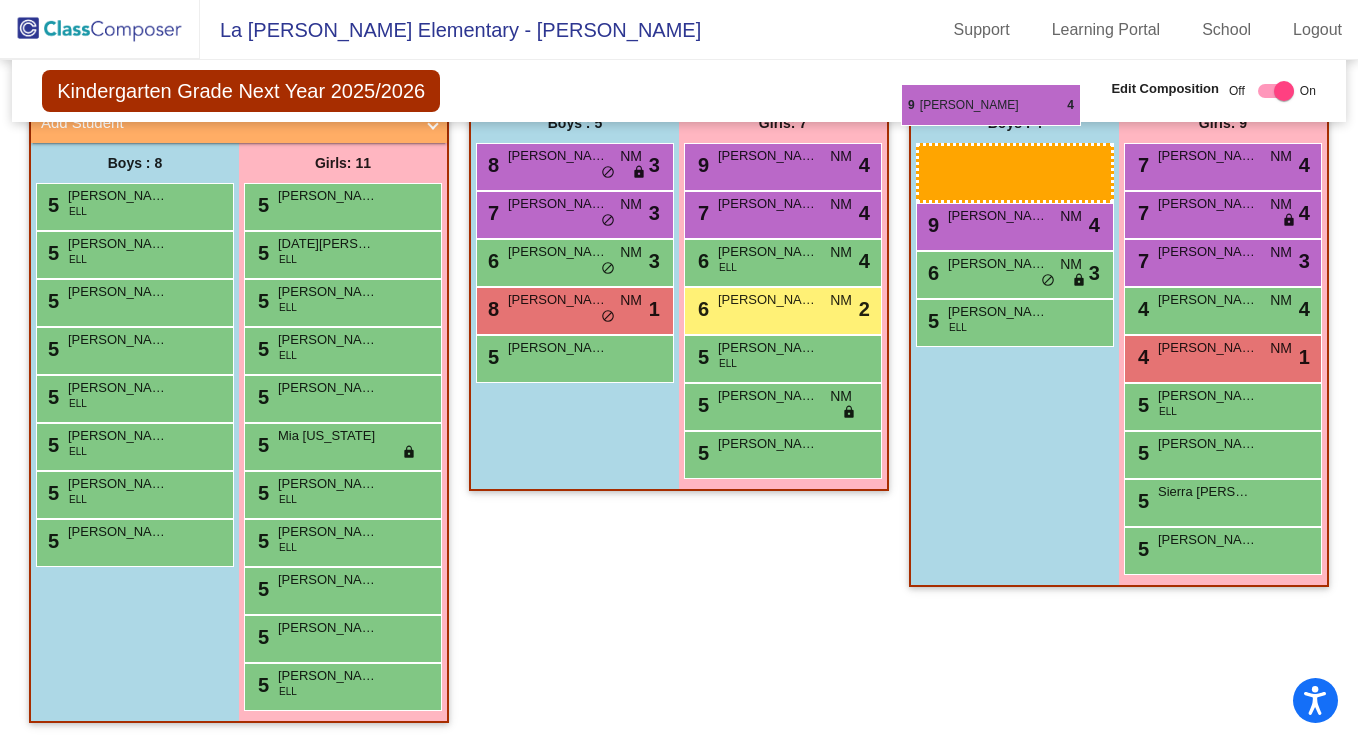 scroll, scrollTop: 679, scrollLeft: 0, axis: vertical 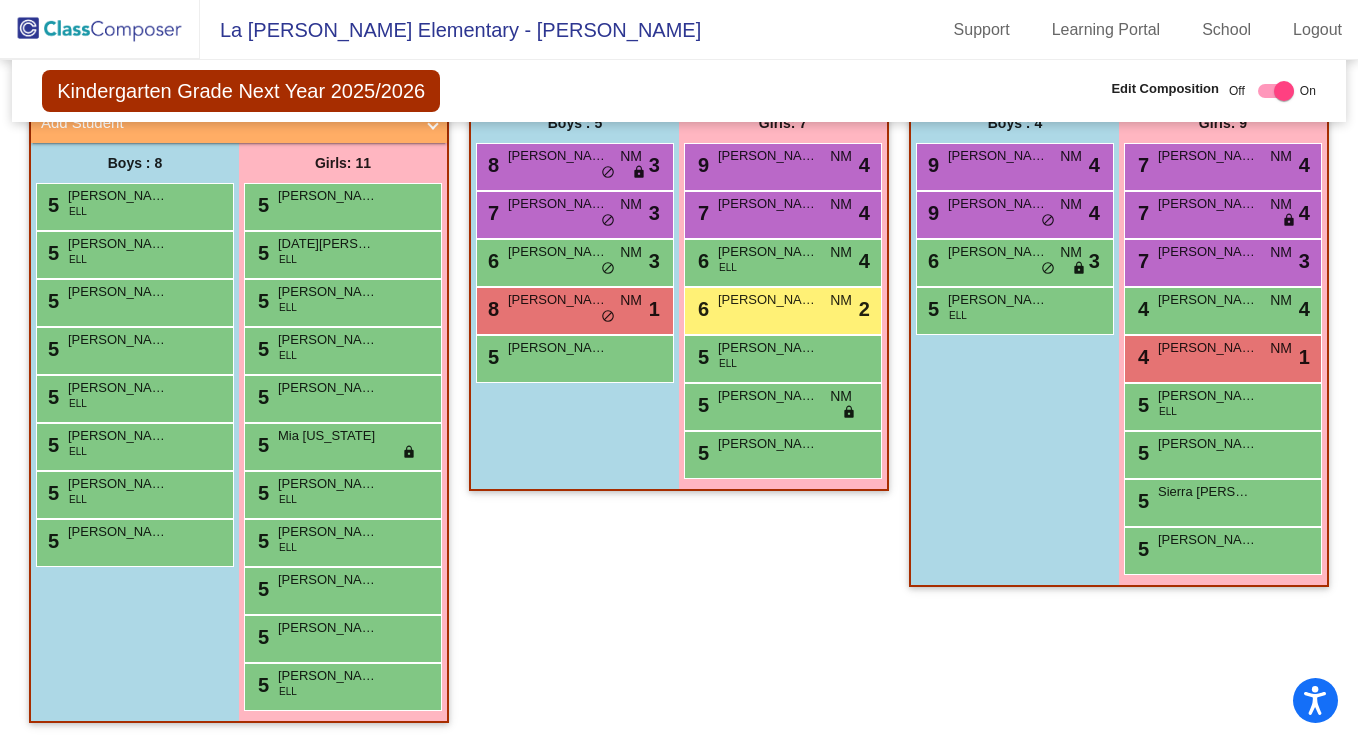 click on "6 Gianni Vega NM lock do_not_disturb_alt 3" at bounding box center (1012, 260) 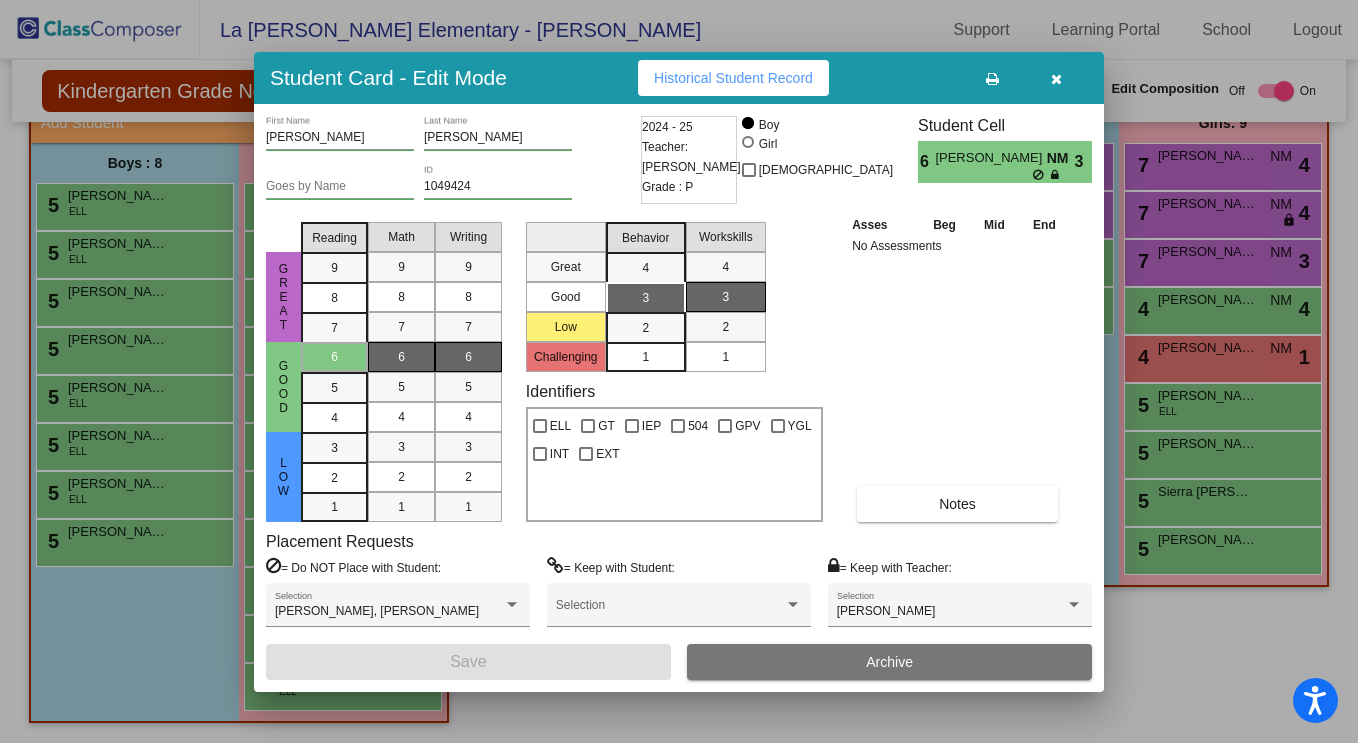 click at bounding box center (1056, 79) 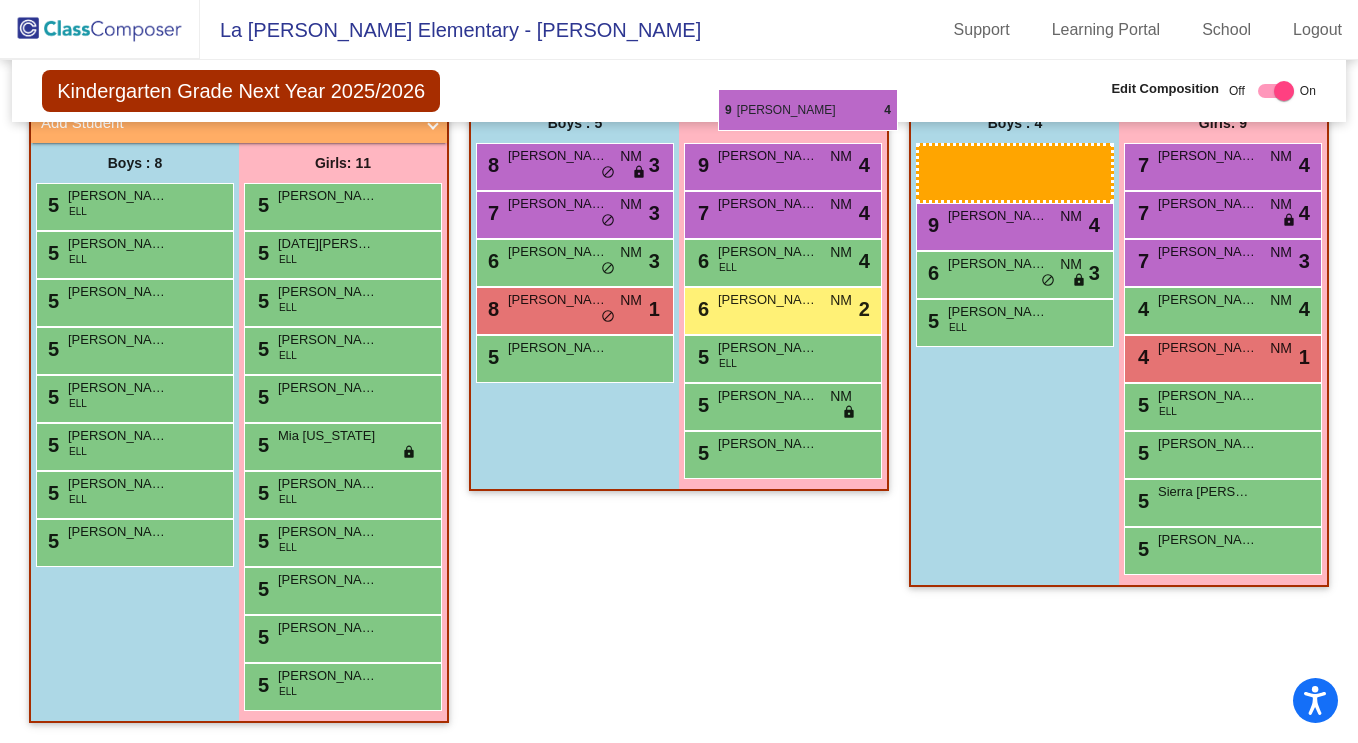 scroll, scrollTop: 659, scrollLeft: 0, axis: vertical 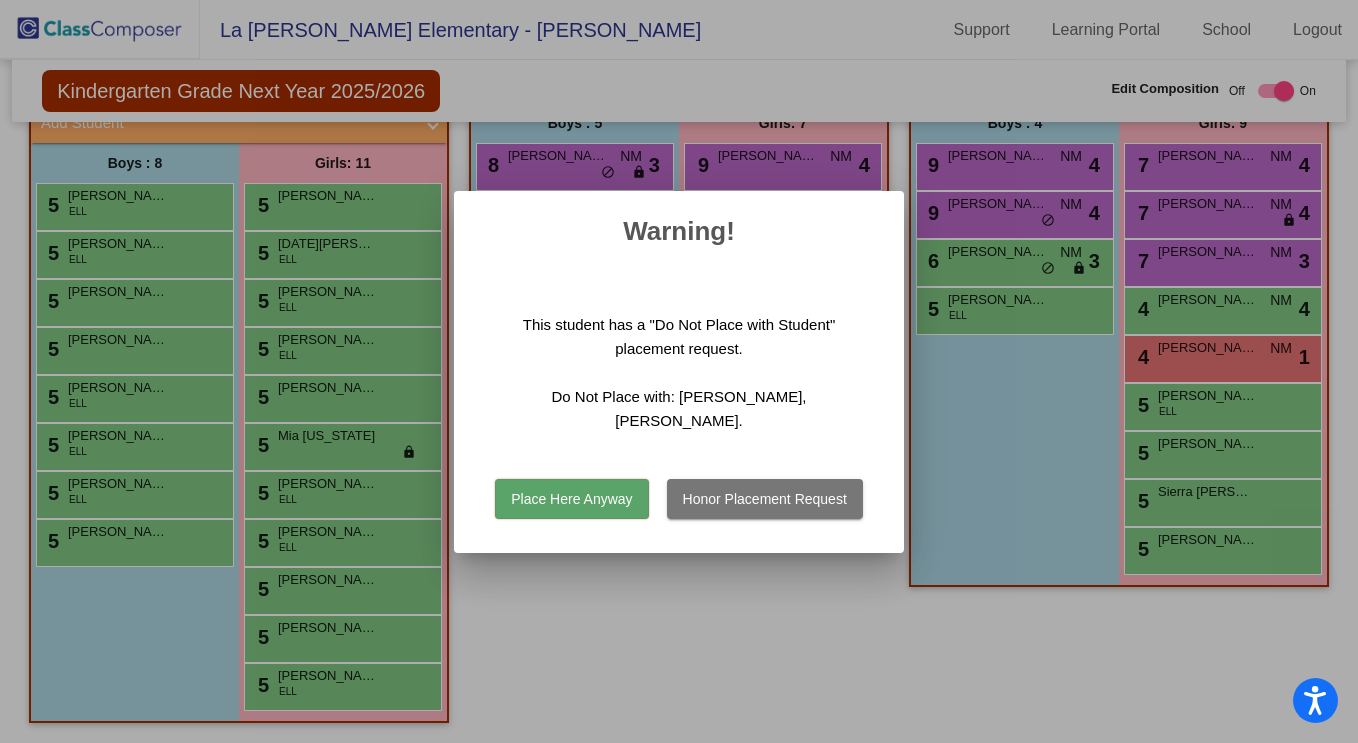 click on "Place Here Anyway" at bounding box center (571, 499) 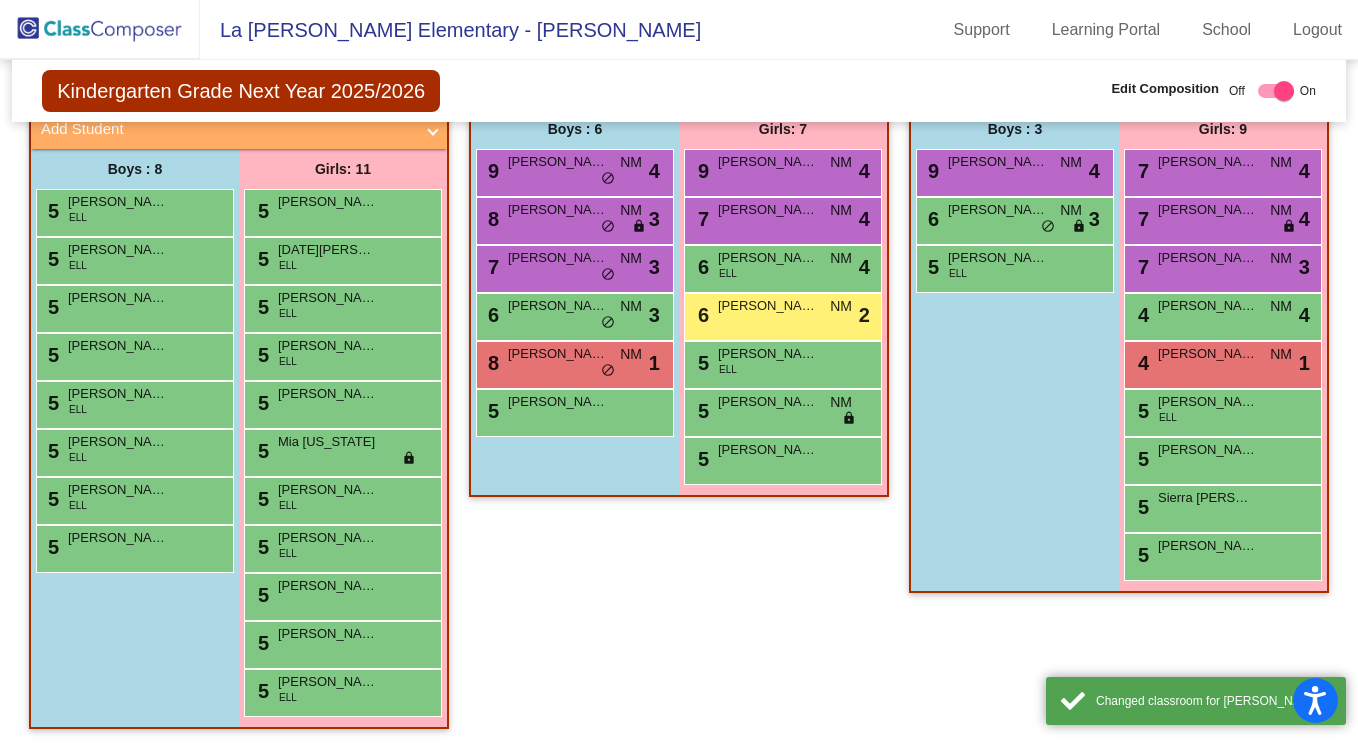 scroll, scrollTop: 411, scrollLeft: 0, axis: vertical 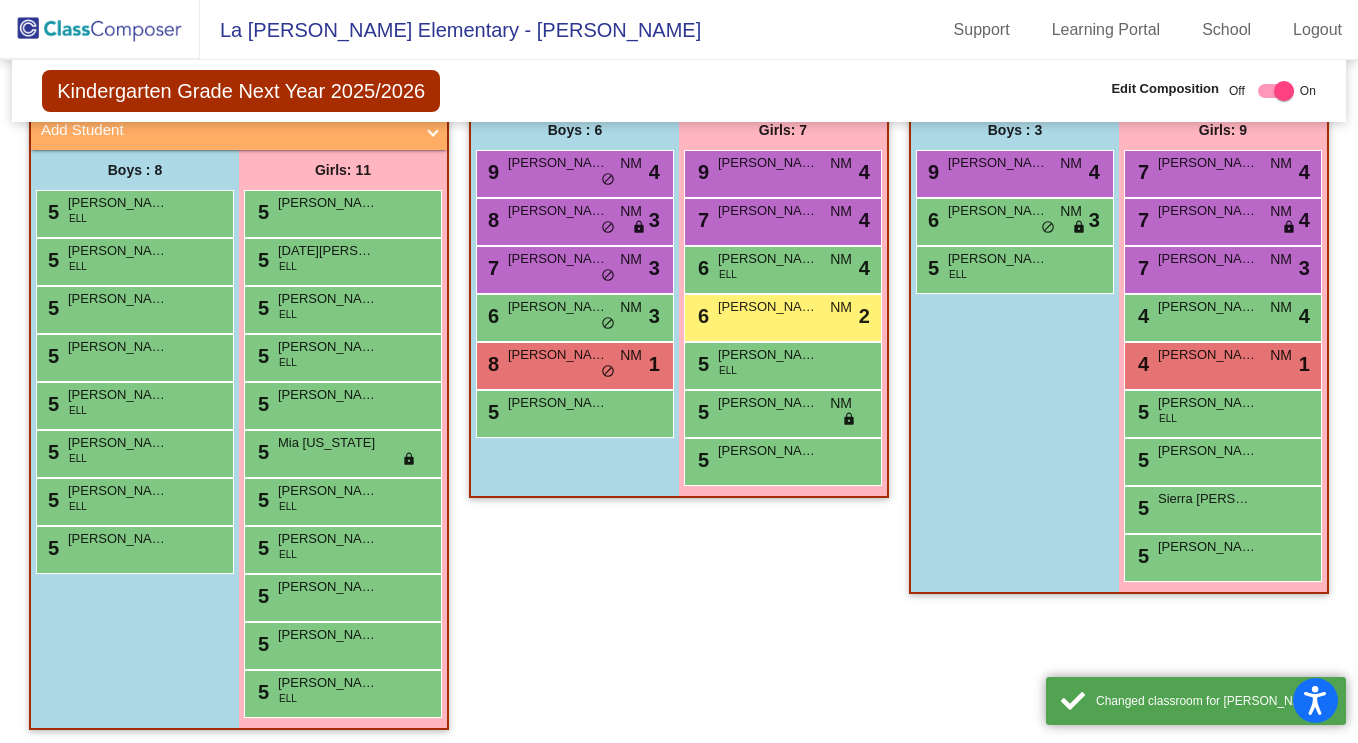 click on "9 Nihaal Singh NM lock do_not_disturb_alt 4" at bounding box center [572, 171] 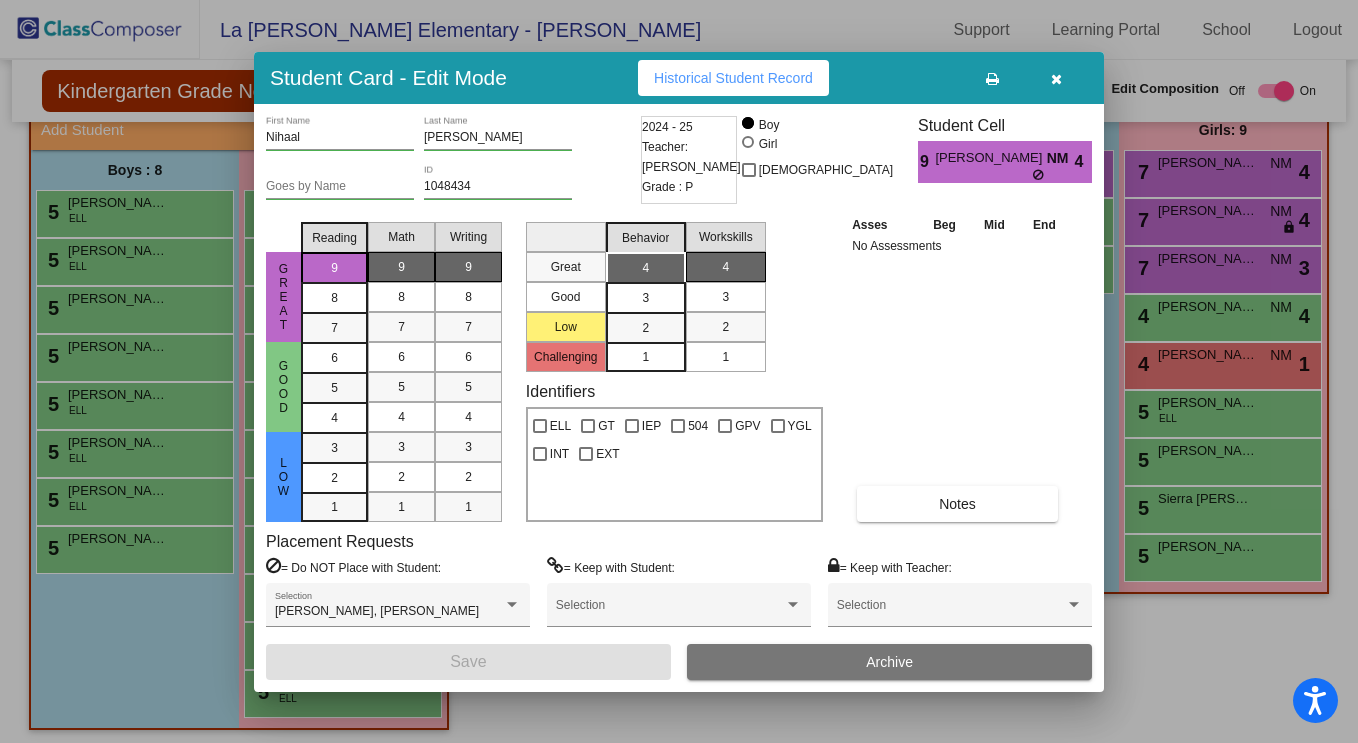 click at bounding box center (951, 612) 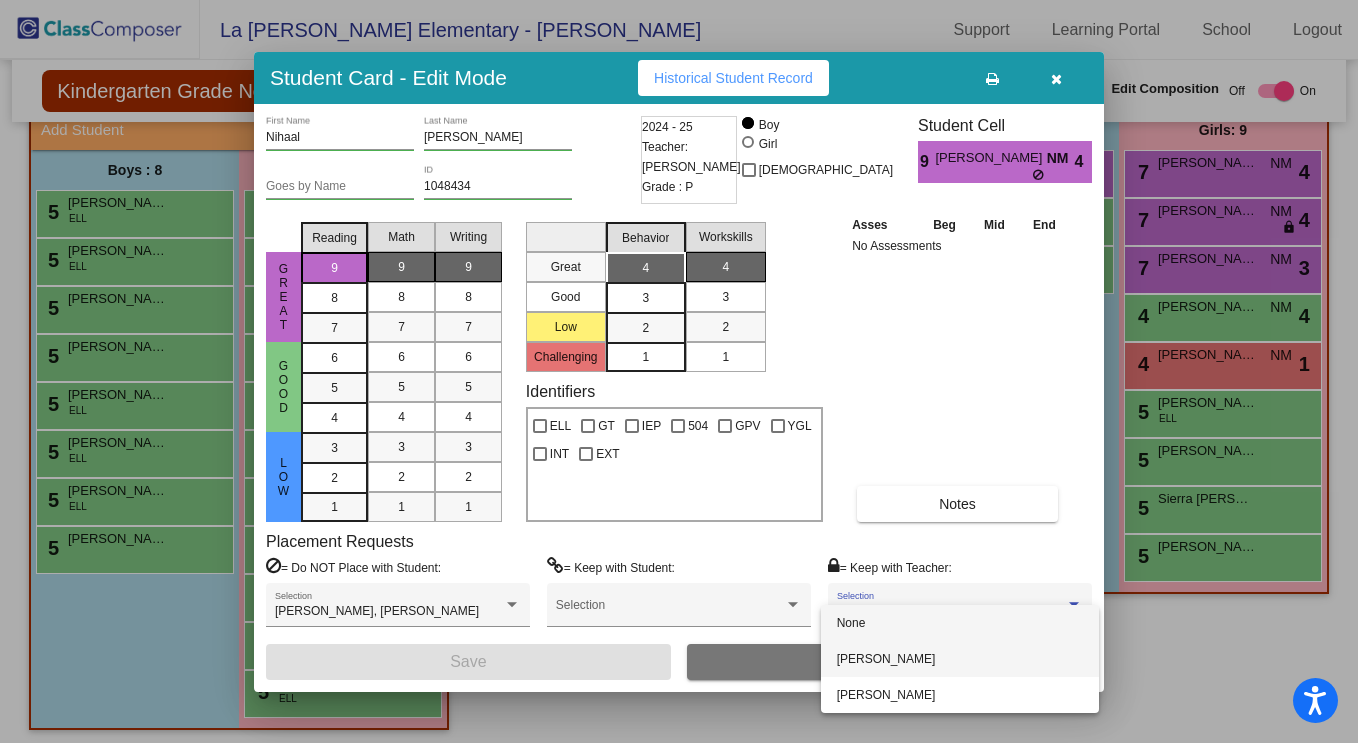 click on "[PERSON_NAME]" at bounding box center (960, 659) 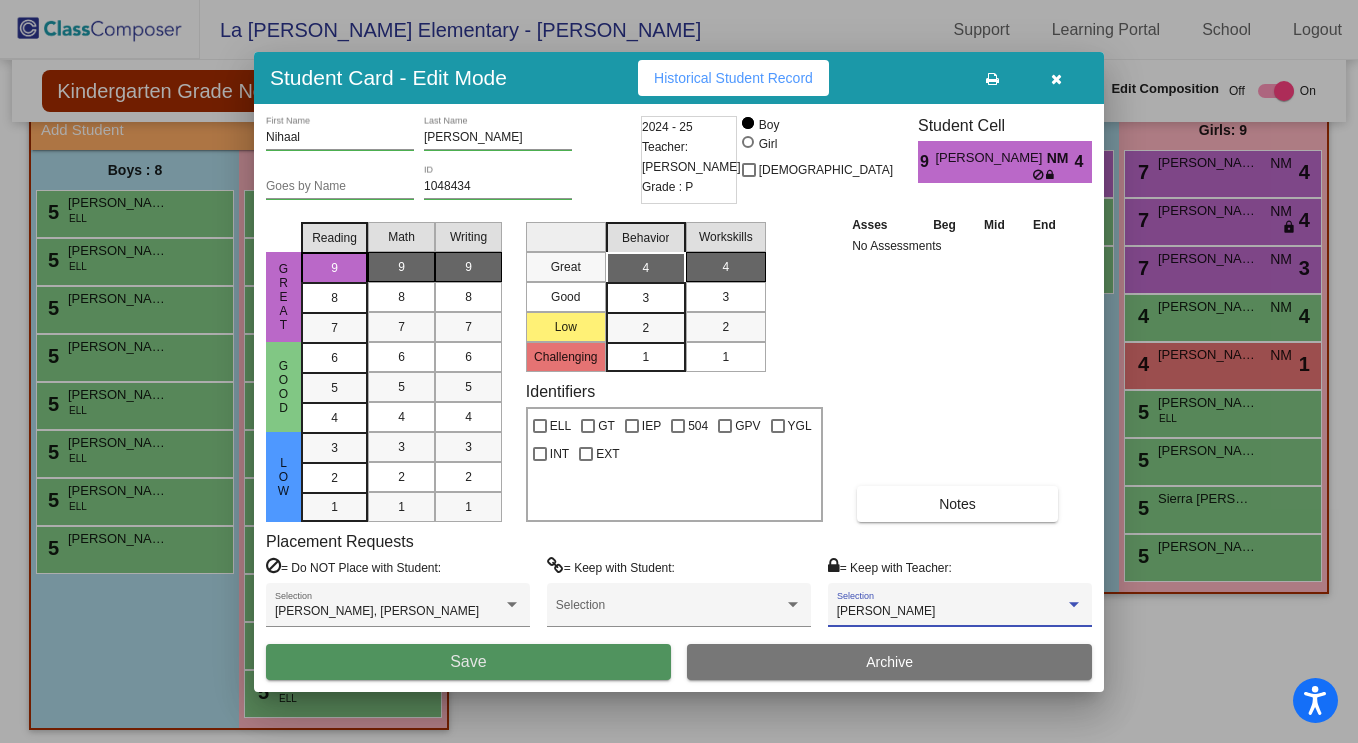 click on "Save" at bounding box center (468, 662) 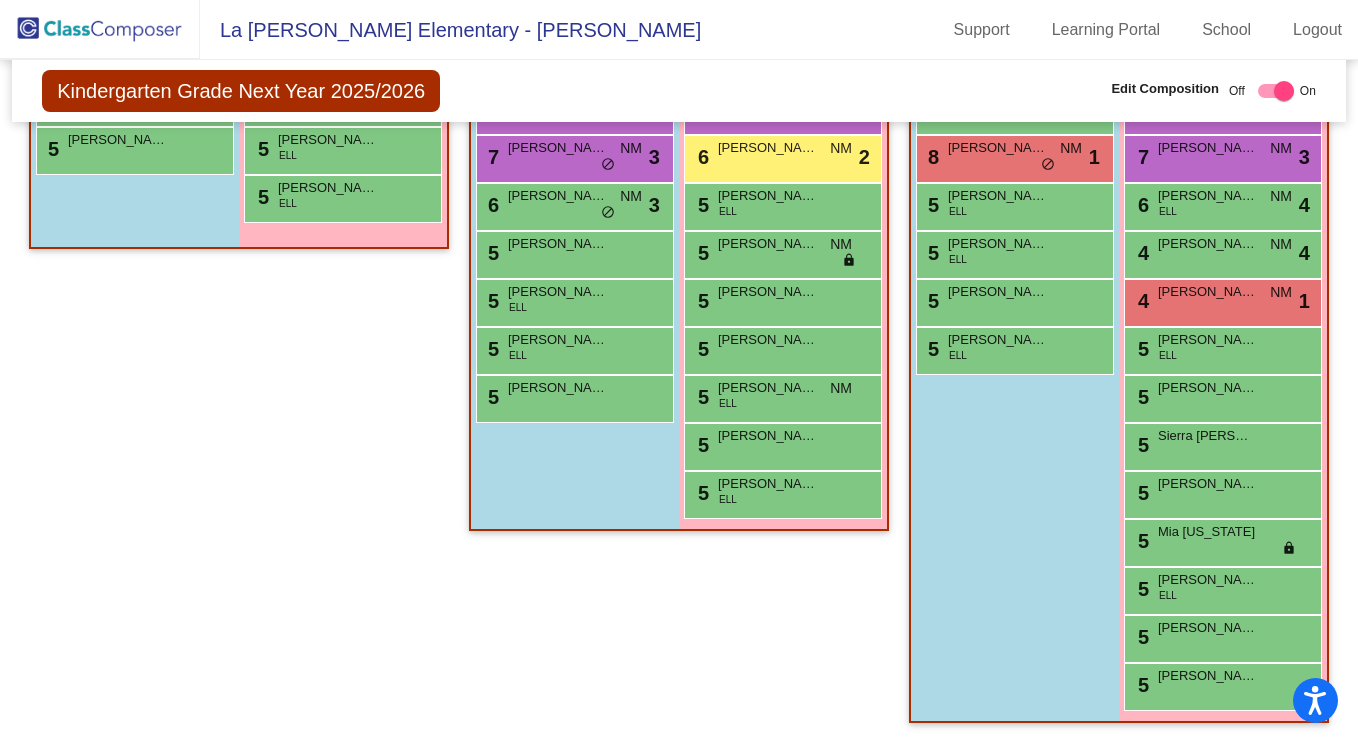 scroll, scrollTop: 493, scrollLeft: 0, axis: vertical 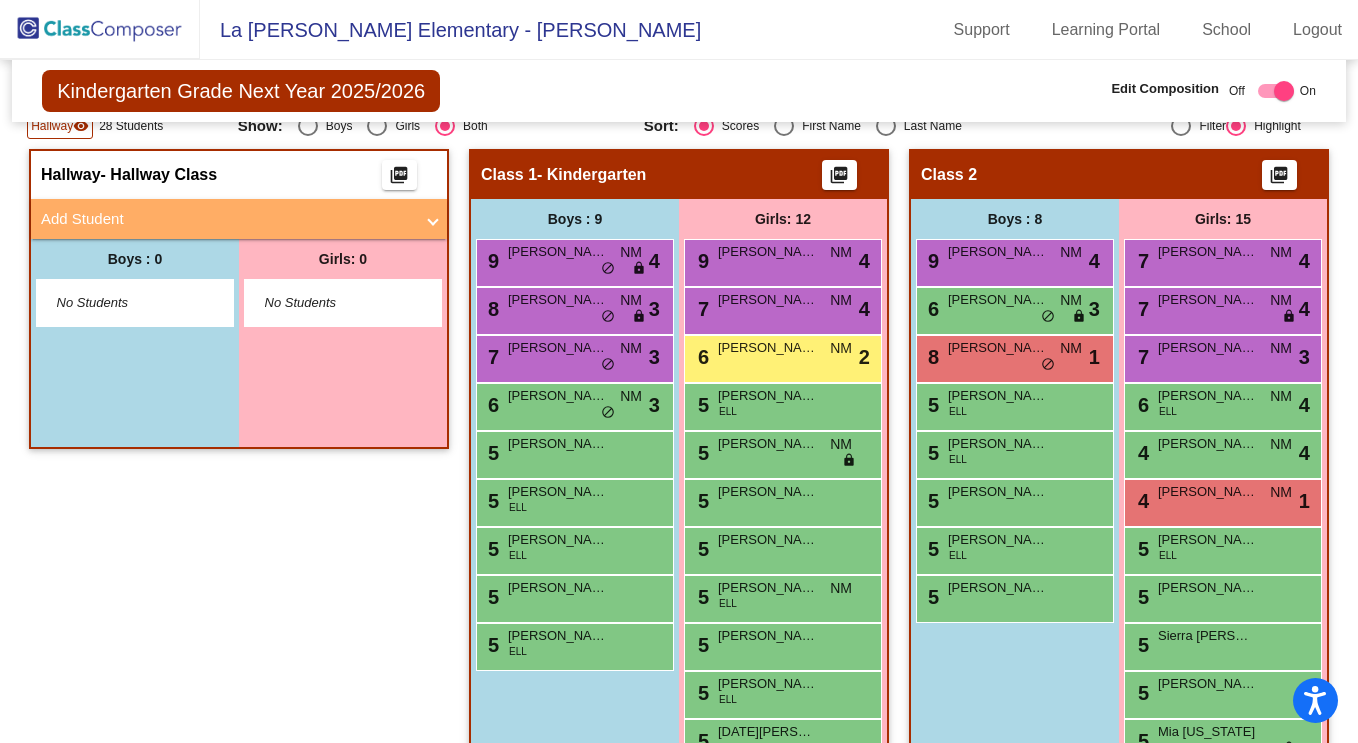 click on "Add Student" at bounding box center [227, 219] 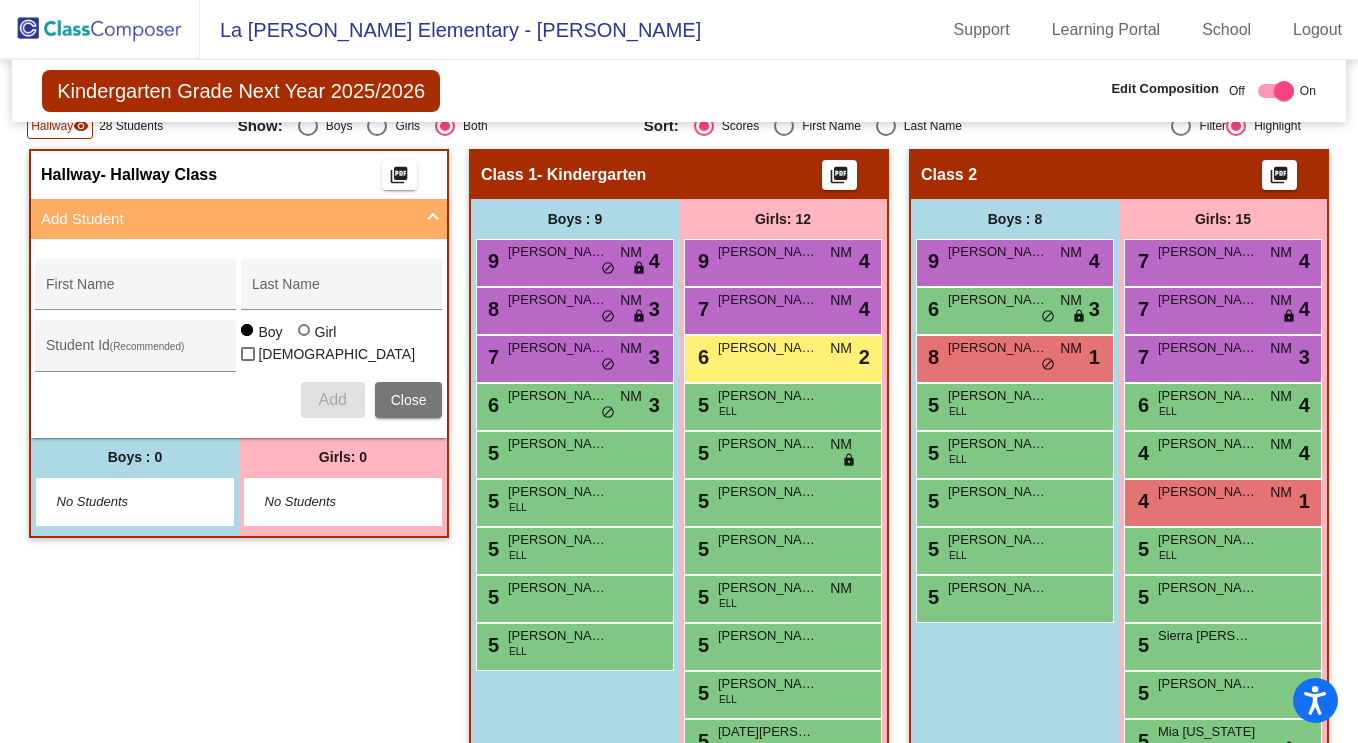 click on "First Name" at bounding box center (136, 292) 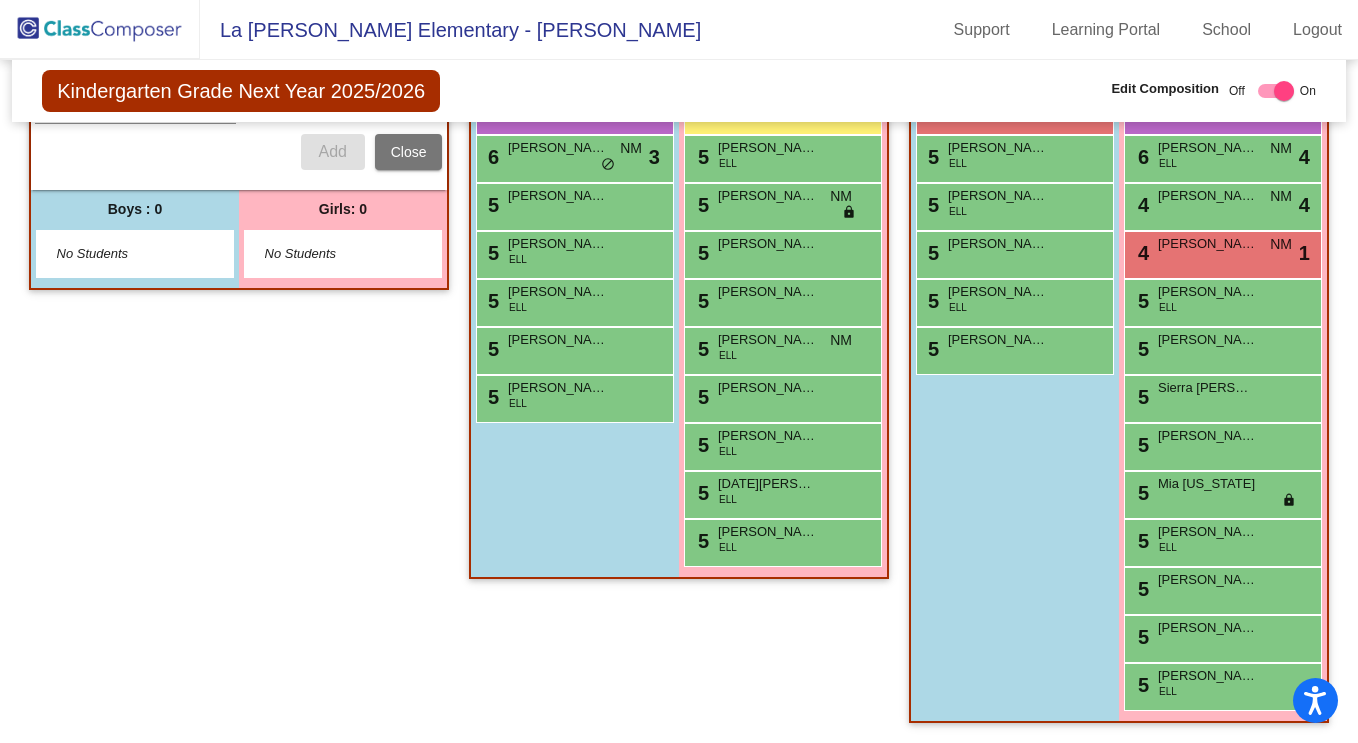 scroll, scrollTop: 1014, scrollLeft: 0, axis: vertical 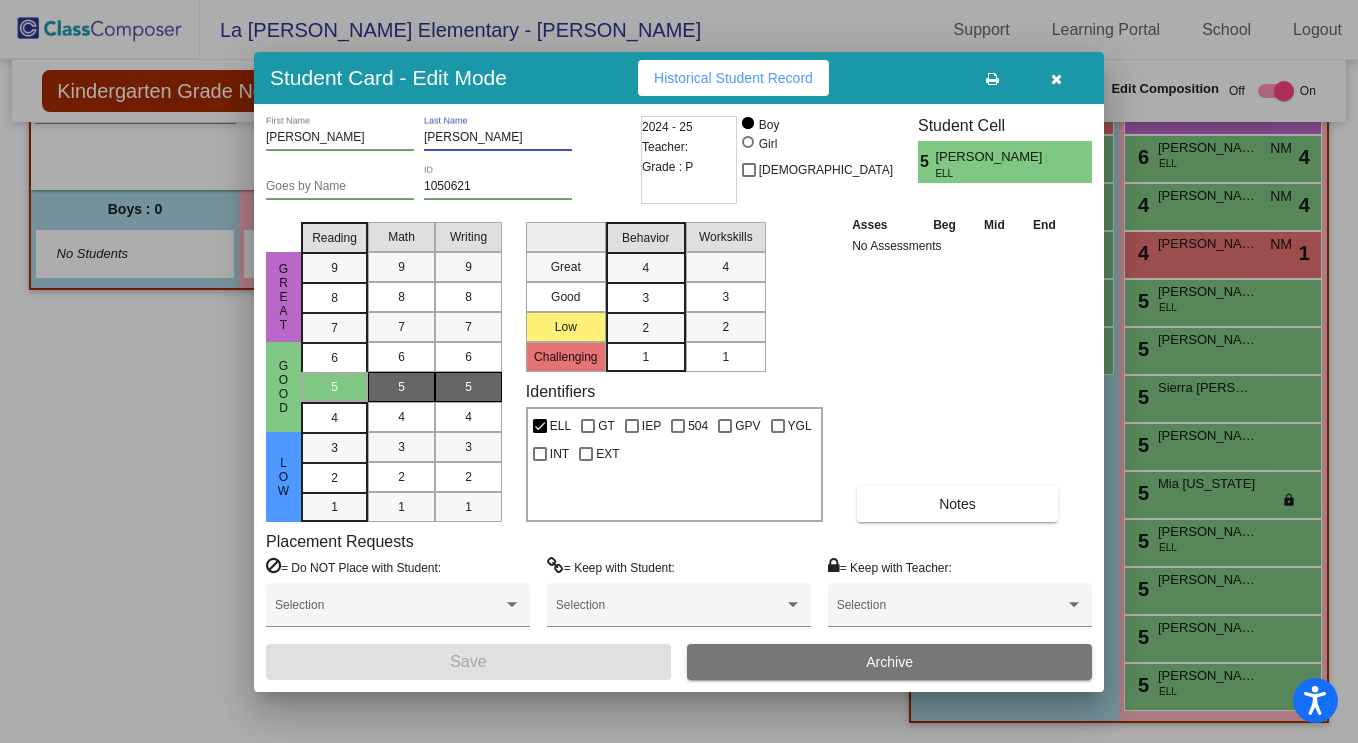 click on "[PERSON_NAME]" at bounding box center (498, 138) 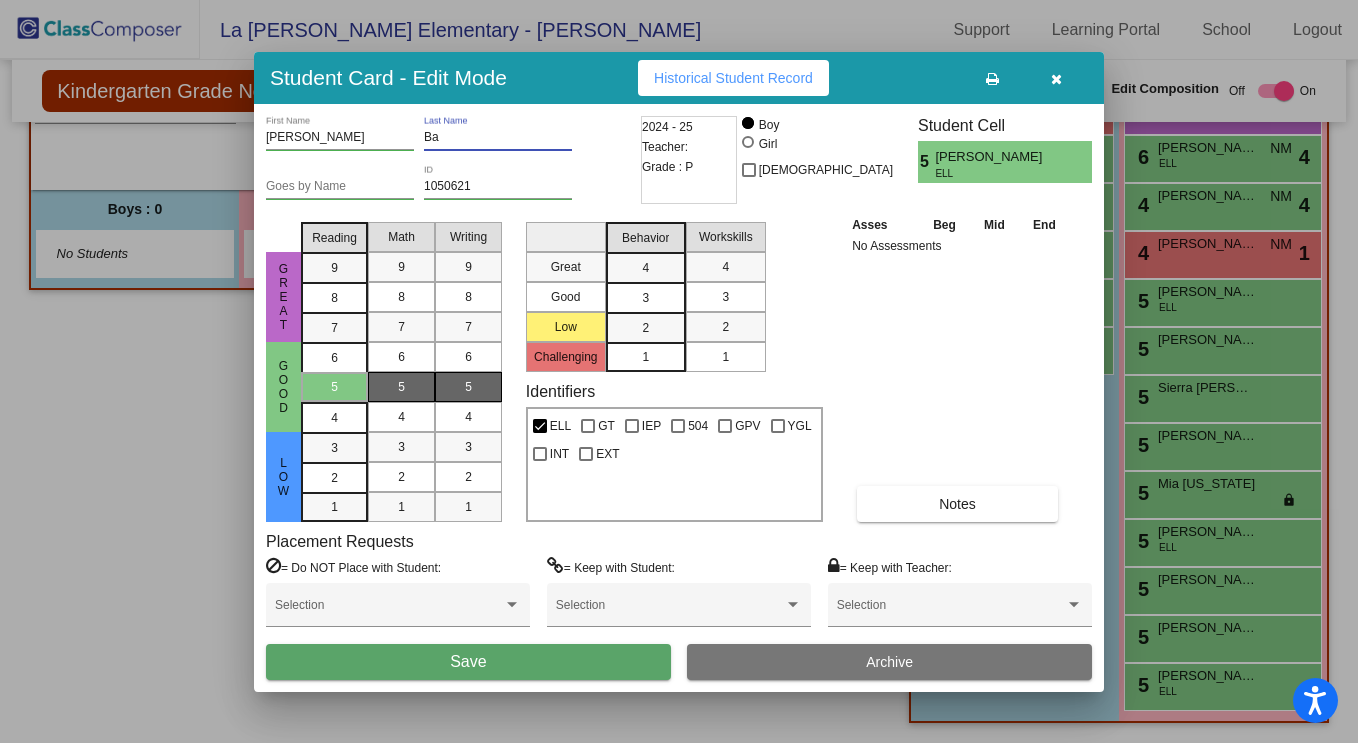 type on "B" 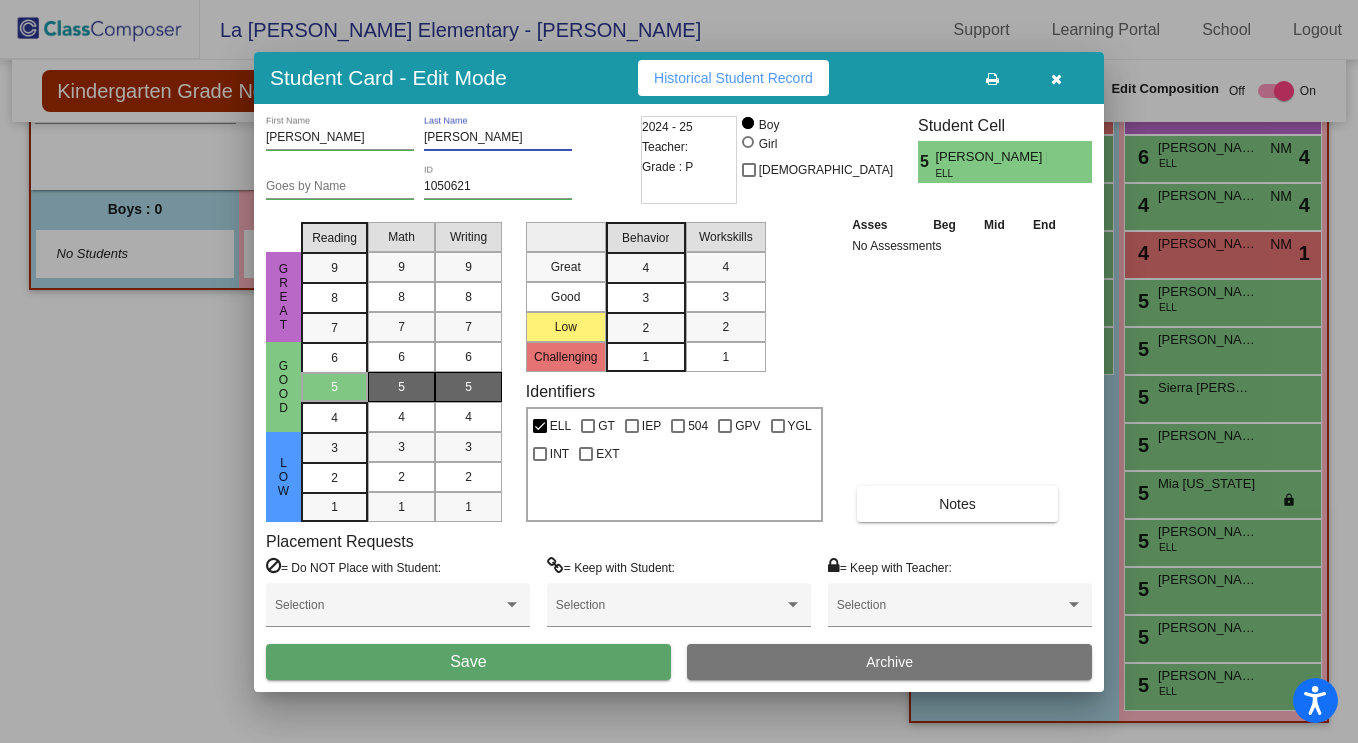 type on "Ceja Vazquez" 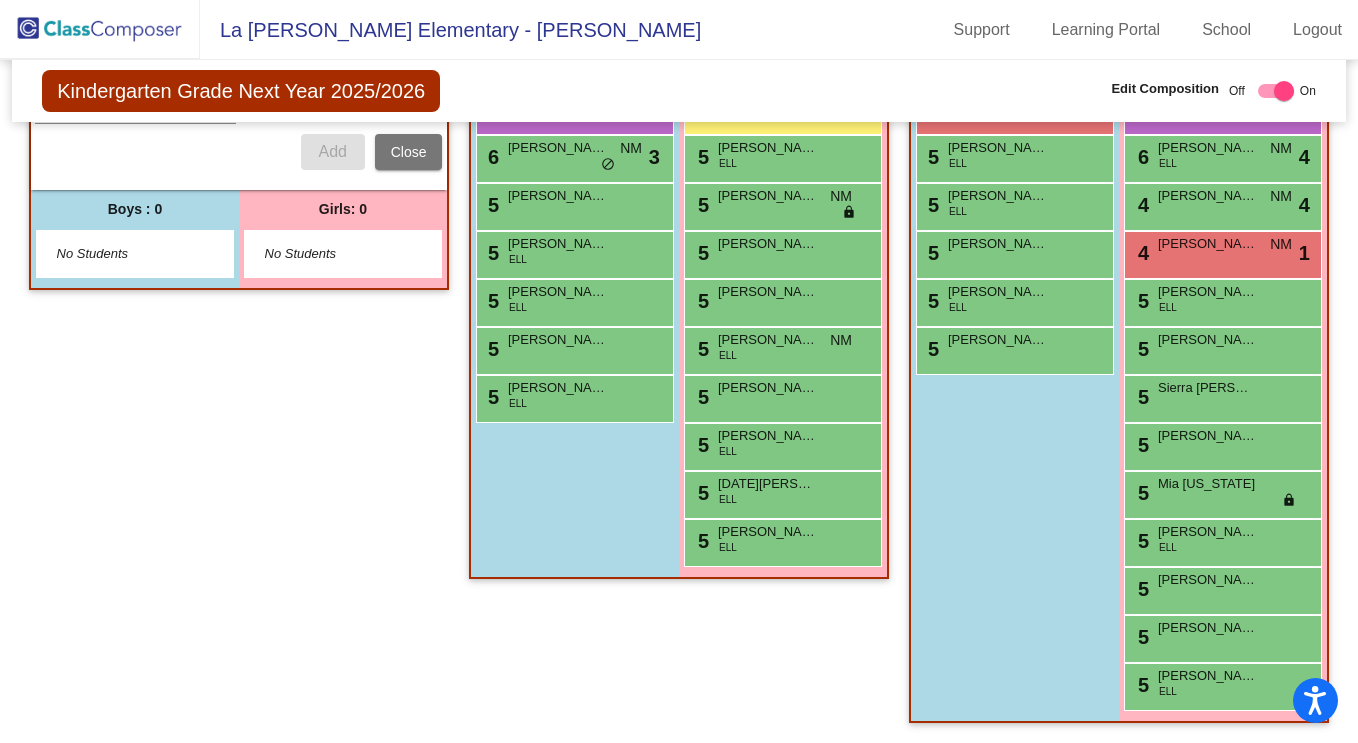 scroll, scrollTop: 1132, scrollLeft: 0, axis: vertical 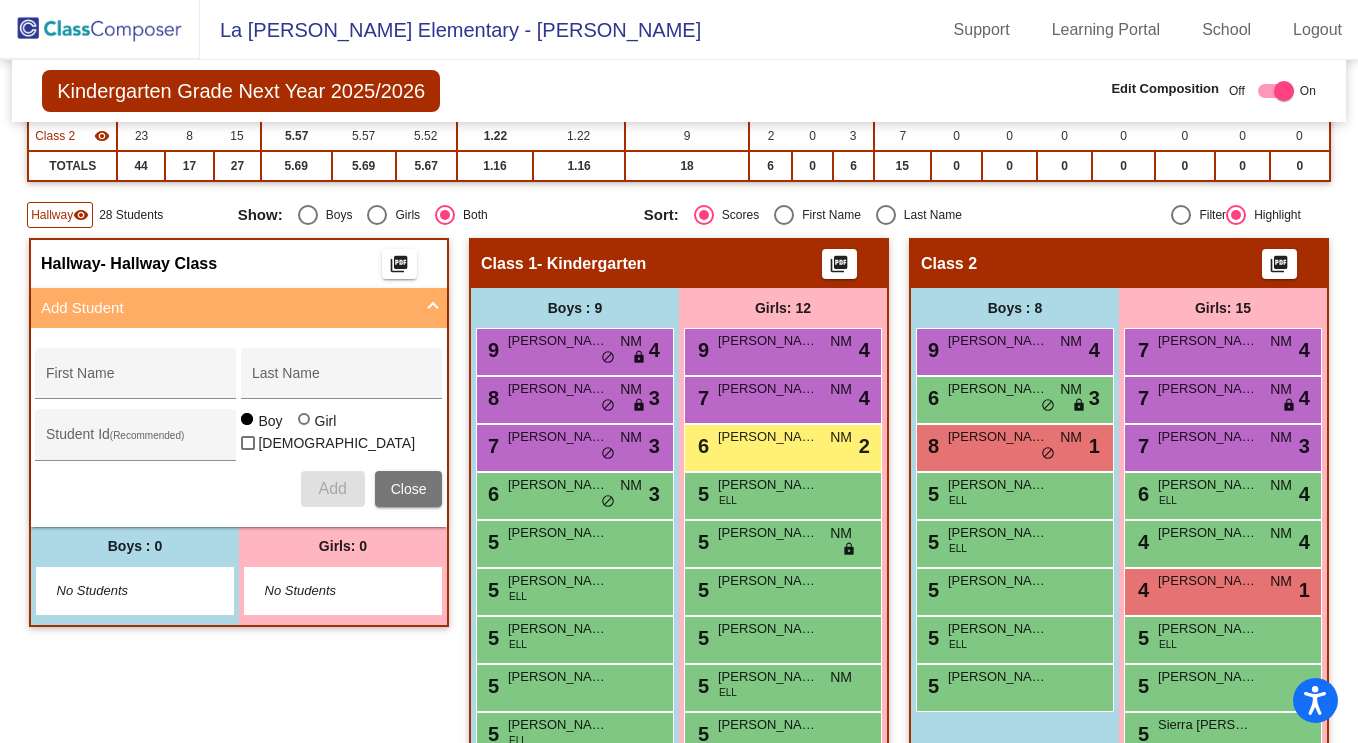 click at bounding box center [433, 308] 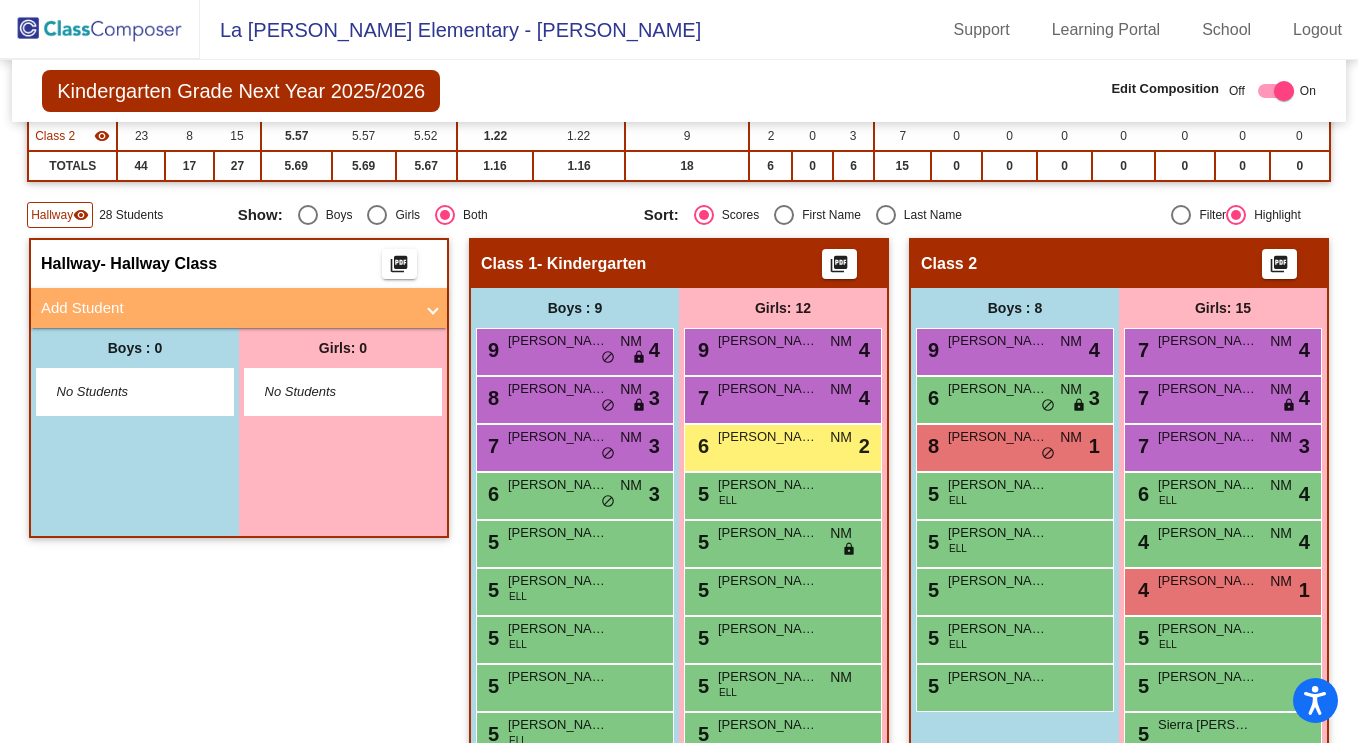 click on "visibility" 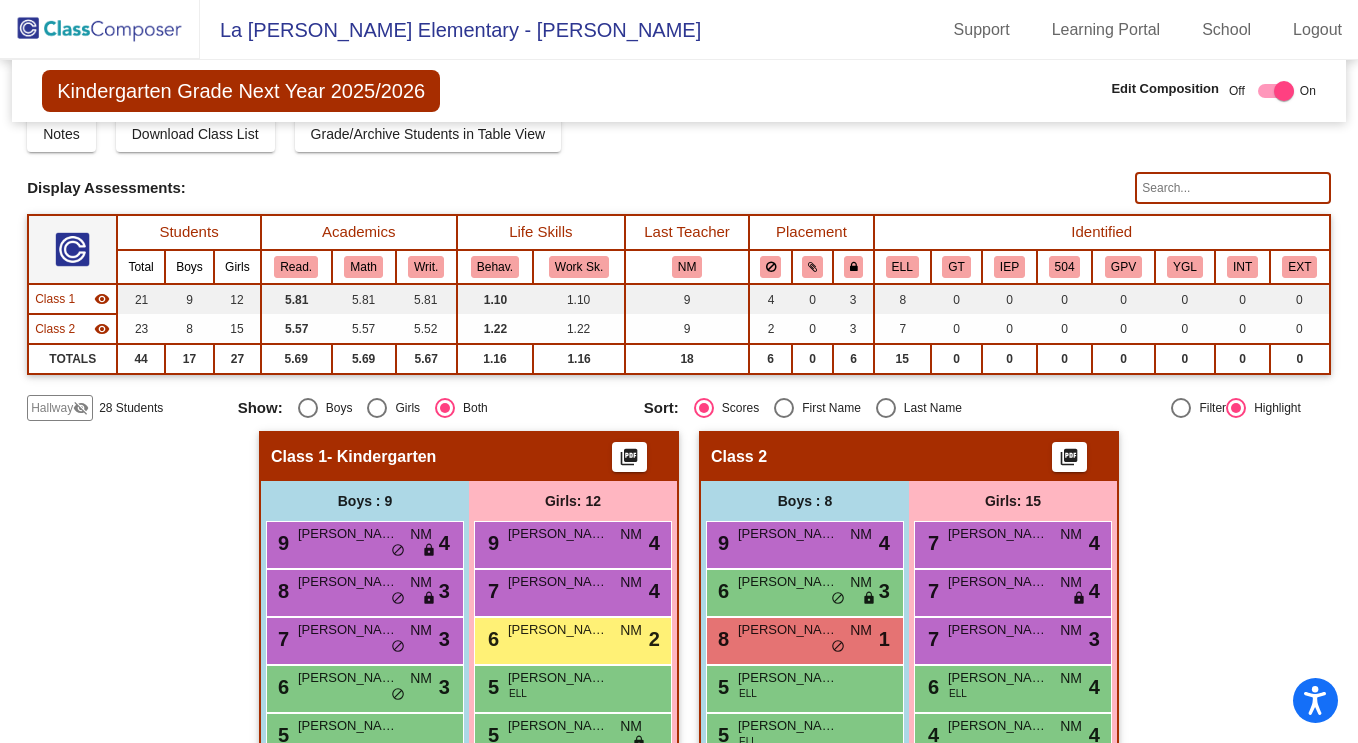 scroll, scrollTop: 27, scrollLeft: 0, axis: vertical 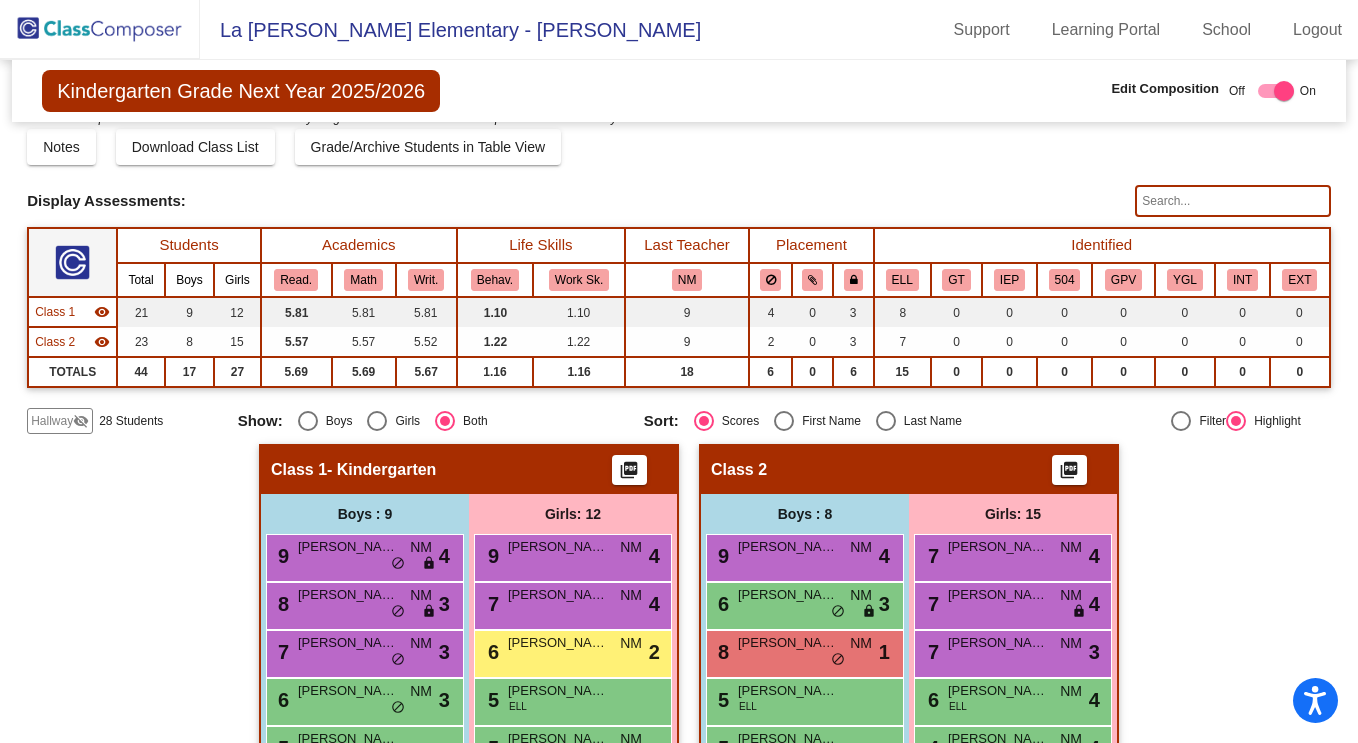 click on "Hallway" 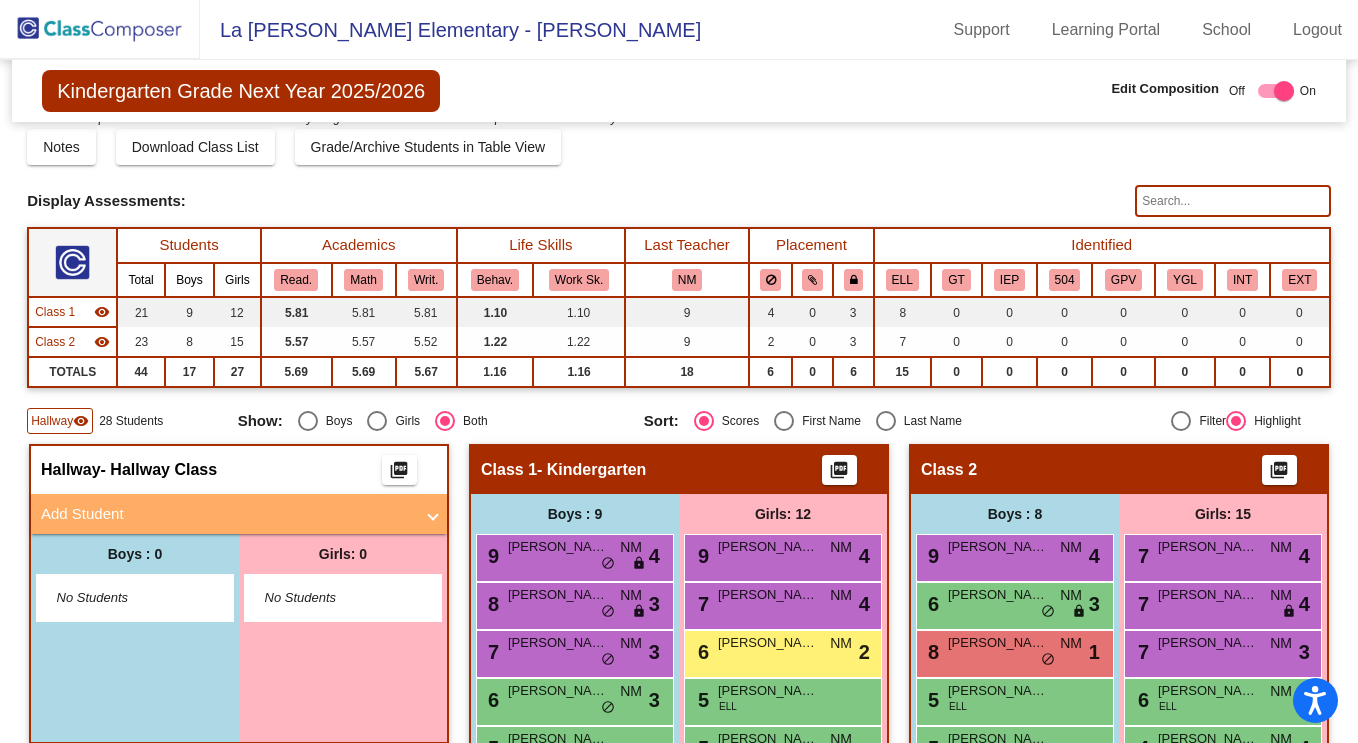 click on "Boys : 0" at bounding box center [135, 554] 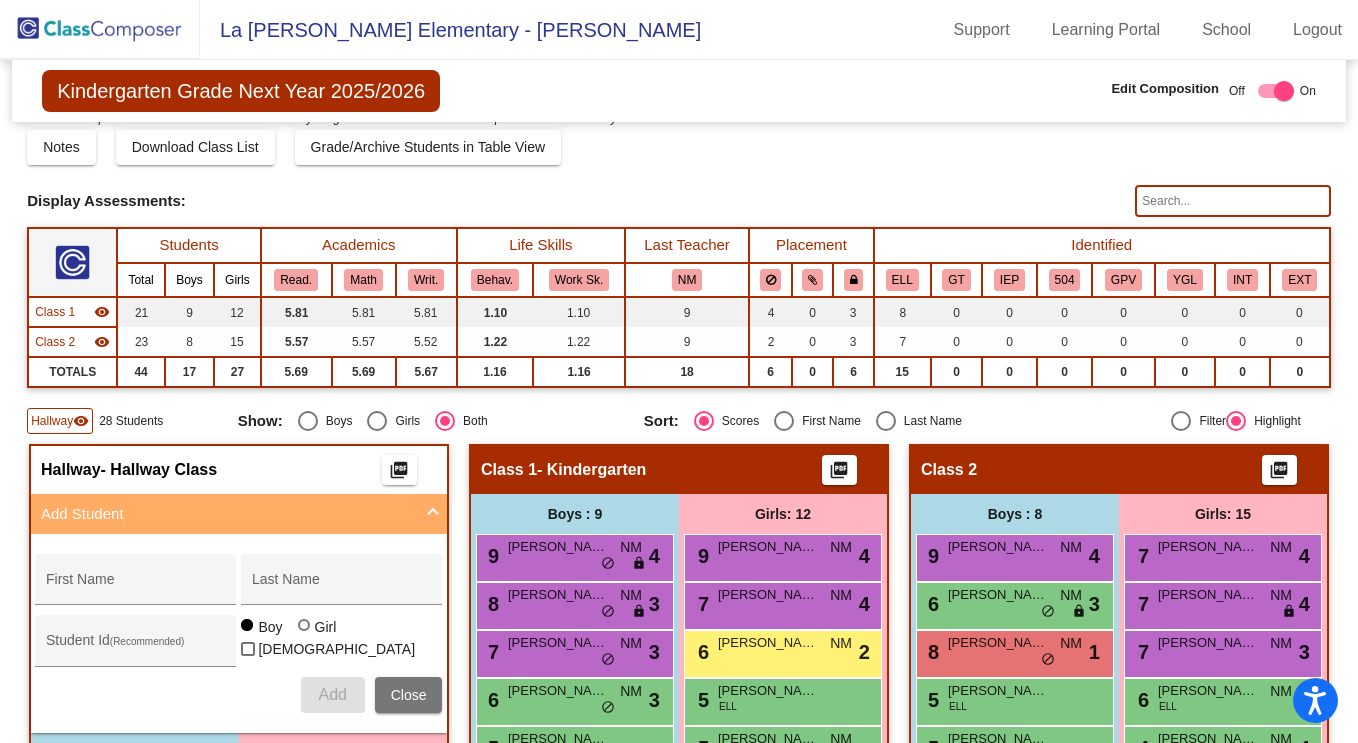 click on "First Name" at bounding box center [136, 585] 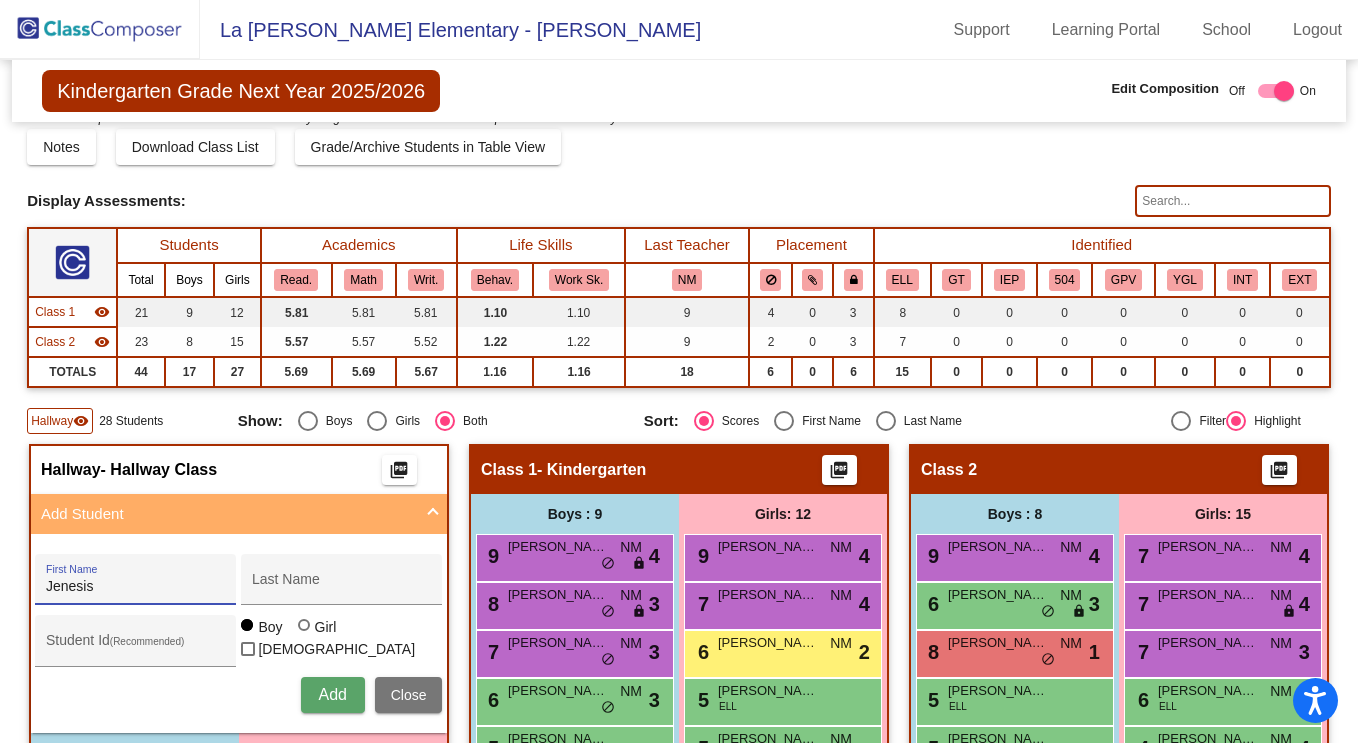 type on "Jenesis" 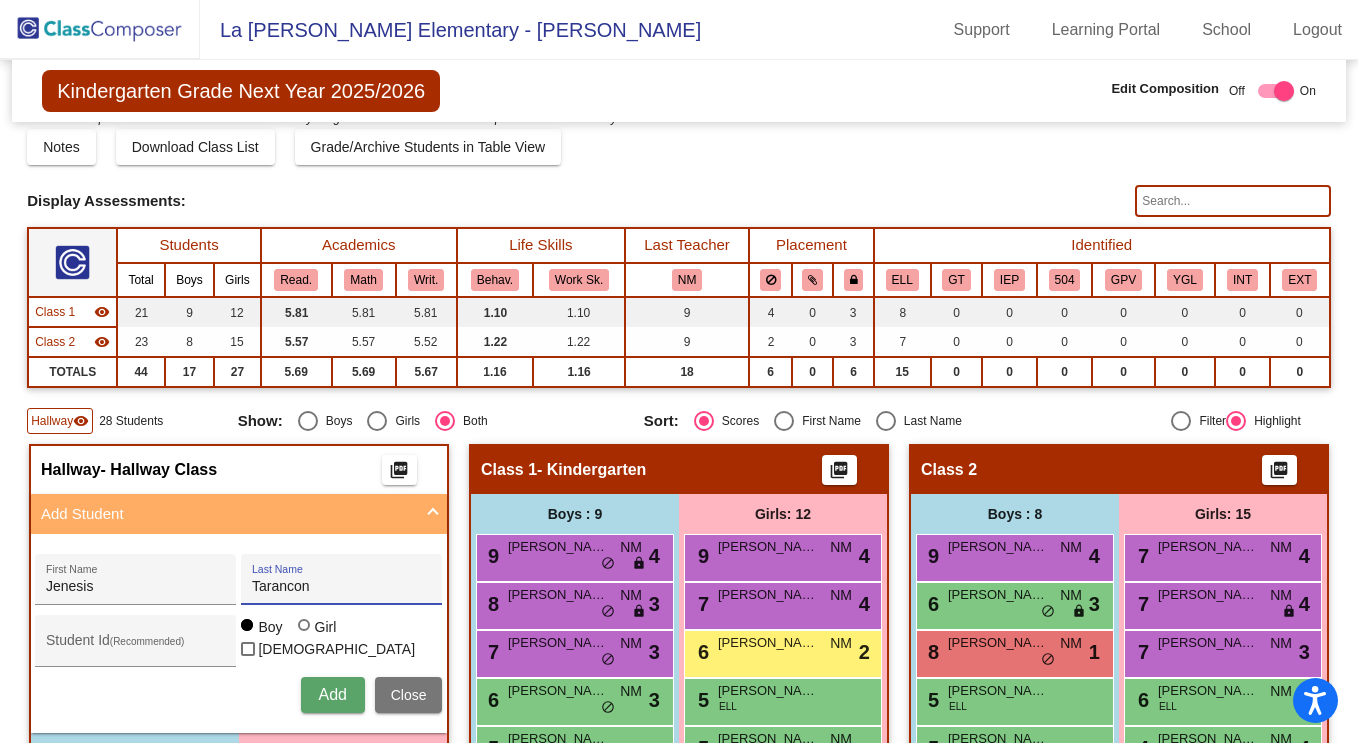 type on "Tarancon" 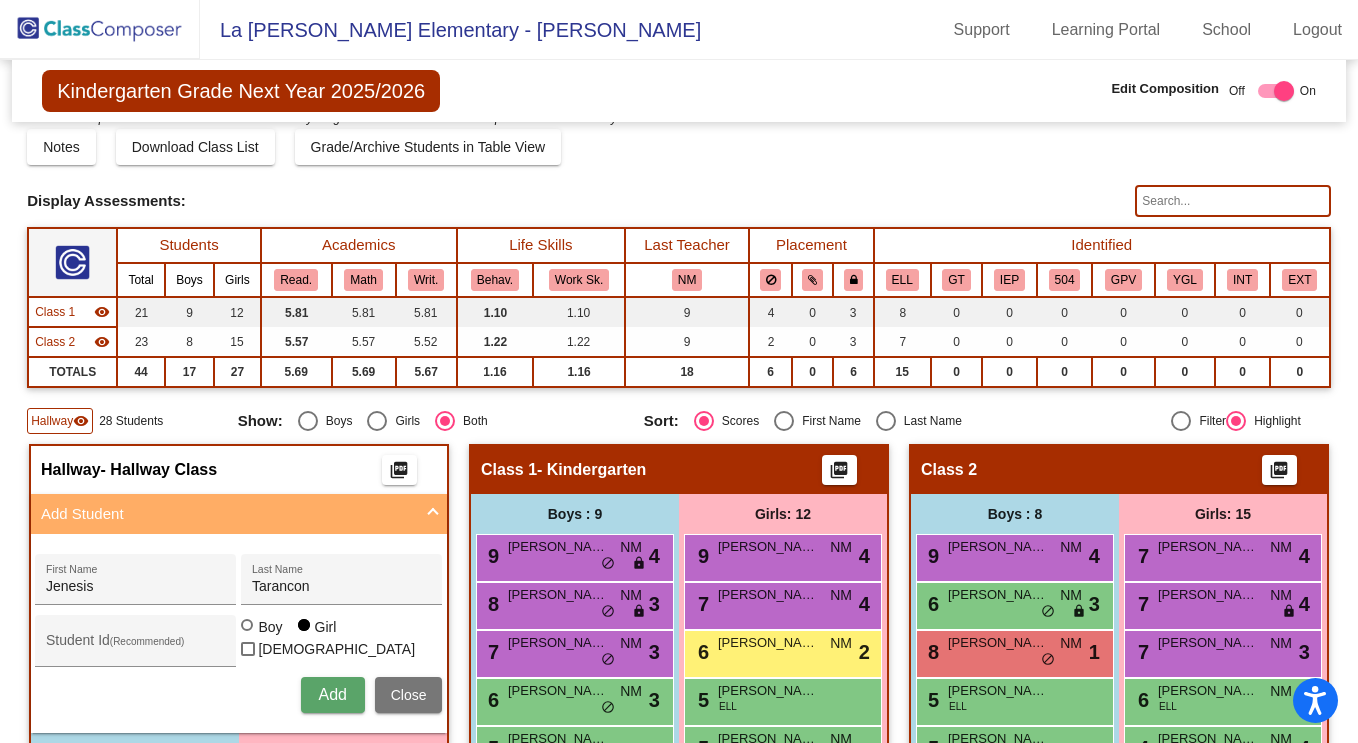 click on "Student Id  (Recommended)" at bounding box center (136, 648) 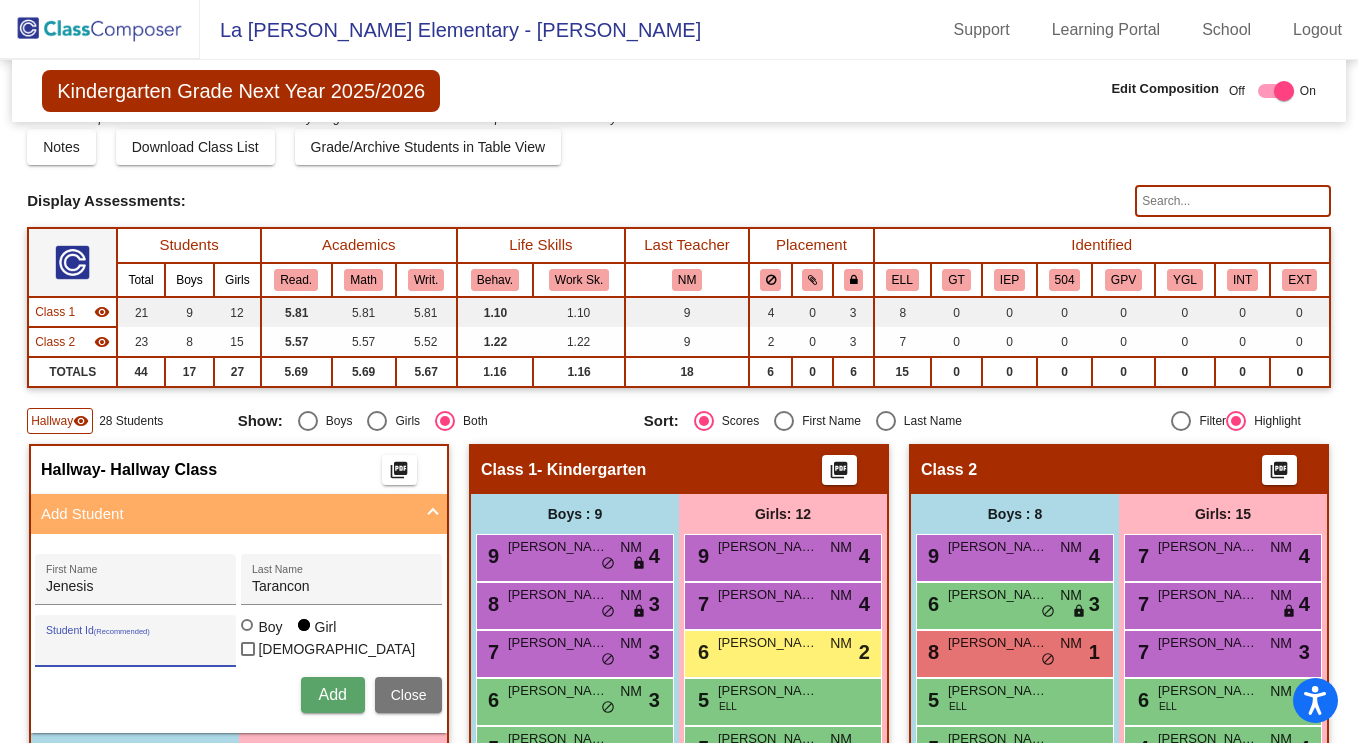 click on "Student Id  (Recommended)" at bounding box center [136, 648] 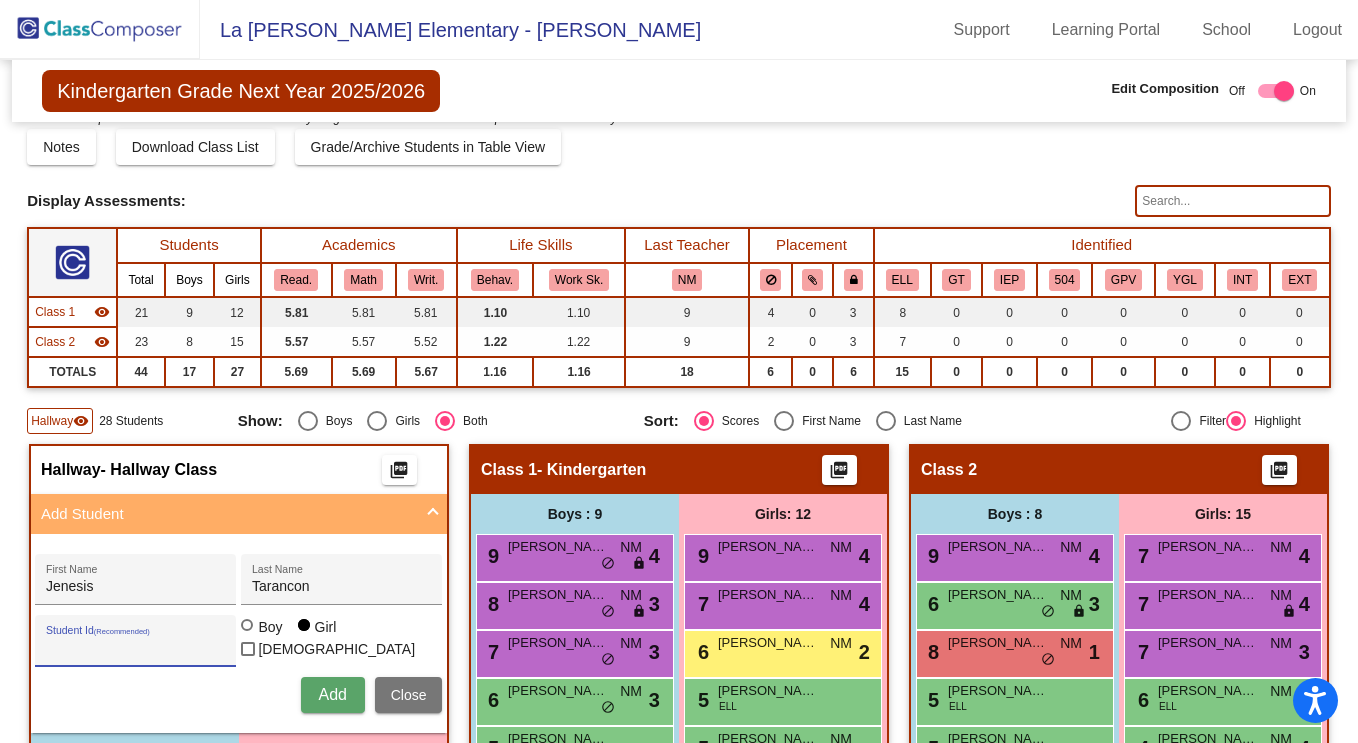 paste on "1050625" 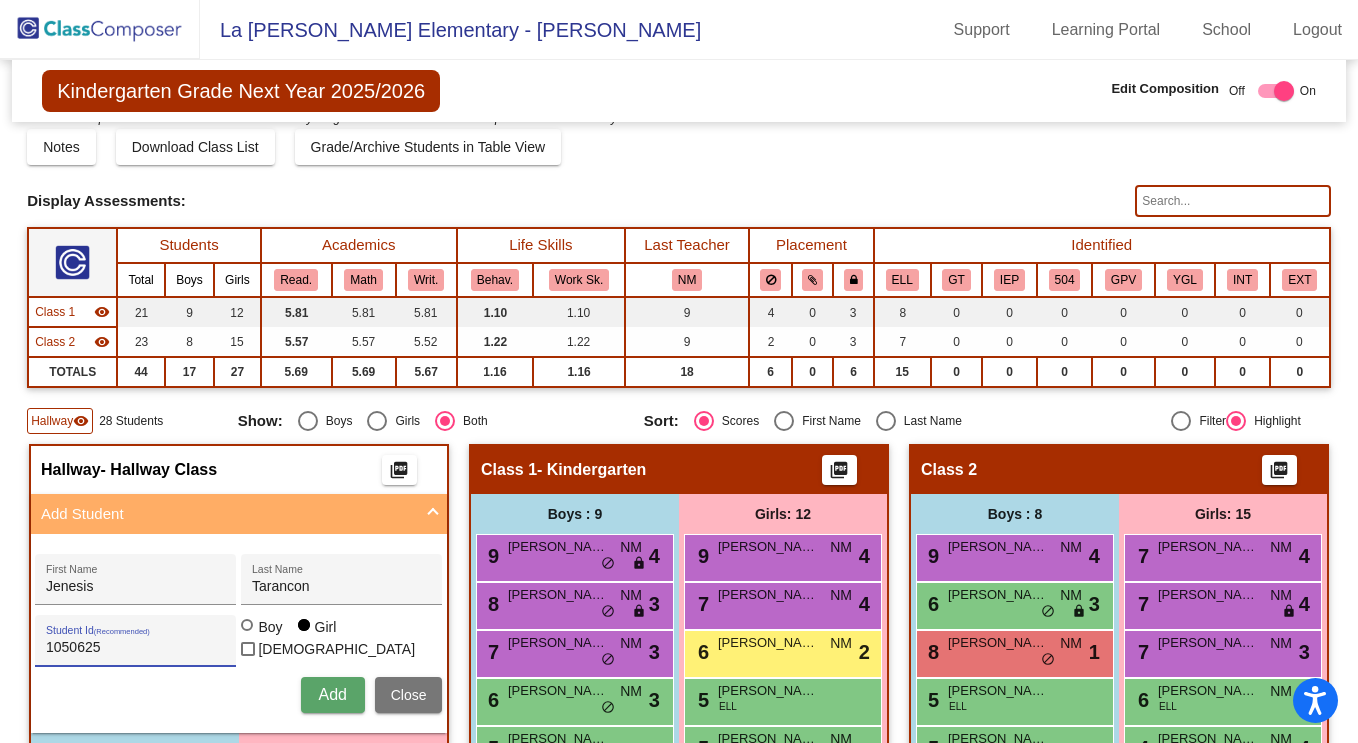 type on "1050625" 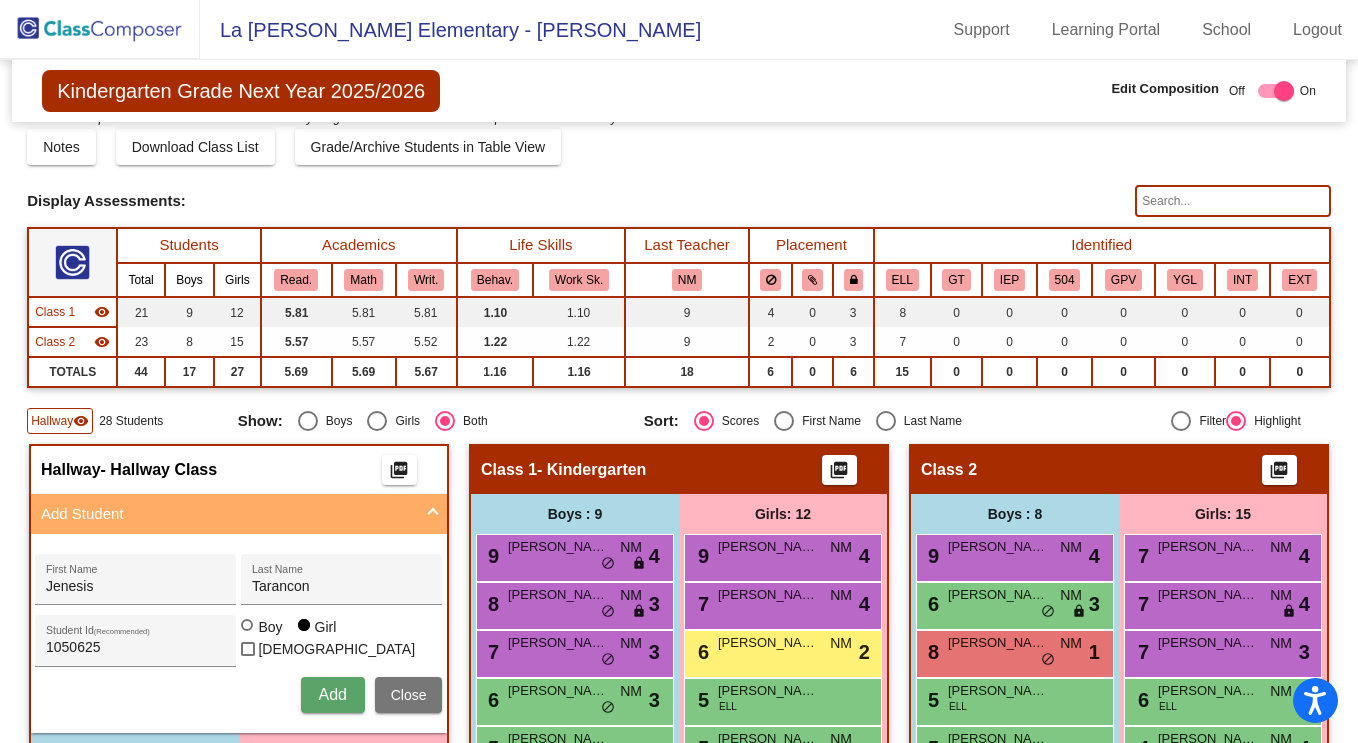 type 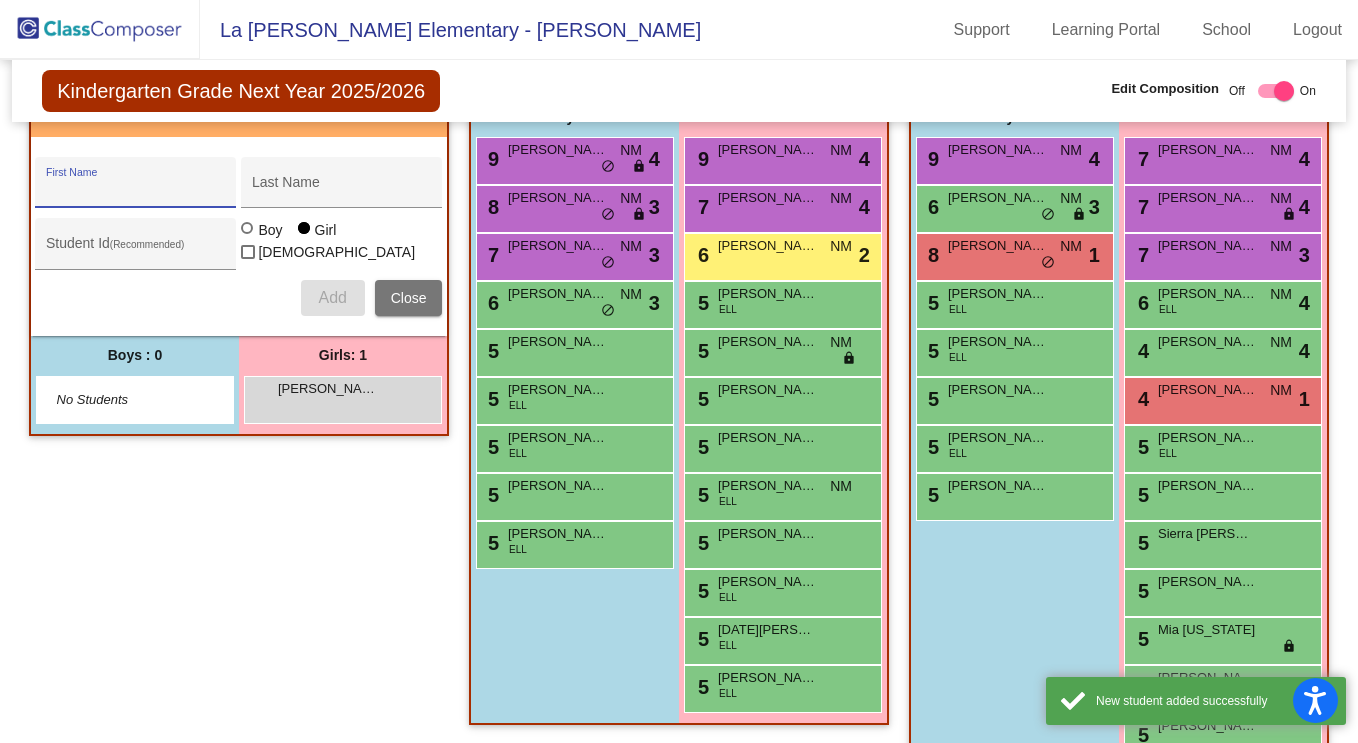 scroll, scrollTop: 427, scrollLeft: 0, axis: vertical 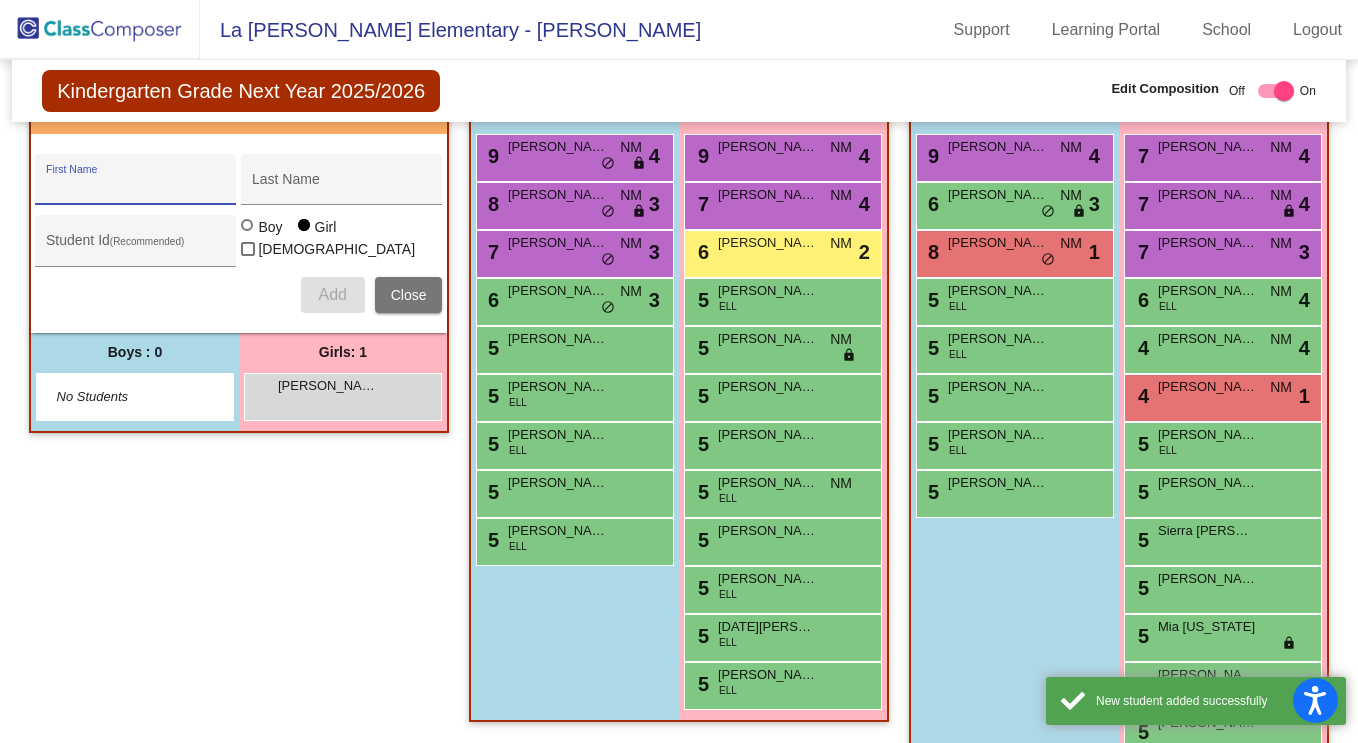 click on "Jenesis Tarancon lock do_not_disturb_alt" at bounding box center [342, 394] 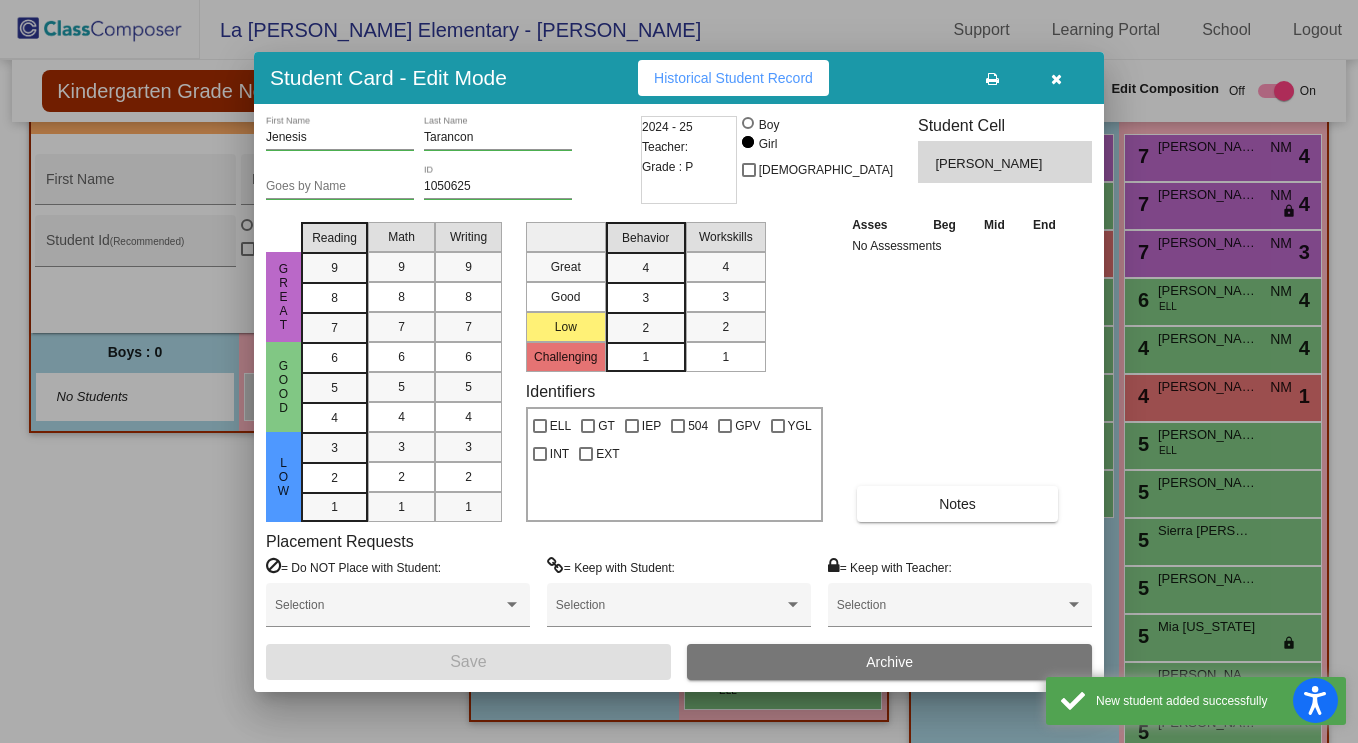 click on "5" at bounding box center [334, 358] 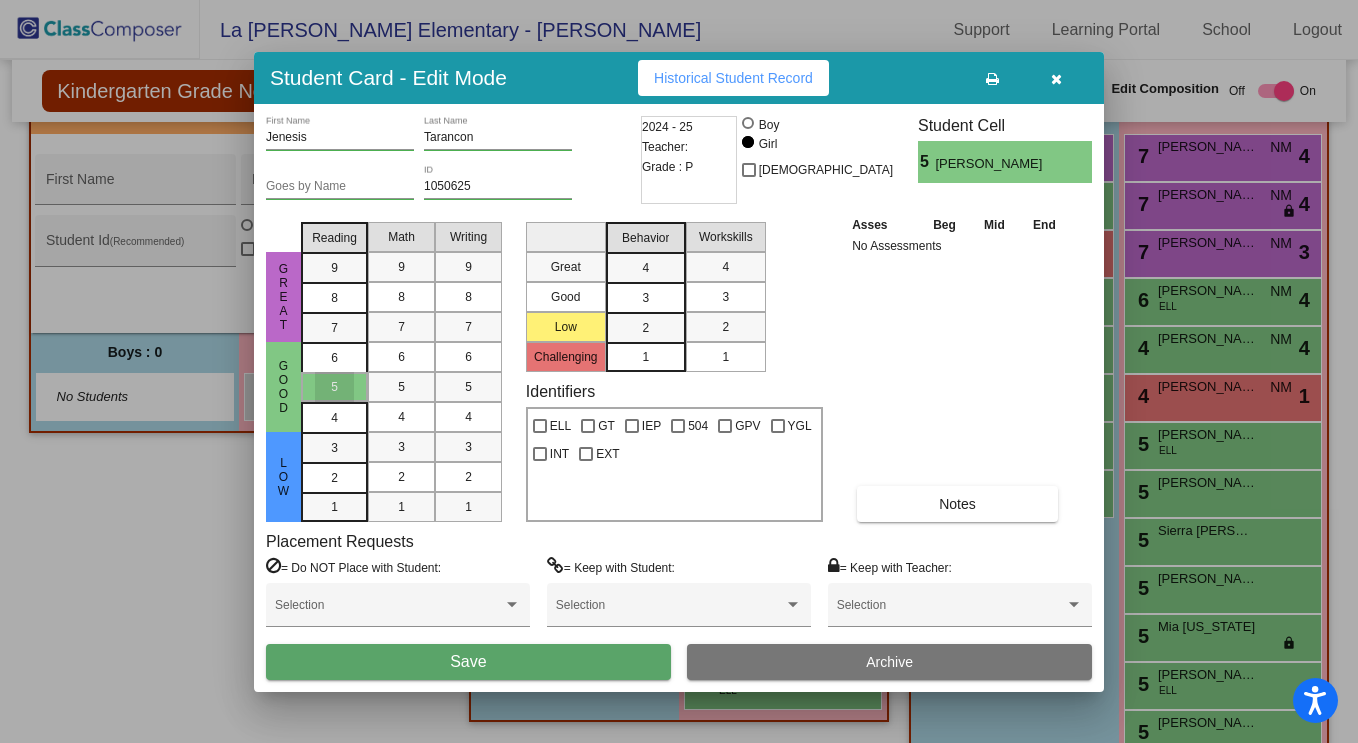 click on "5" at bounding box center (468, 387) 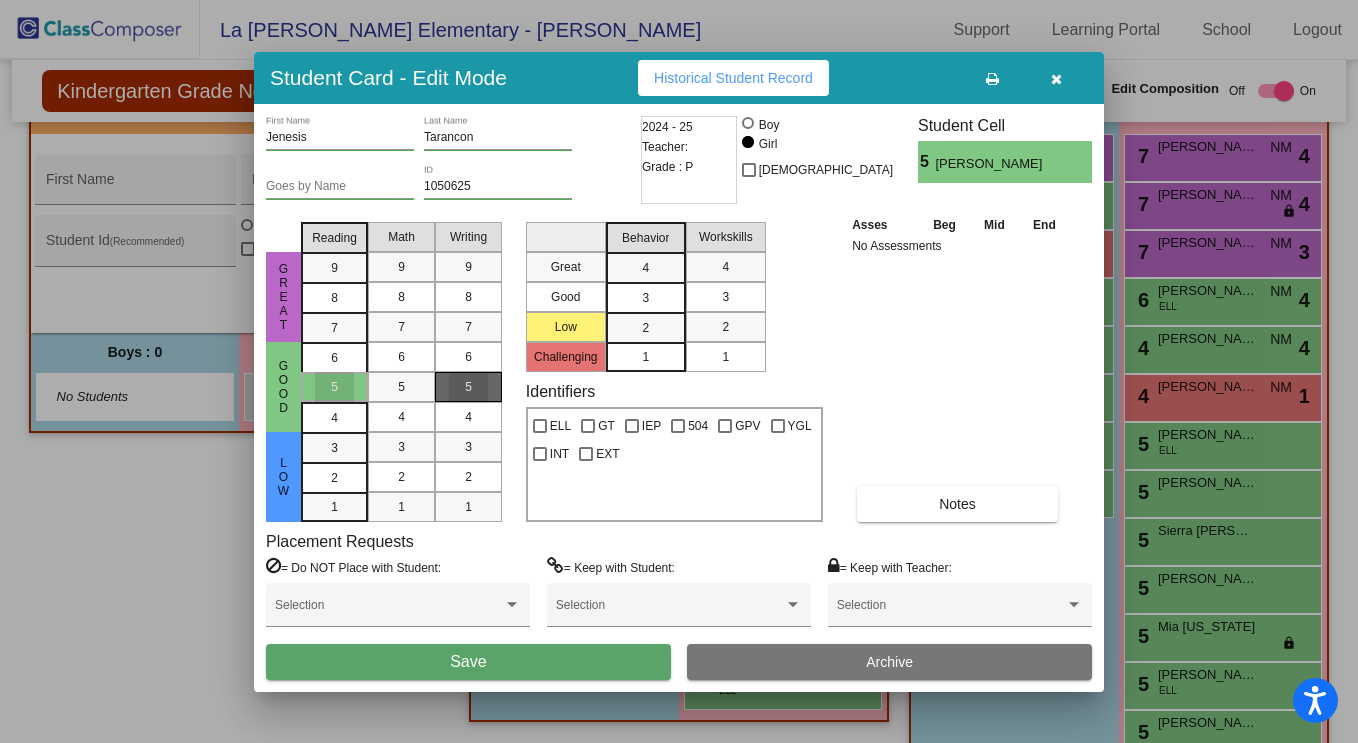 click on "5" at bounding box center (468, 387) 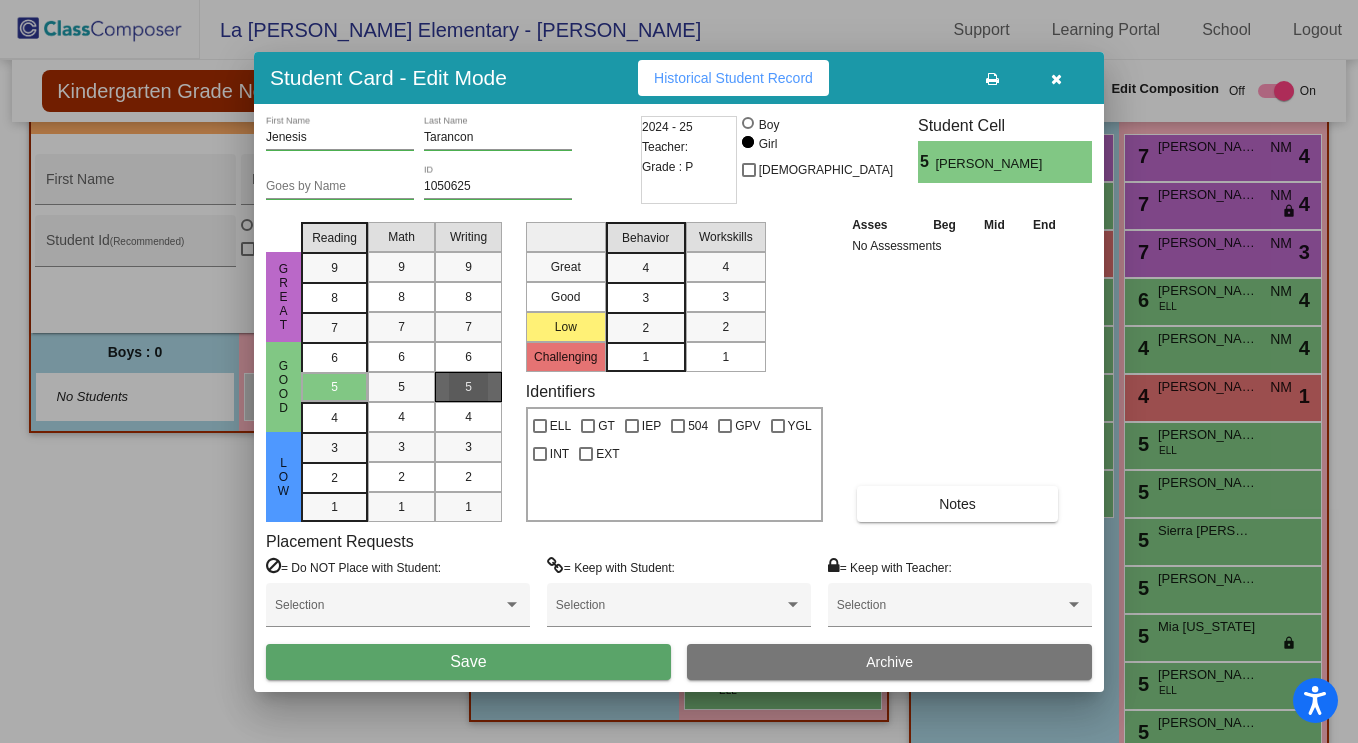 click on "5" at bounding box center [401, 387] 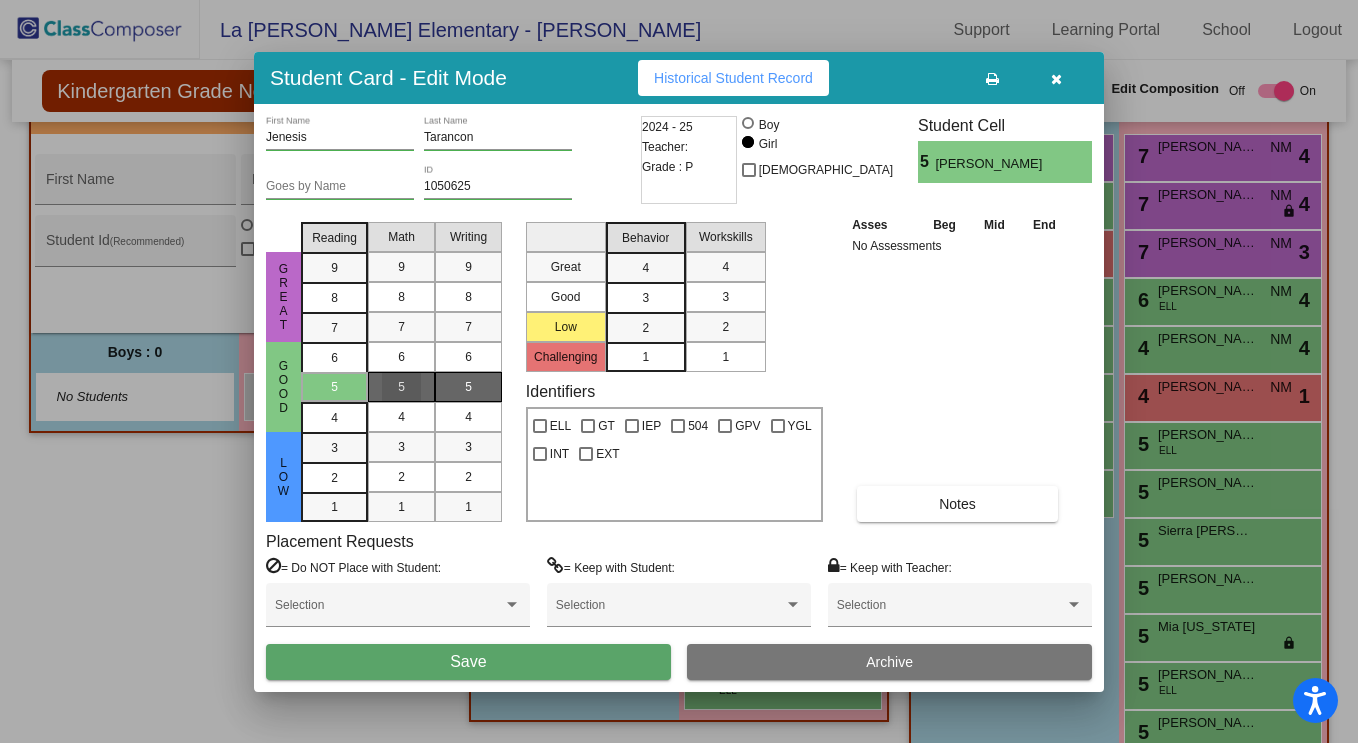 click on "Save" at bounding box center (468, 662) 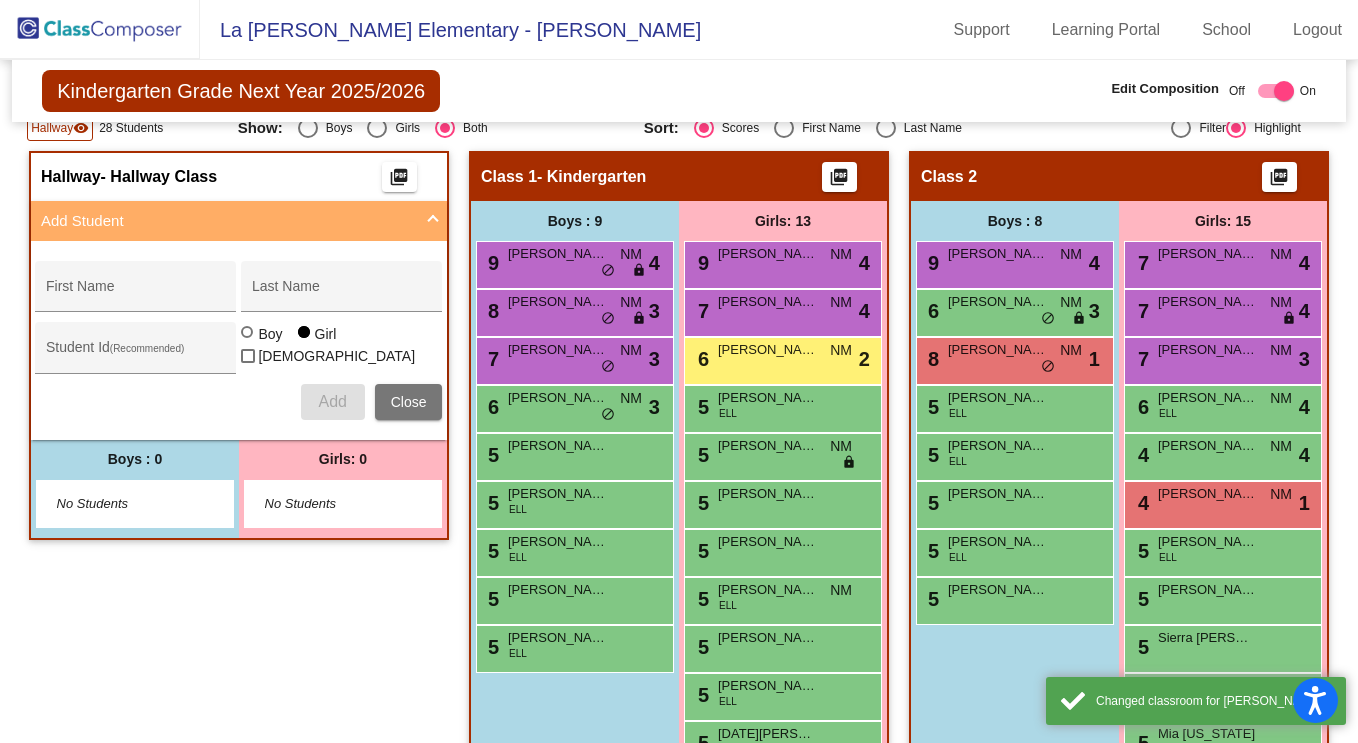 scroll, scrollTop: 275, scrollLeft: 0, axis: vertical 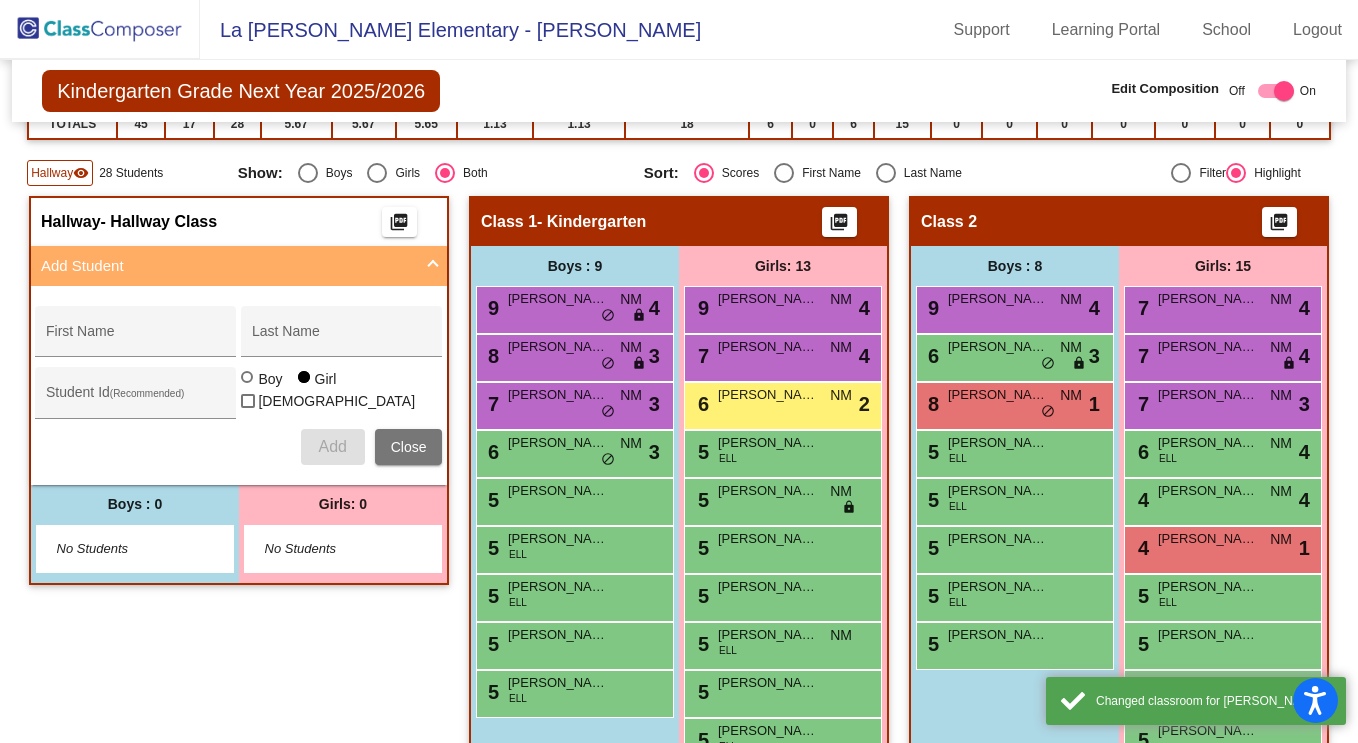 click at bounding box center [433, 266] 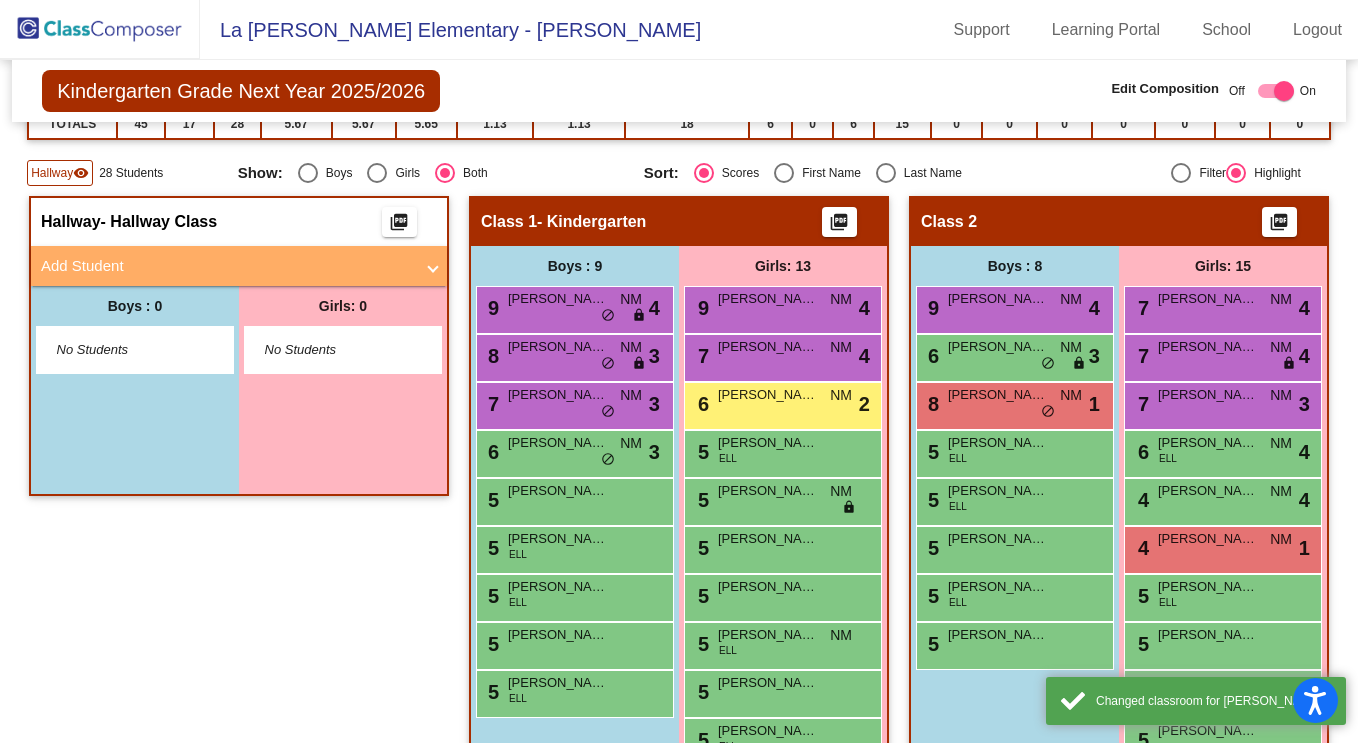 click on "Add Student" at bounding box center (235, 266) 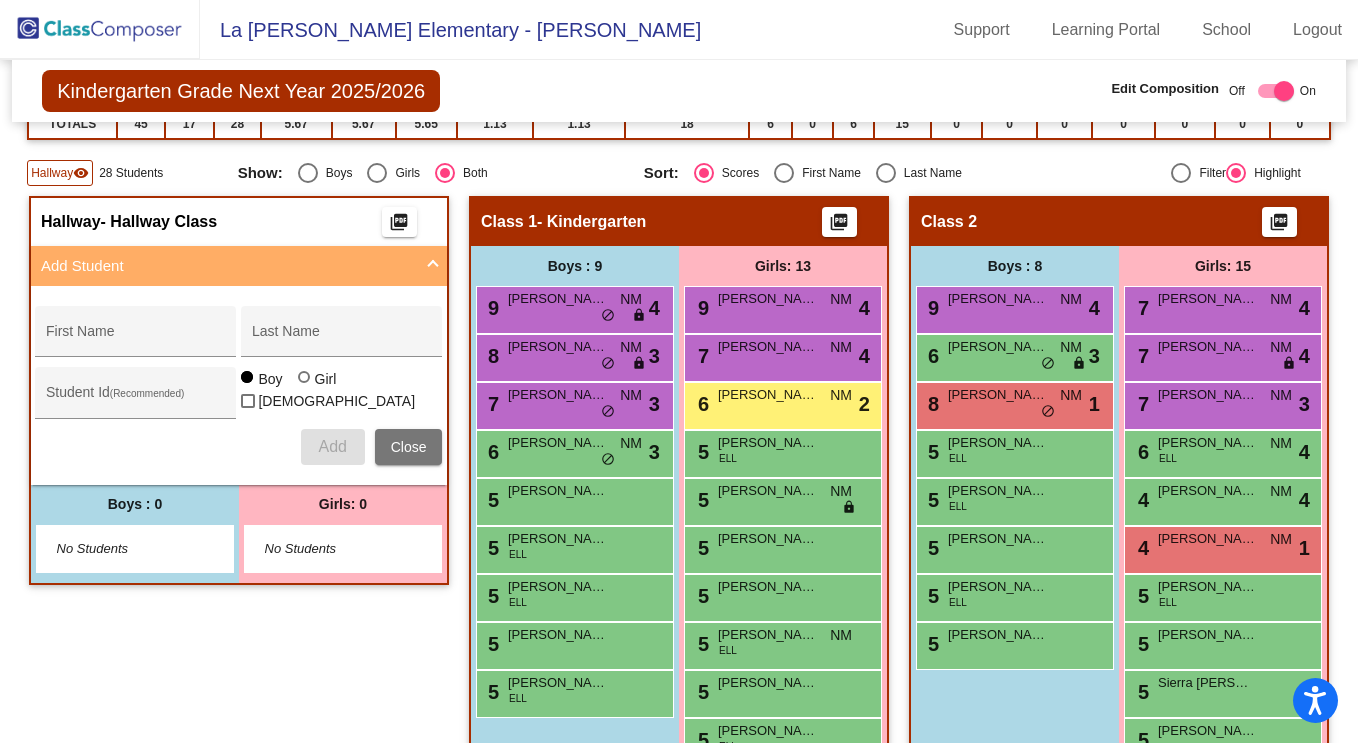 click on "picture_as_pdf" 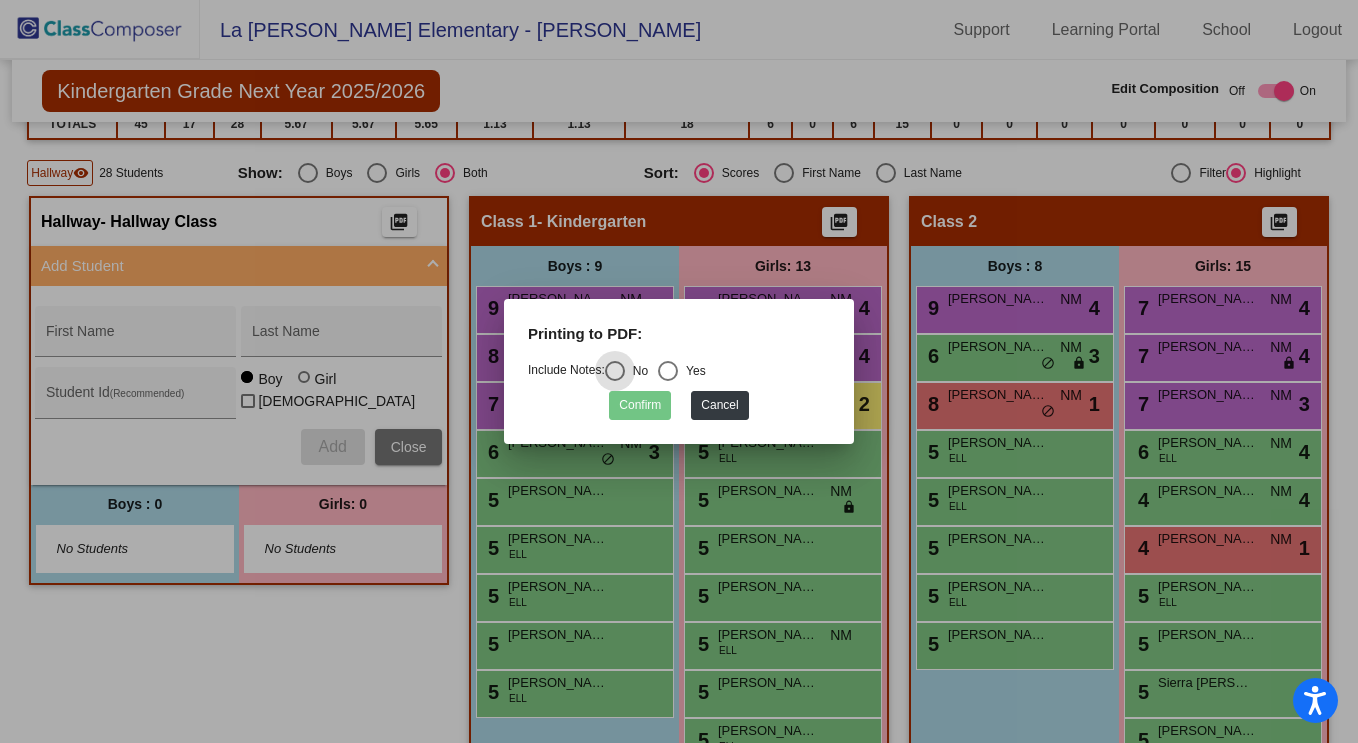 click at bounding box center [679, 371] 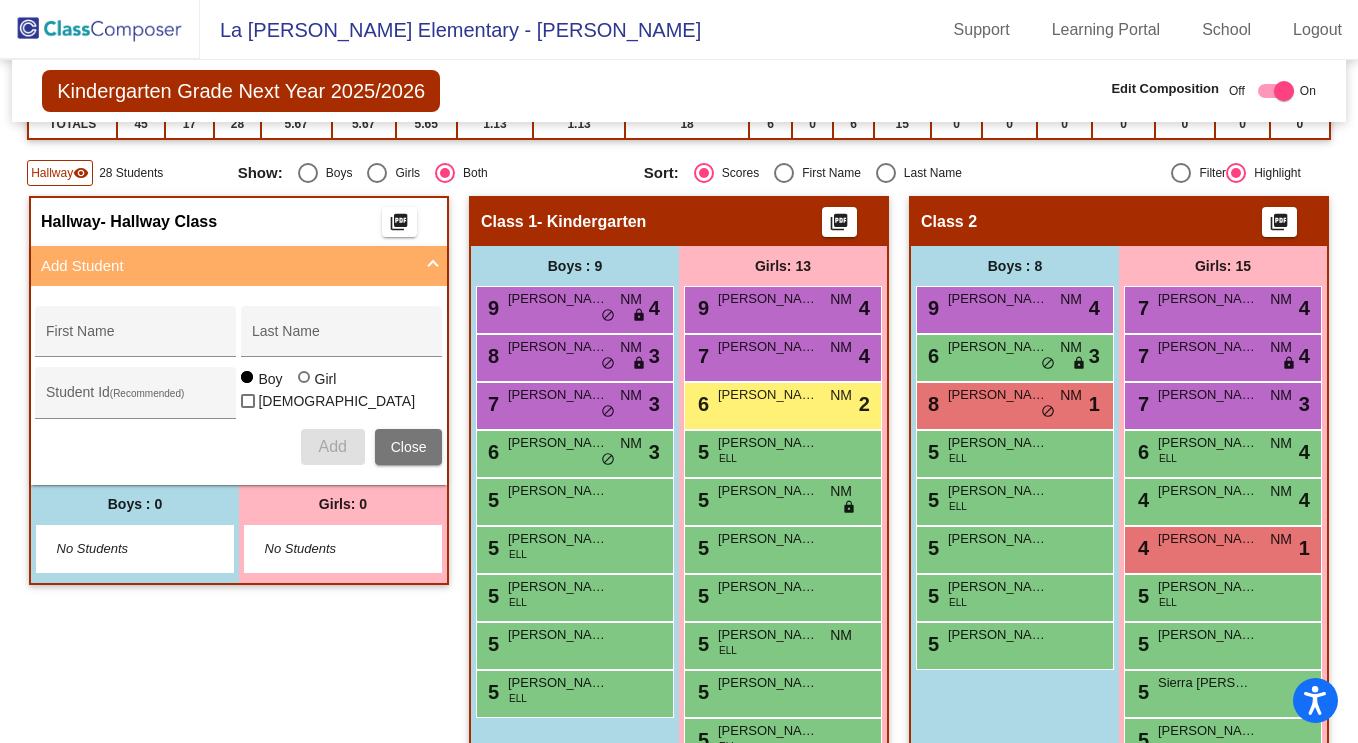 click on "Hallway   visibility" 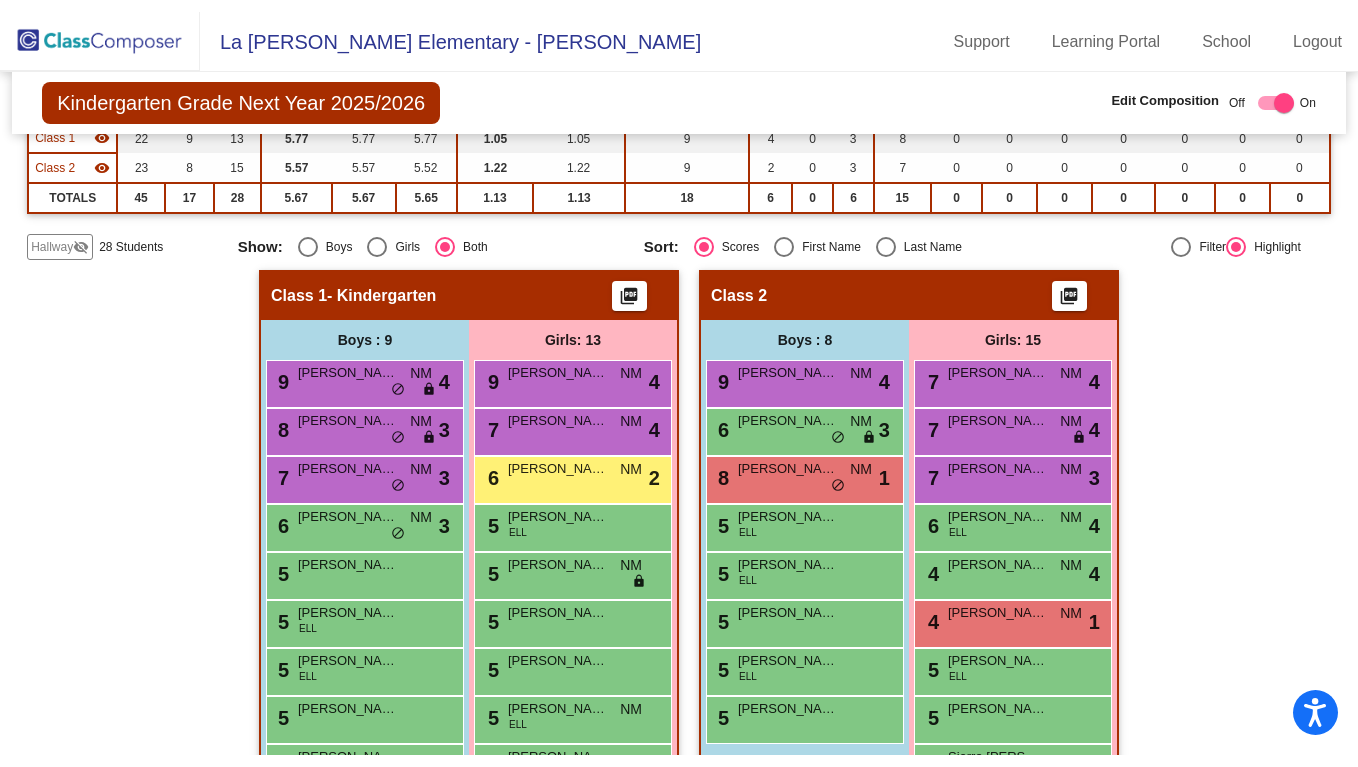 scroll, scrollTop: 218, scrollLeft: 0, axis: vertical 